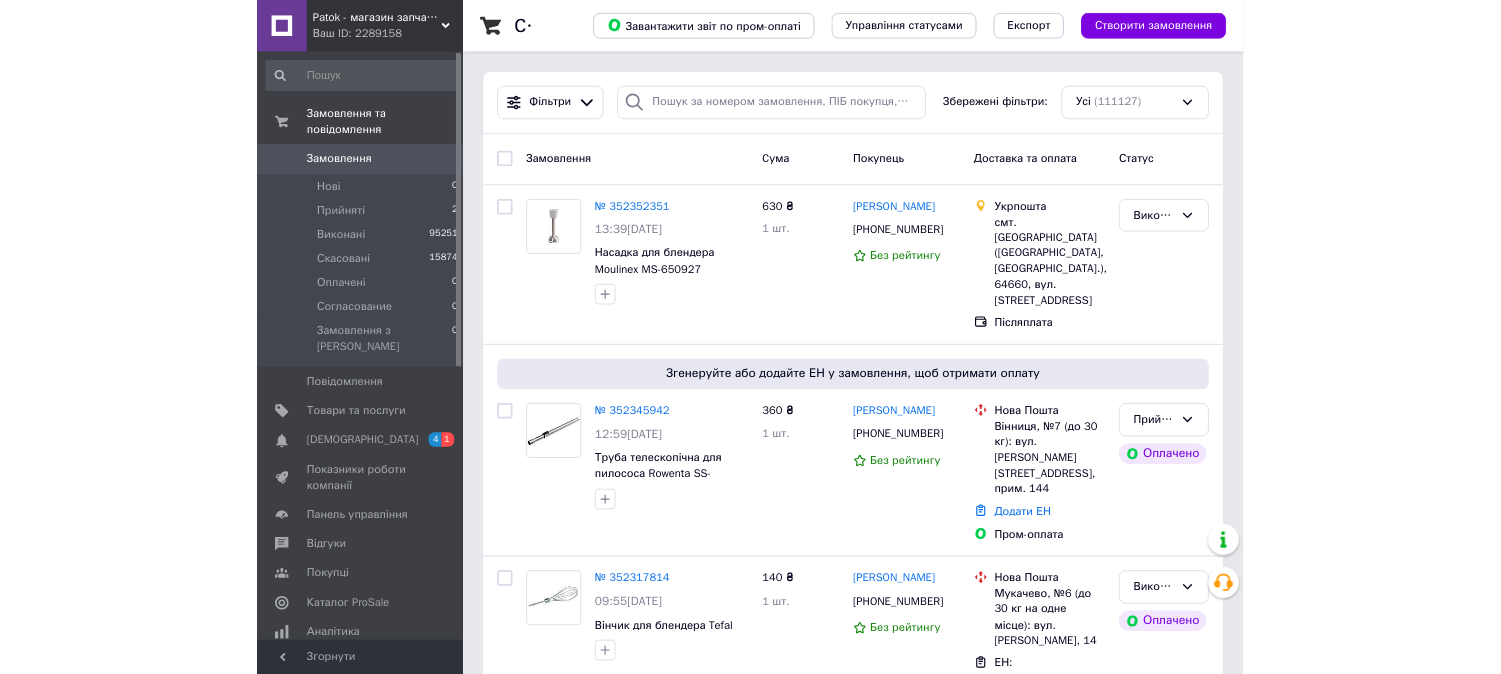 scroll, scrollTop: 0, scrollLeft: 0, axis: both 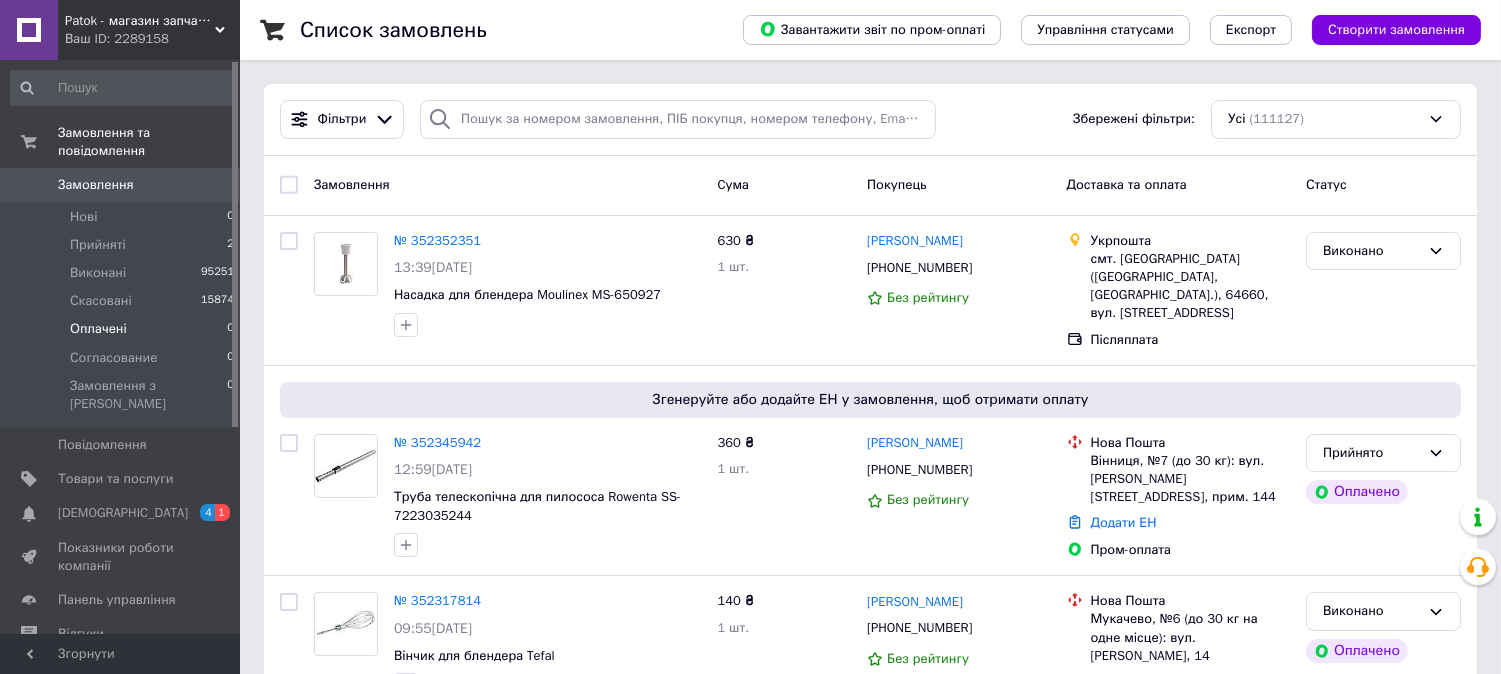 click on "Оплачені" at bounding box center [98, 329] 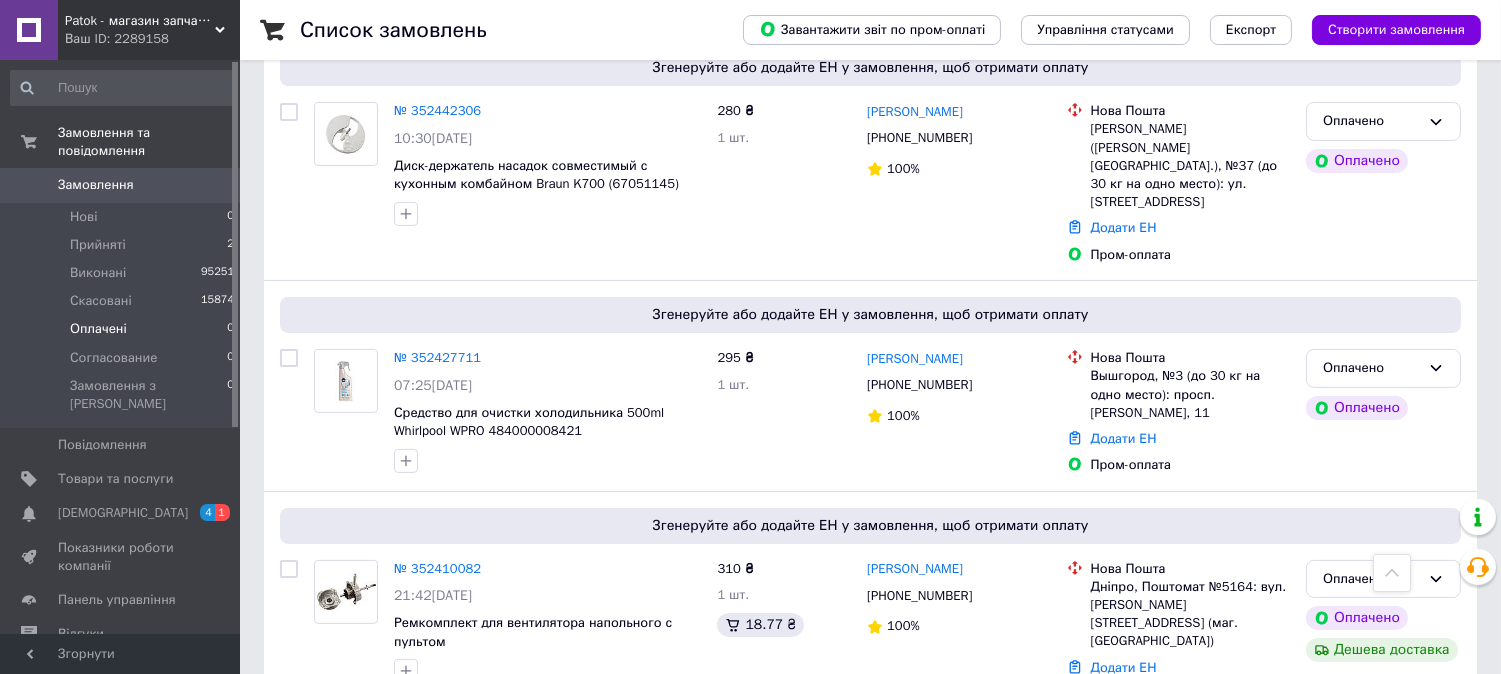 scroll, scrollTop: 1054, scrollLeft: 0, axis: vertical 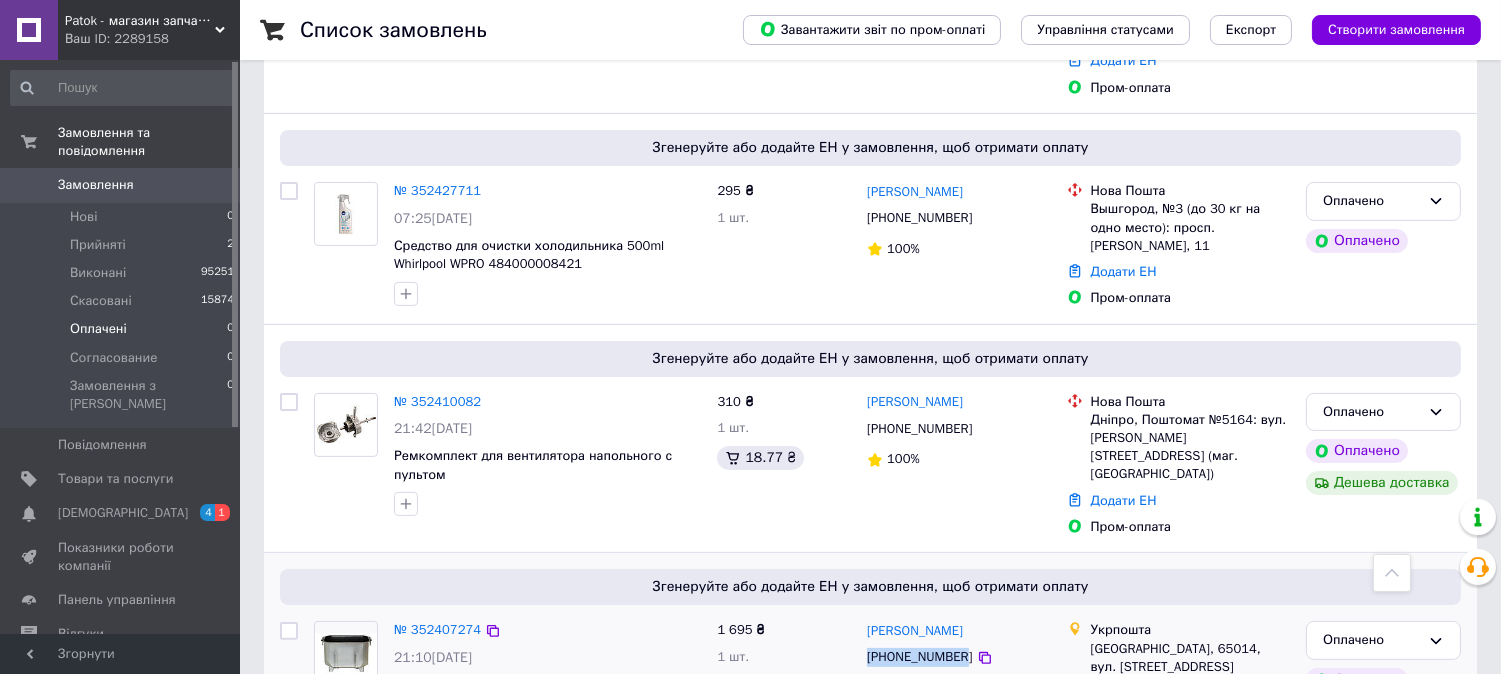 drag, startPoint x: 861, startPoint y: 566, endPoint x: 960, endPoint y: 572, distance: 99.18165 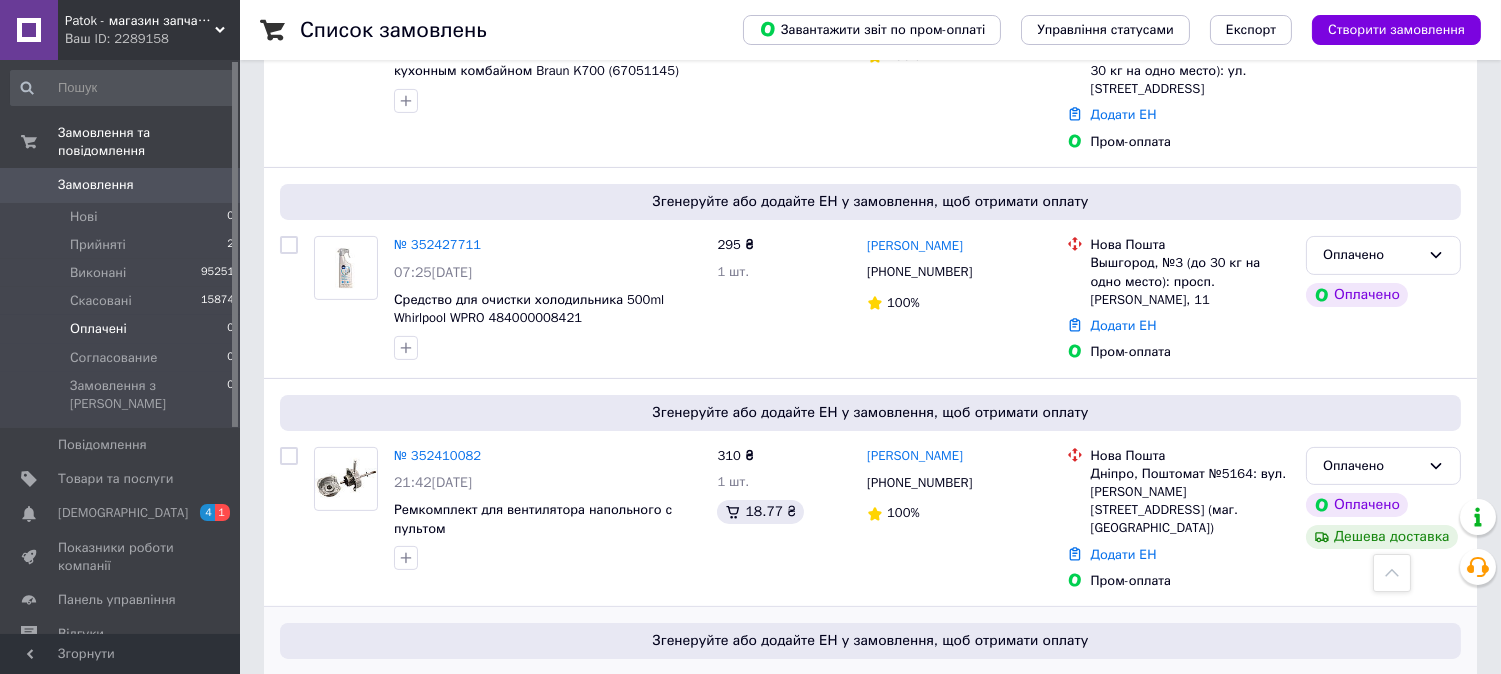 scroll, scrollTop: 1054, scrollLeft: 0, axis: vertical 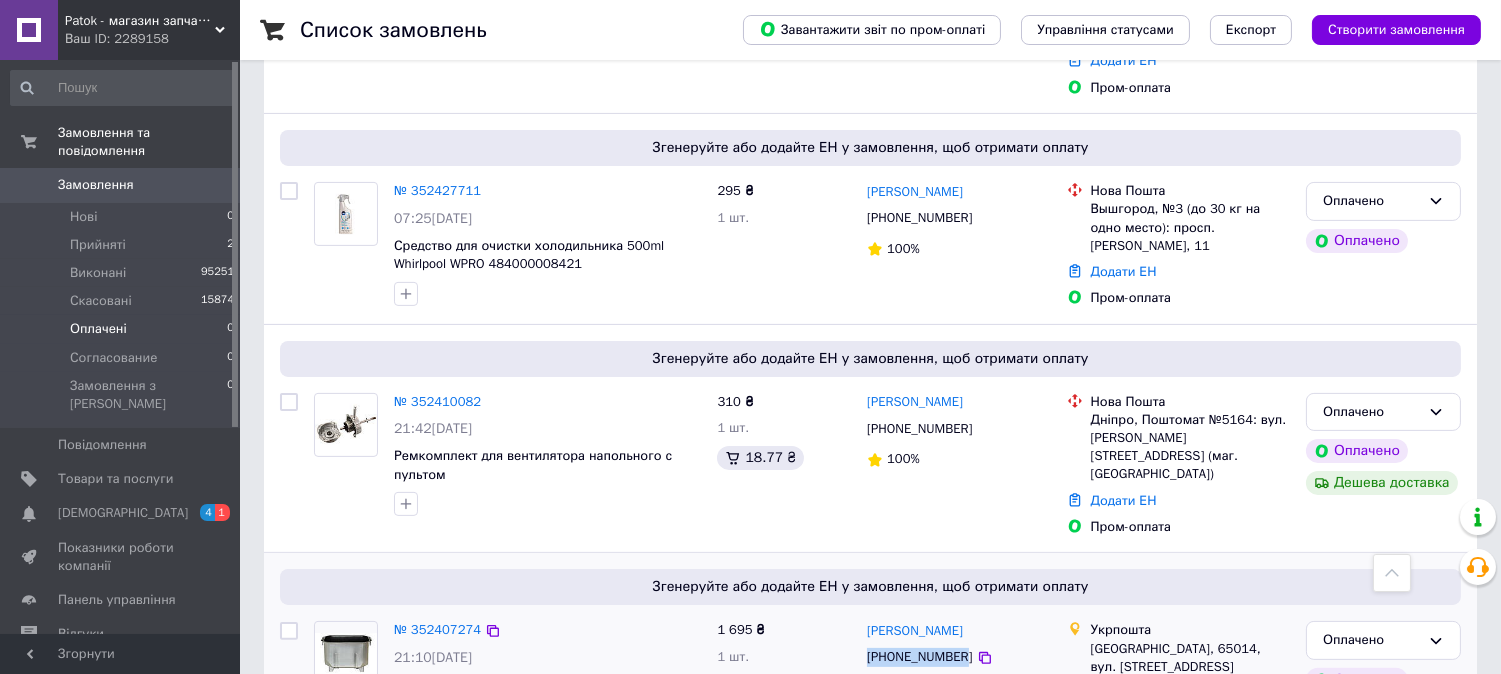 copy on "[PHONE_NUMBER]" 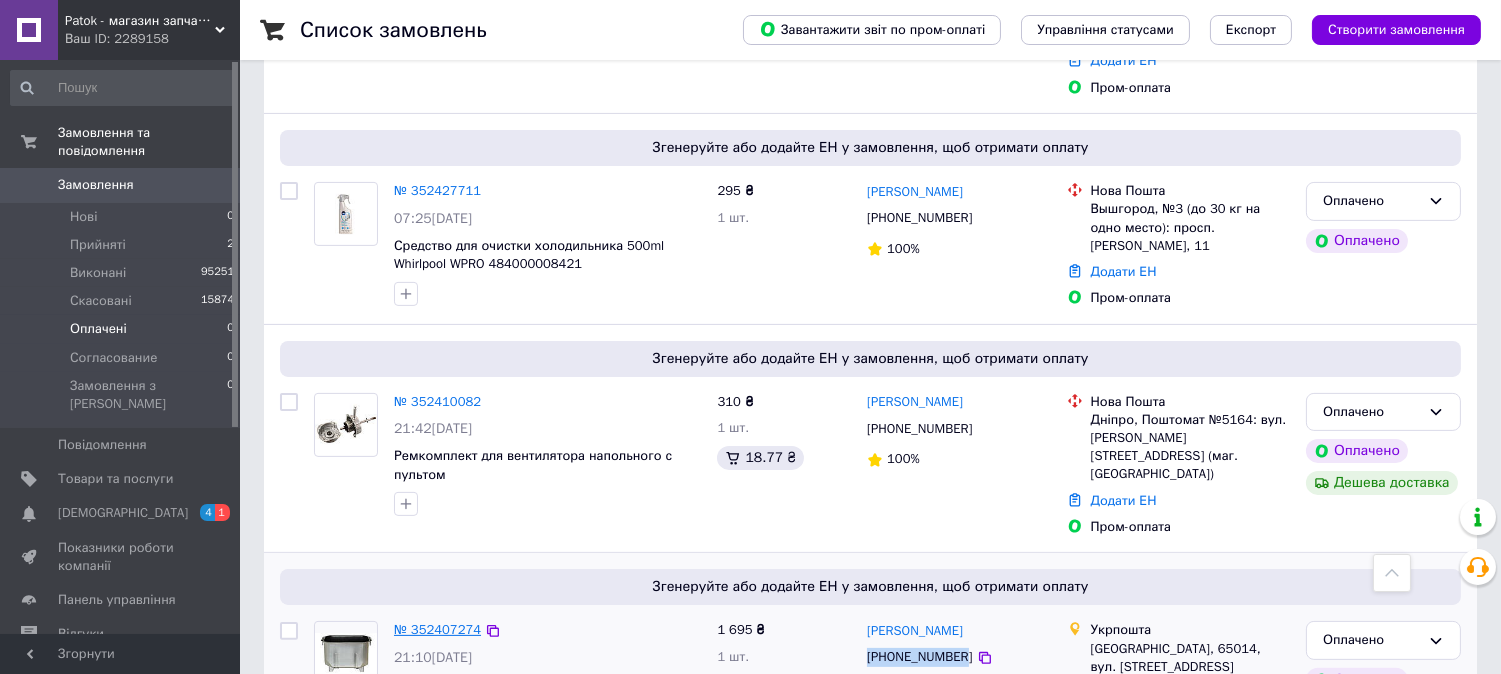click on "№ 352407274" at bounding box center (437, 629) 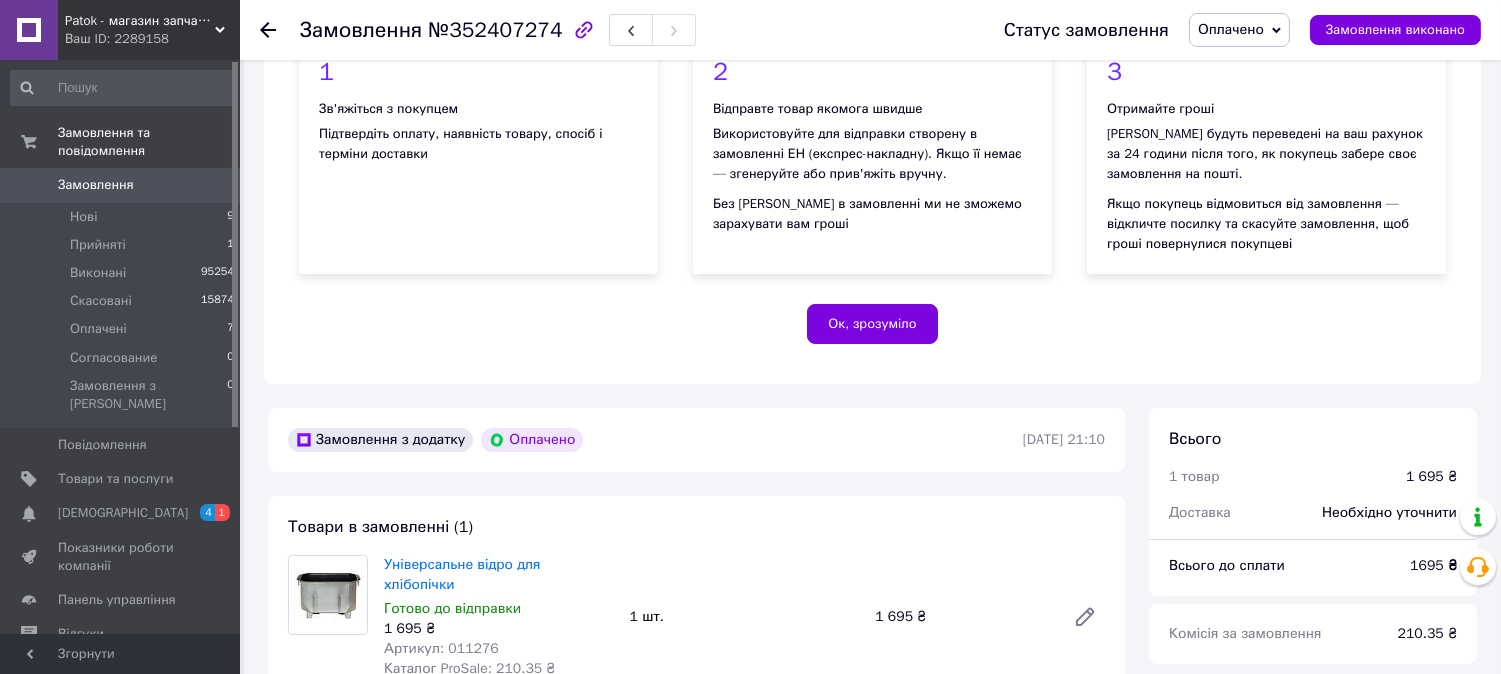 scroll, scrollTop: 555, scrollLeft: 0, axis: vertical 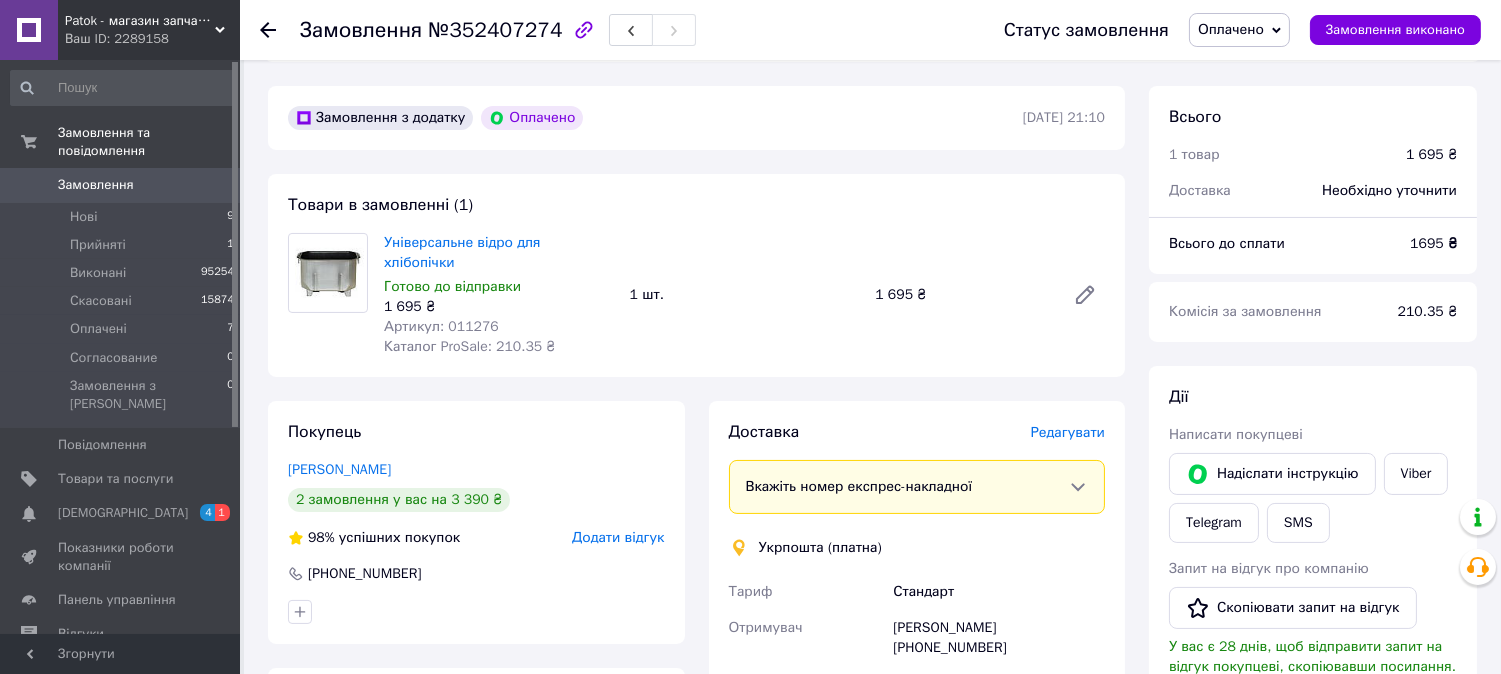 click 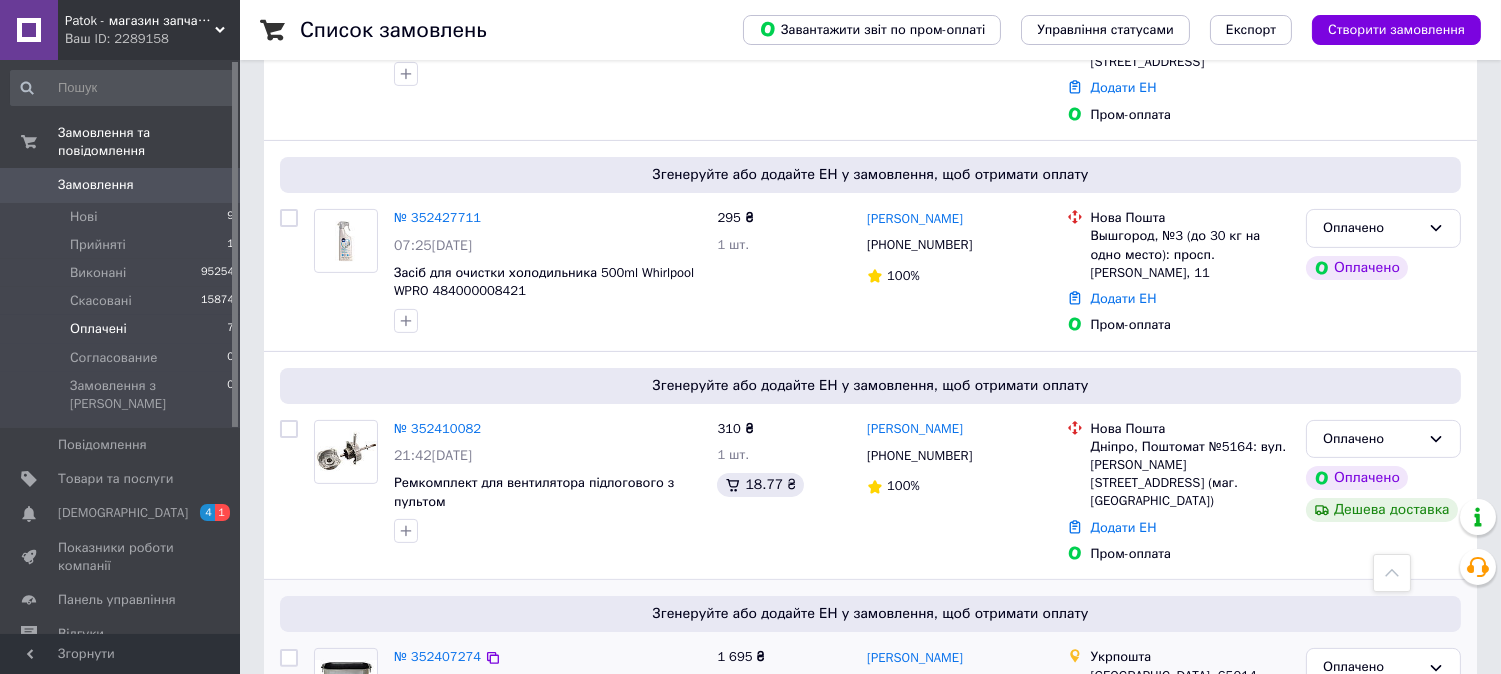 scroll, scrollTop: 1054, scrollLeft: 0, axis: vertical 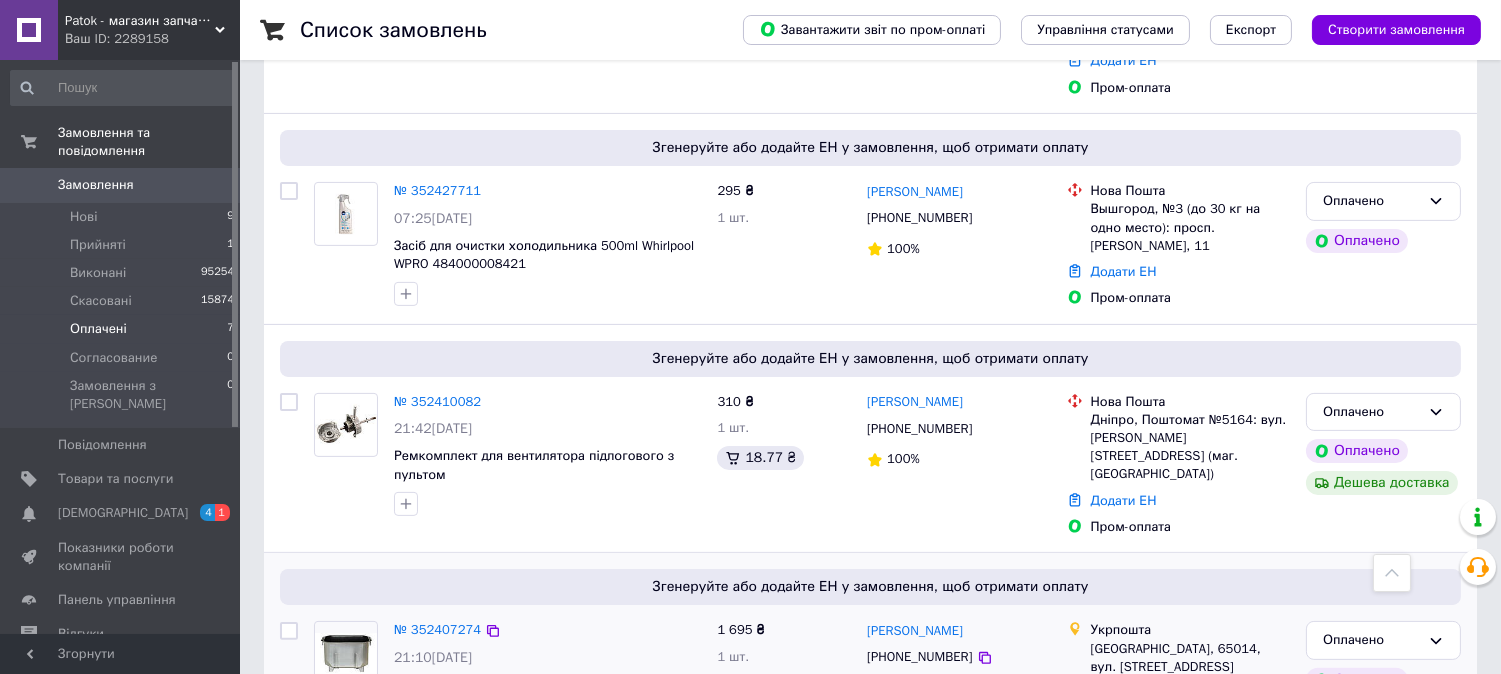 drag, startPoint x: 995, startPoint y: 545, endPoint x: 861, endPoint y: 540, distance: 134.09325 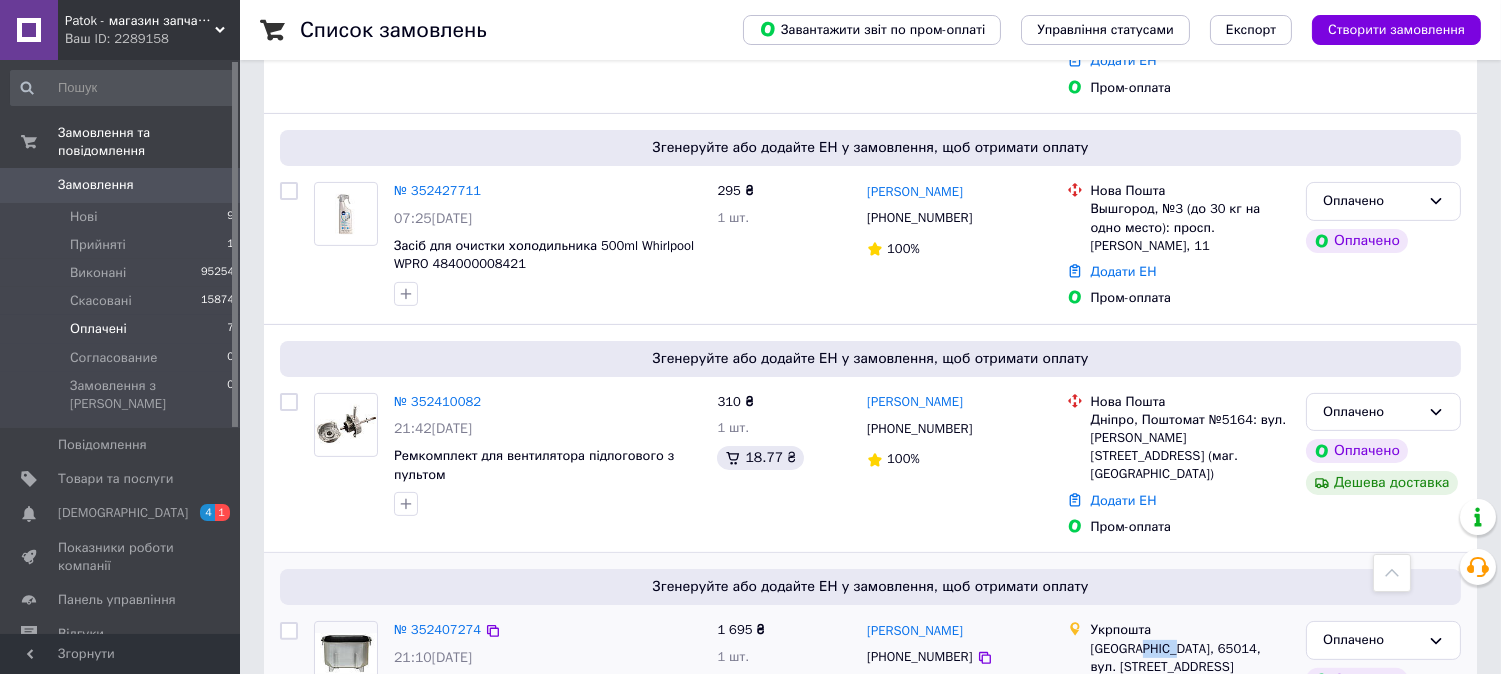 drag, startPoint x: 1167, startPoint y: 554, endPoint x: 1134, endPoint y: 558, distance: 33.24154 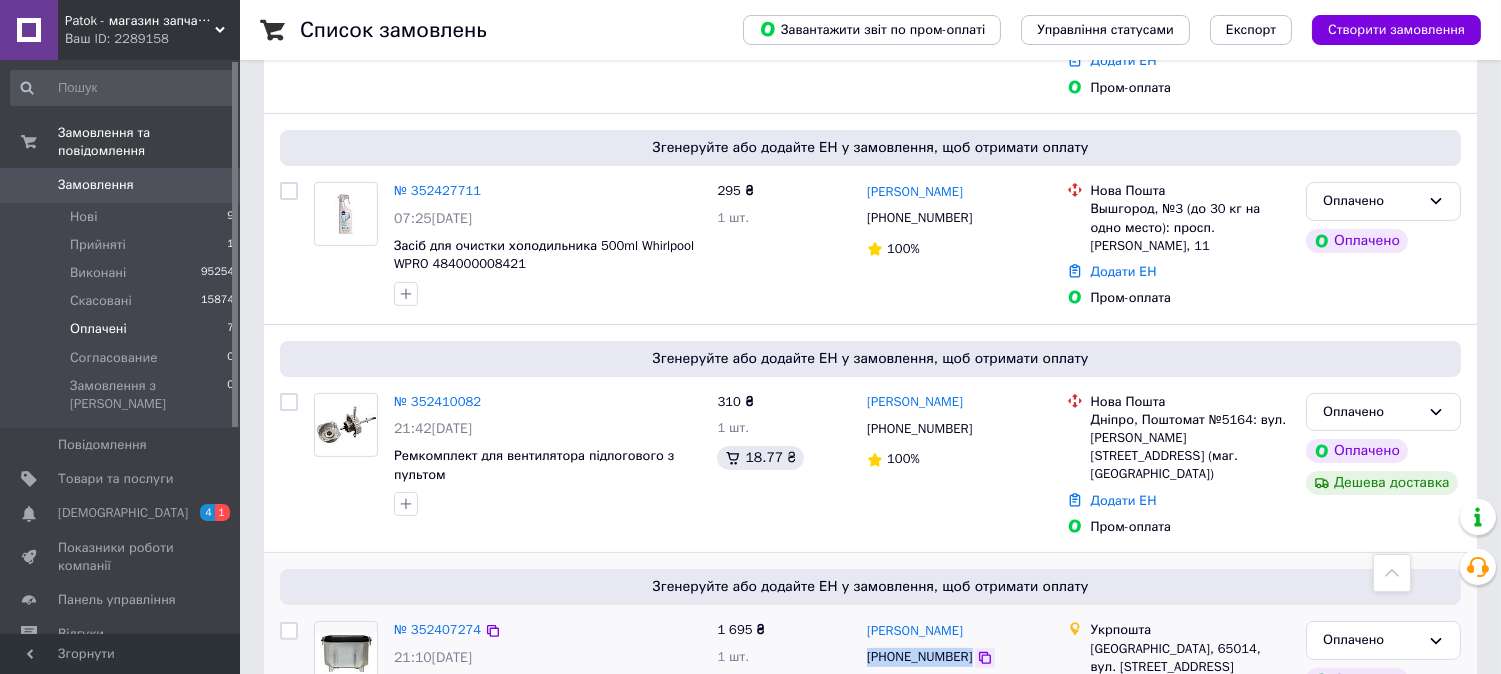 drag, startPoint x: 864, startPoint y: 568, endPoint x: 965, endPoint y: 574, distance: 101.17806 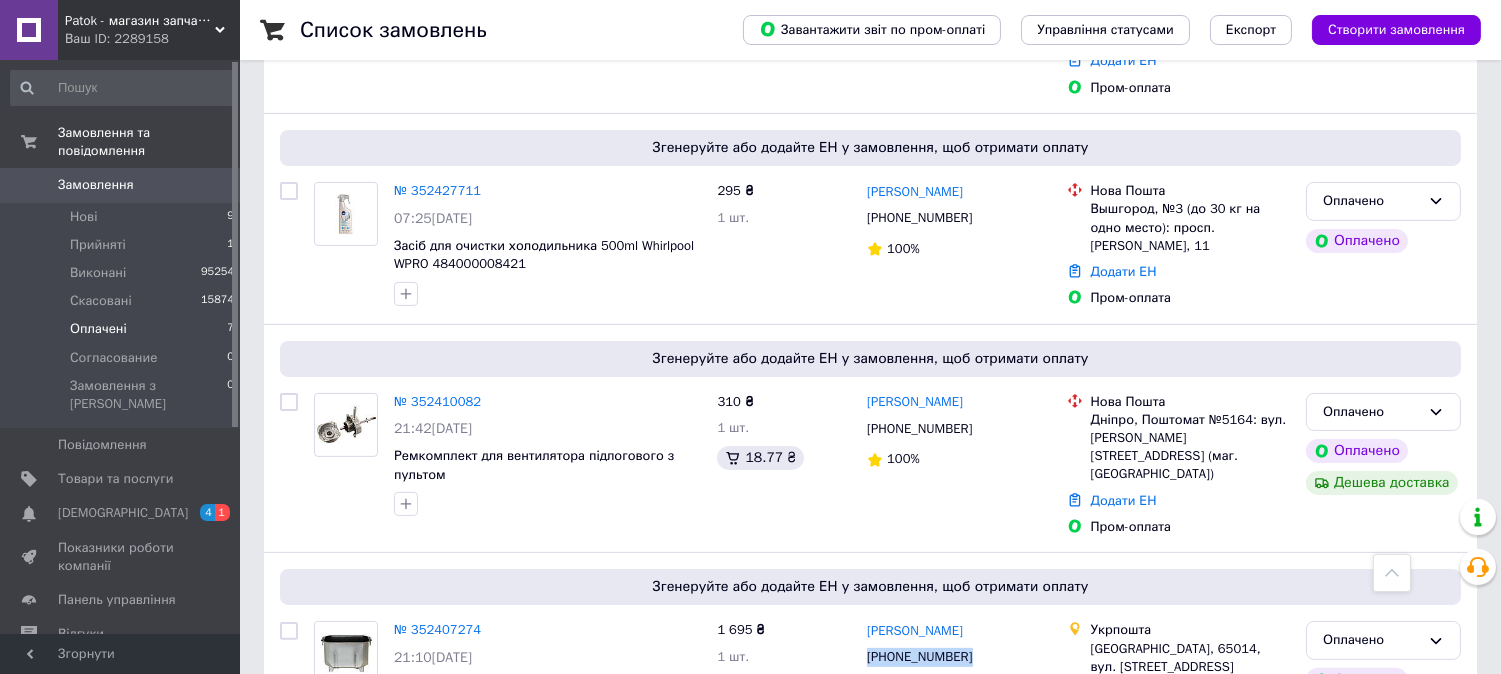 copy on "[PHONE_NUMBER]" 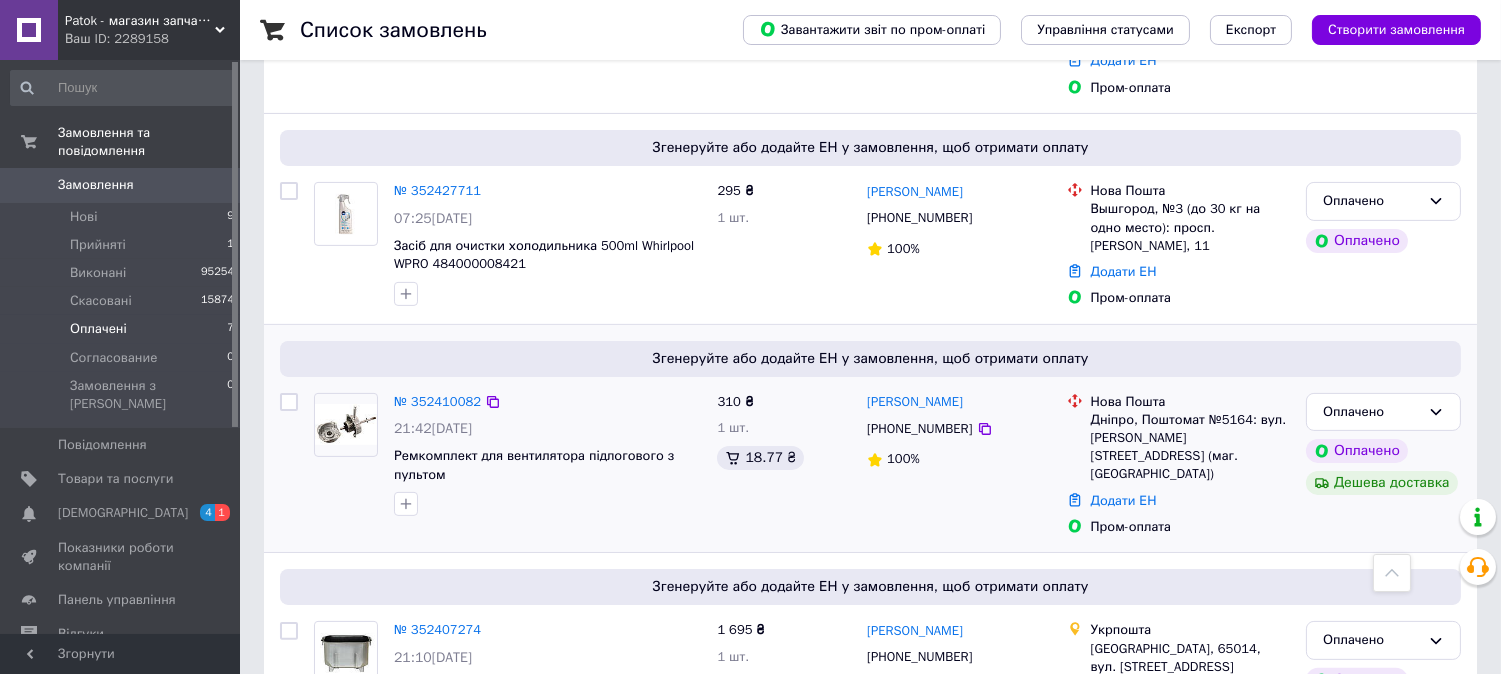 click on "№ 352410082 21:42[DATE] Ремкомплект для вентилятора підлогового з пультом" at bounding box center (547, 455) 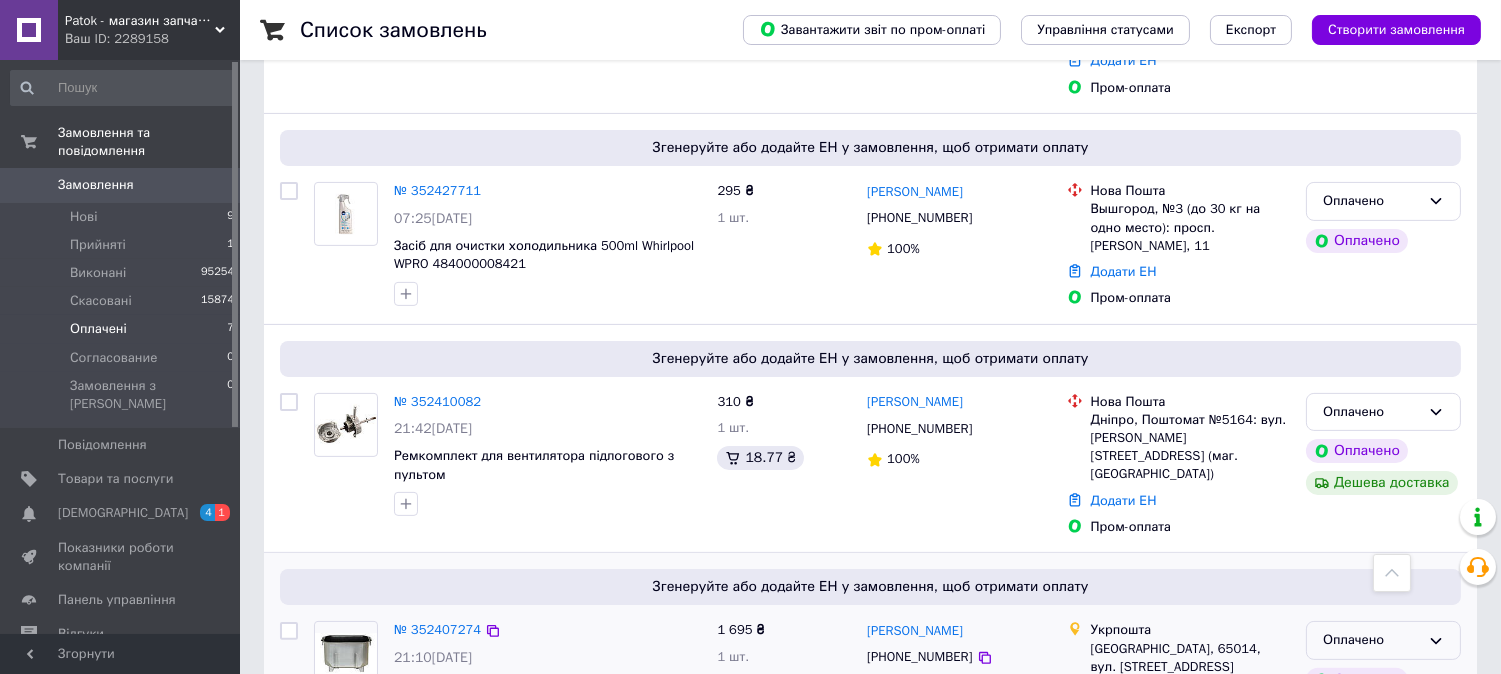 click on "Оплачено" at bounding box center (1371, 640) 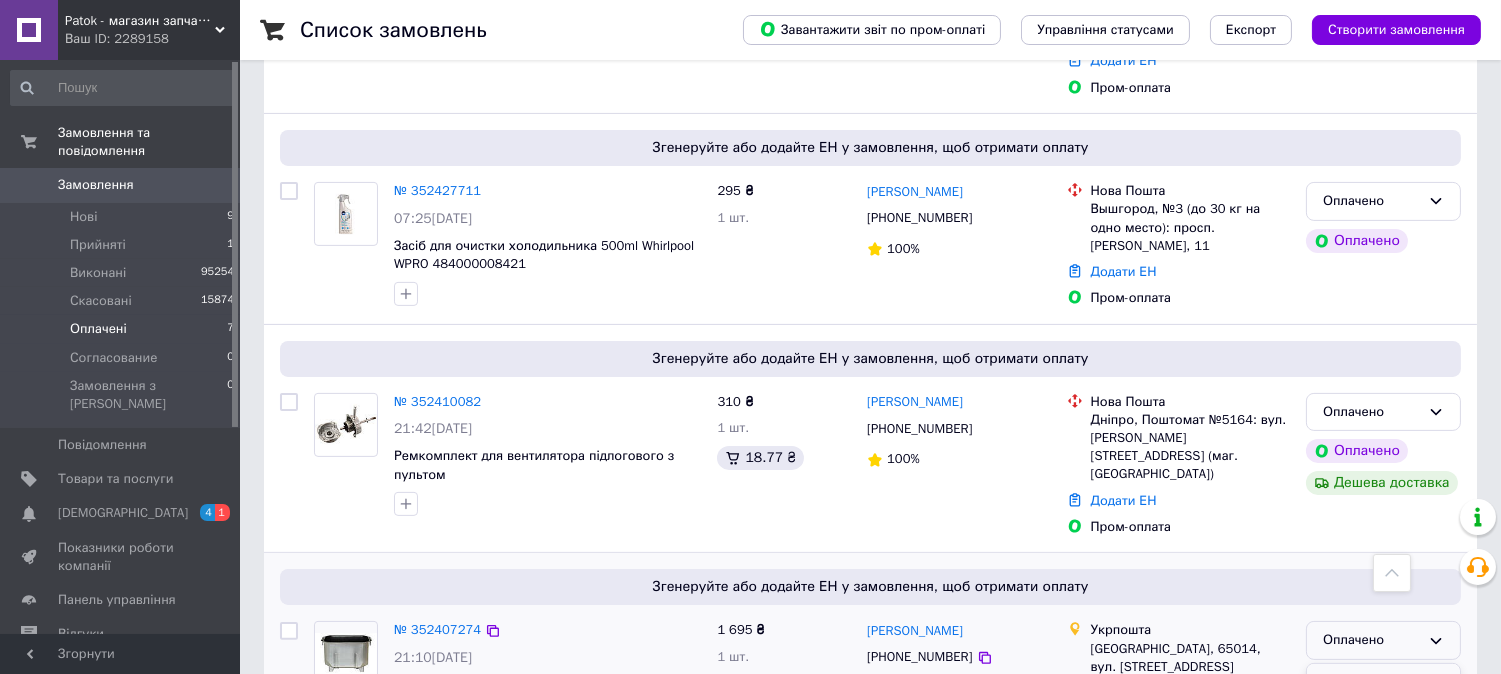 click on "Прийнято" at bounding box center [1383, 682] 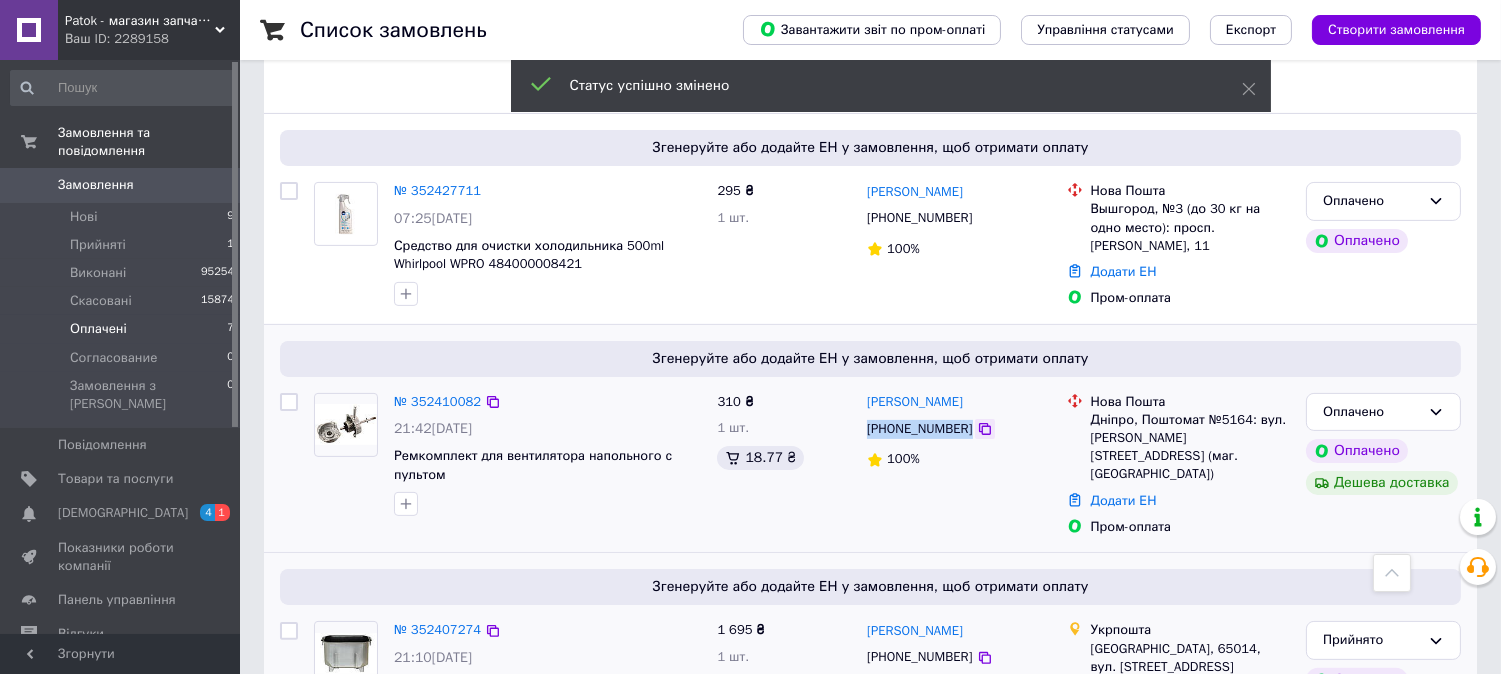 drag, startPoint x: 858, startPoint y: 362, endPoint x: 965, endPoint y: 363, distance: 107.00467 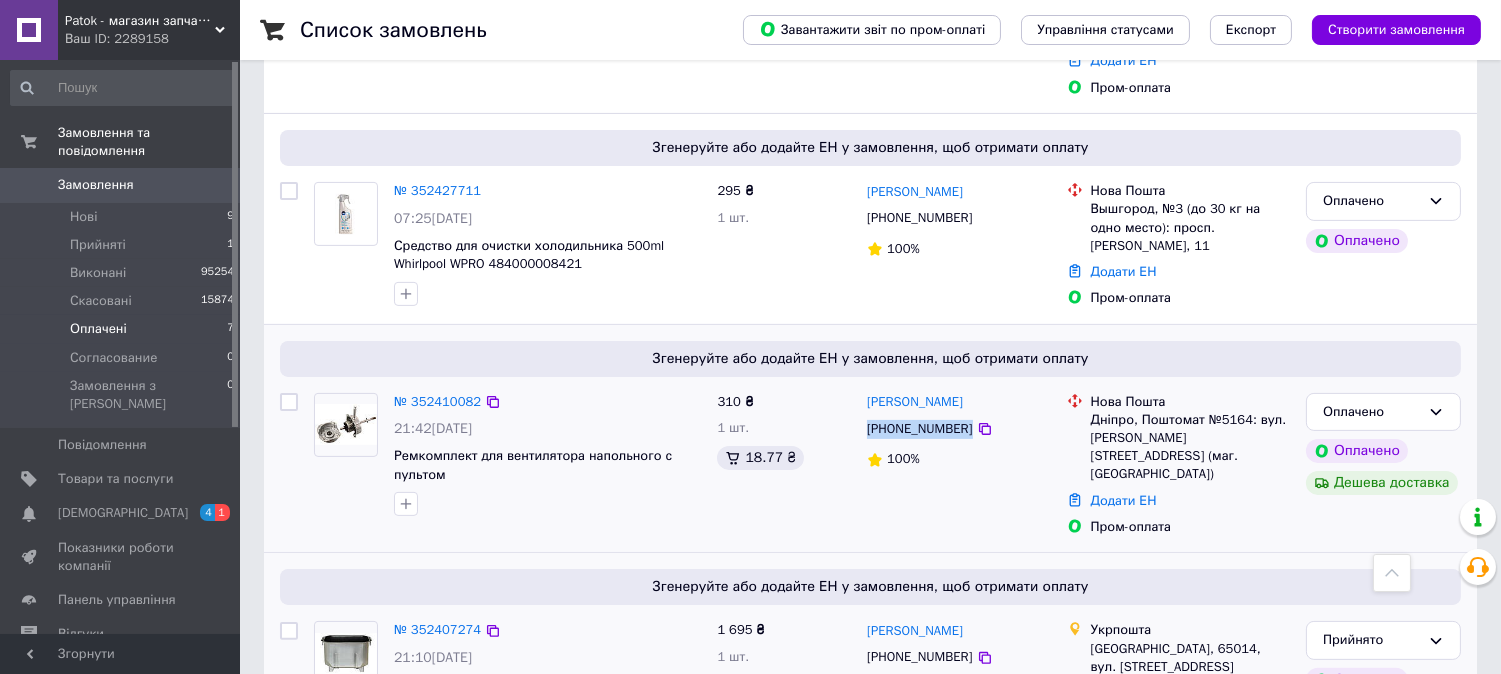 copy on "[PHONE_NUMBER]" 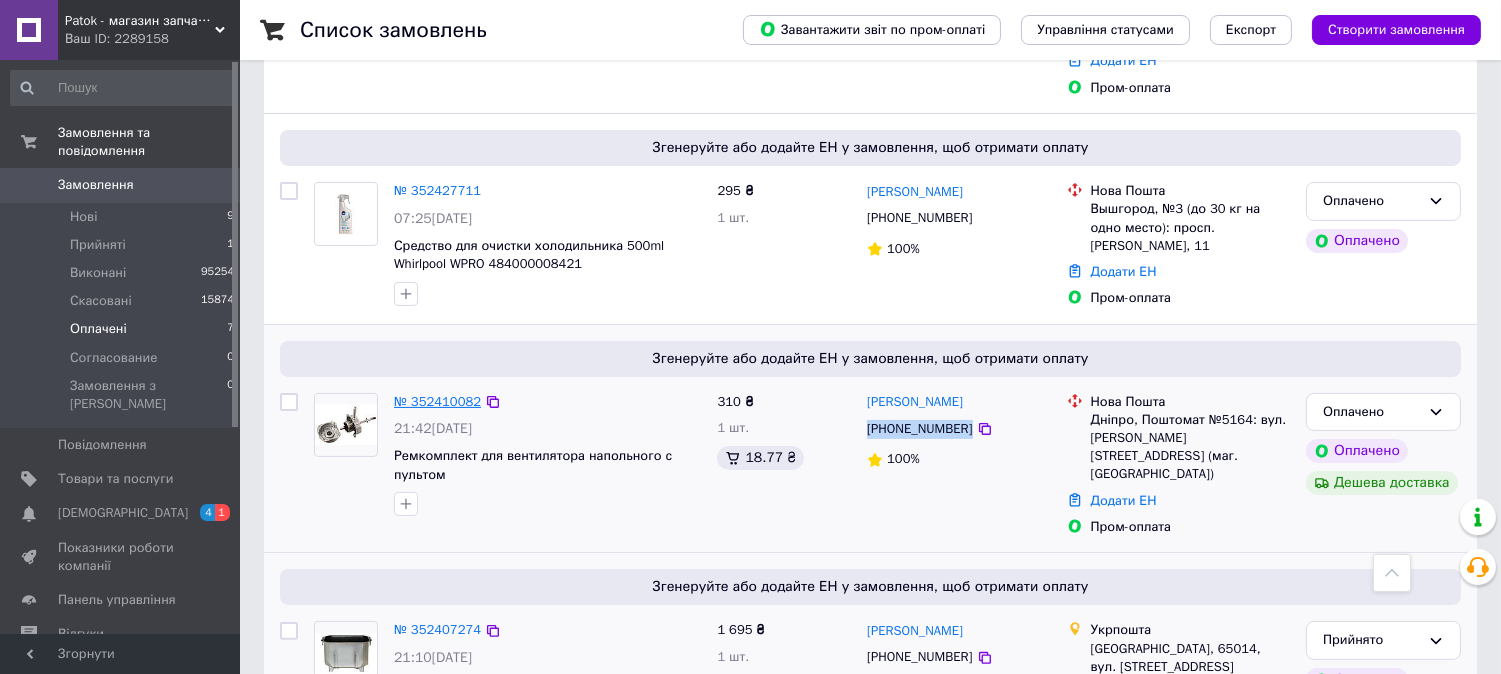 click on "№ 352410082" at bounding box center (437, 401) 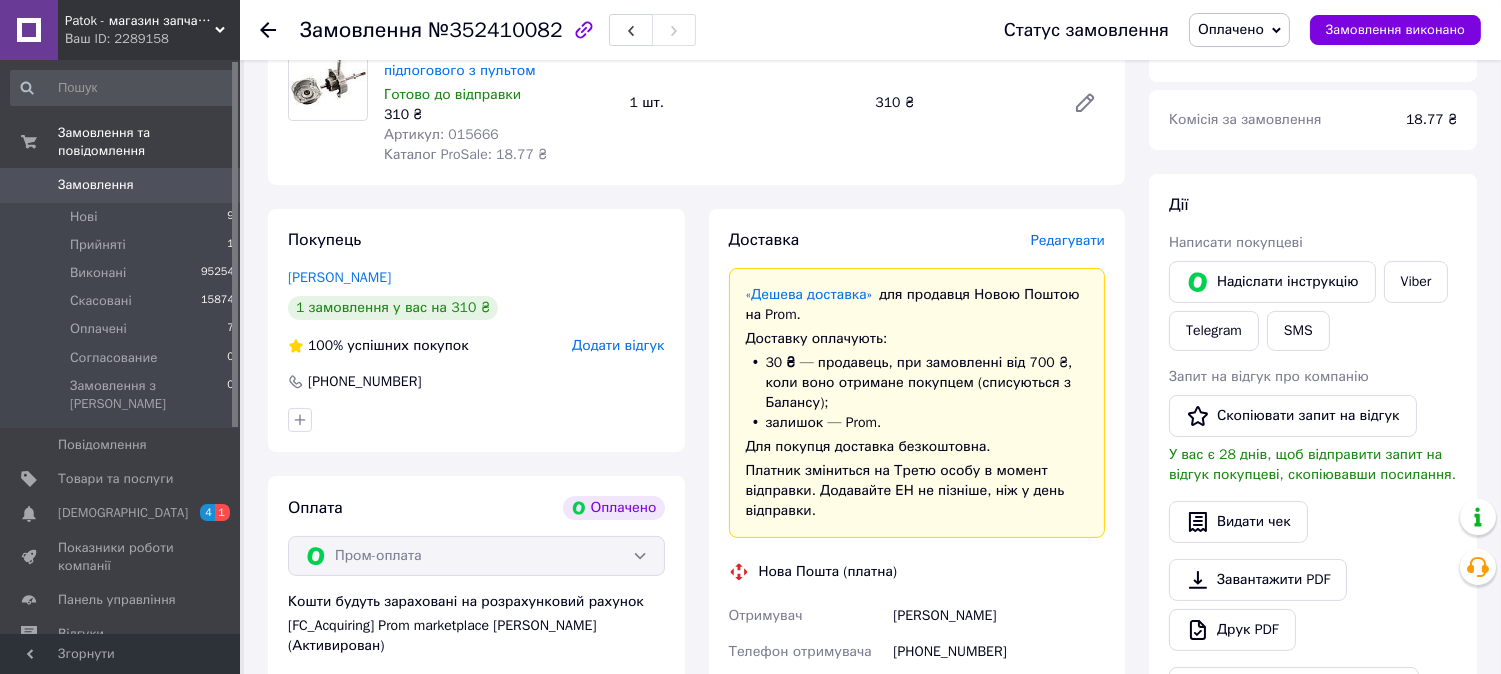 scroll, scrollTop: 610, scrollLeft: 0, axis: vertical 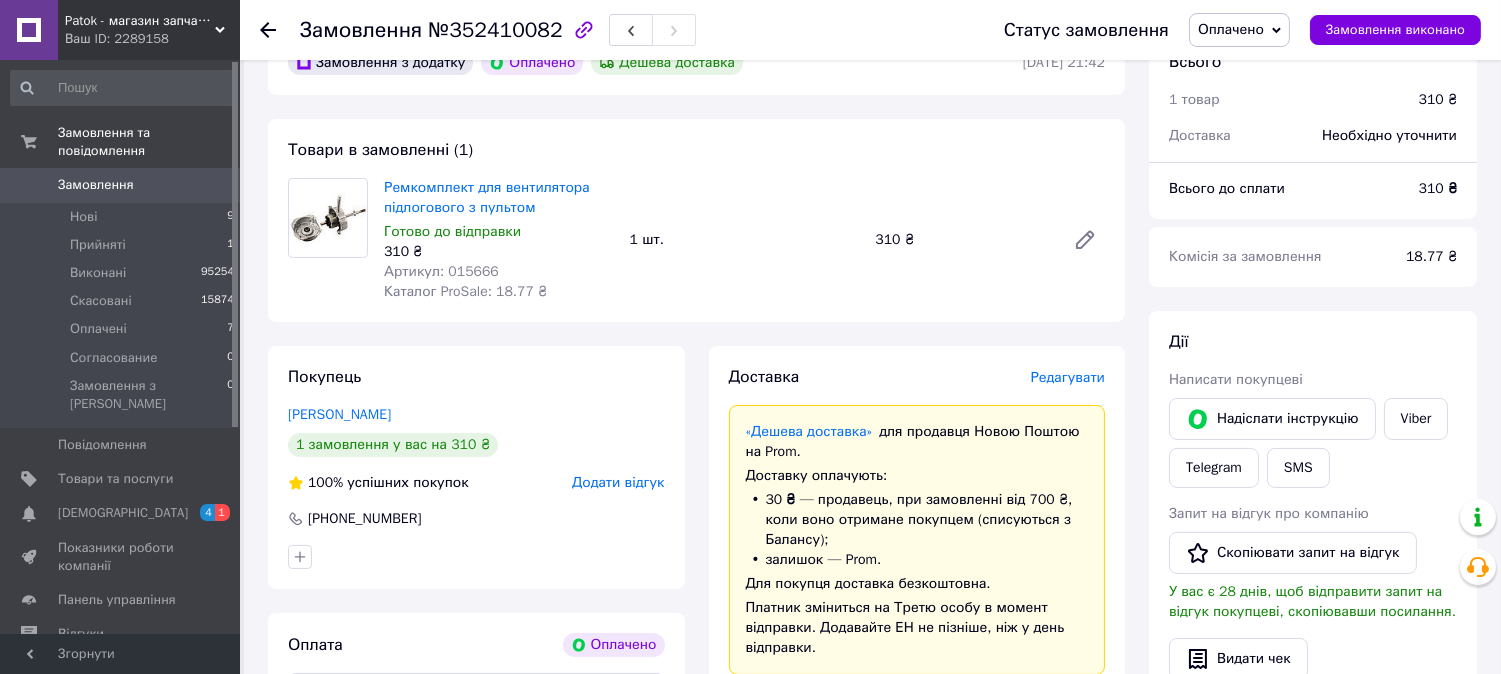 click at bounding box center (280, 30) 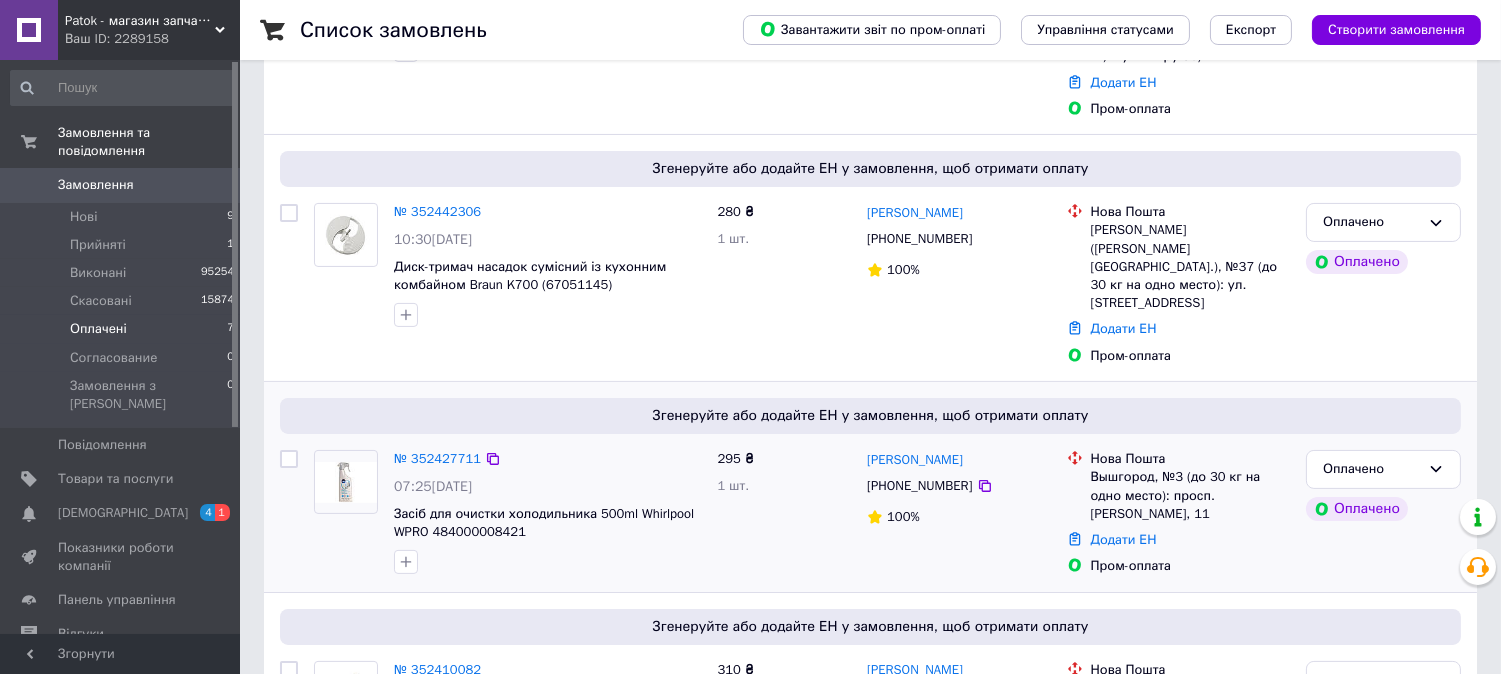 scroll, scrollTop: 864, scrollLeft: 0, axis: vertical 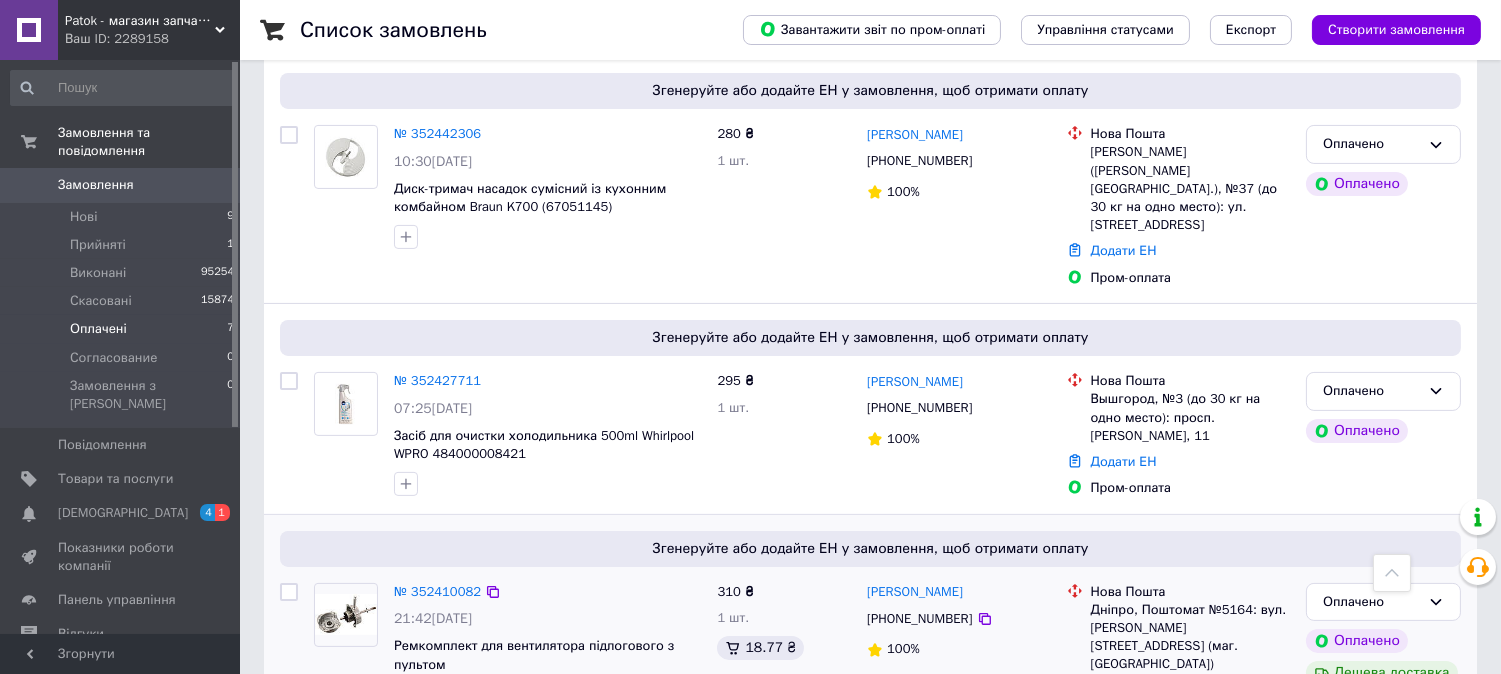 drag, startPoint x: 985, startPoint y: 525, endPoint x: 864, endPoint y: 517, distance: 121.264175 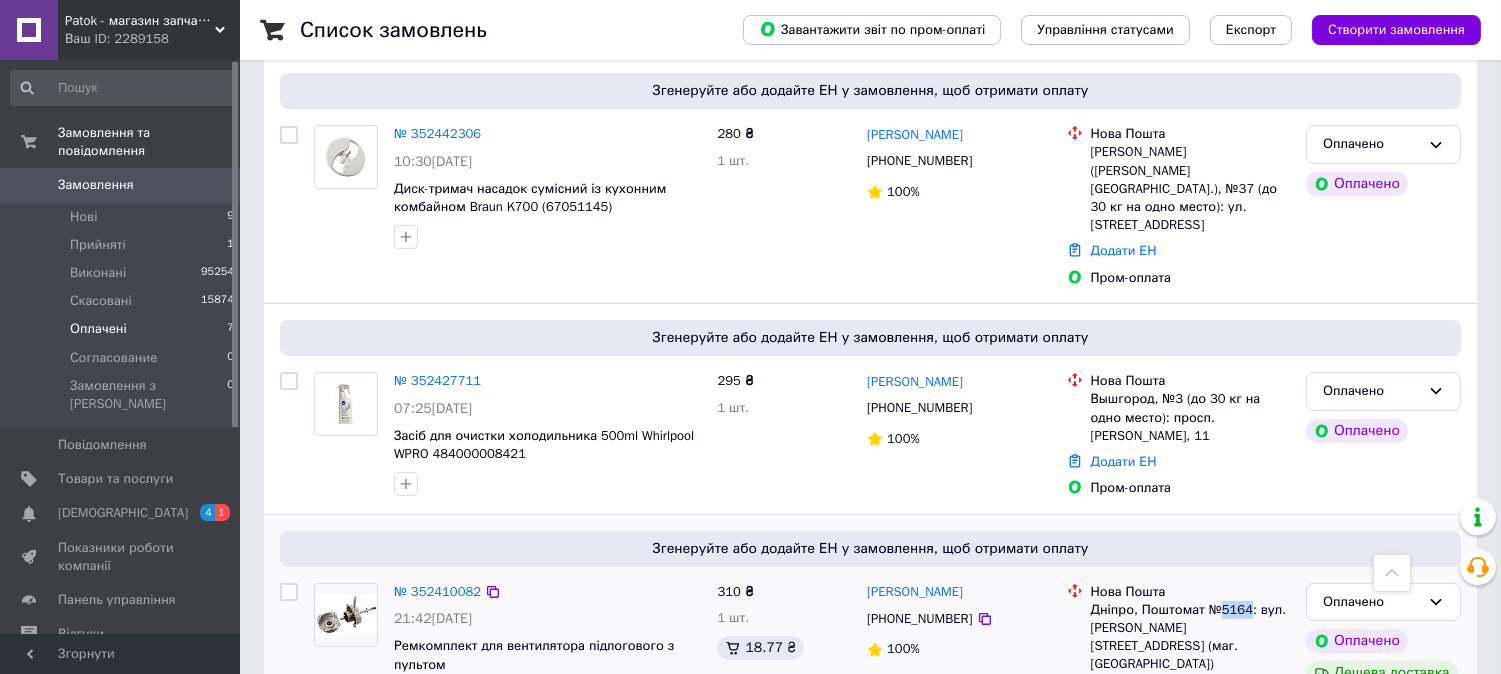 drag, startPoint x: 1245, startPoint y: 534, endPoint x: 1218, endPoint y: 540, distance: 27.658634 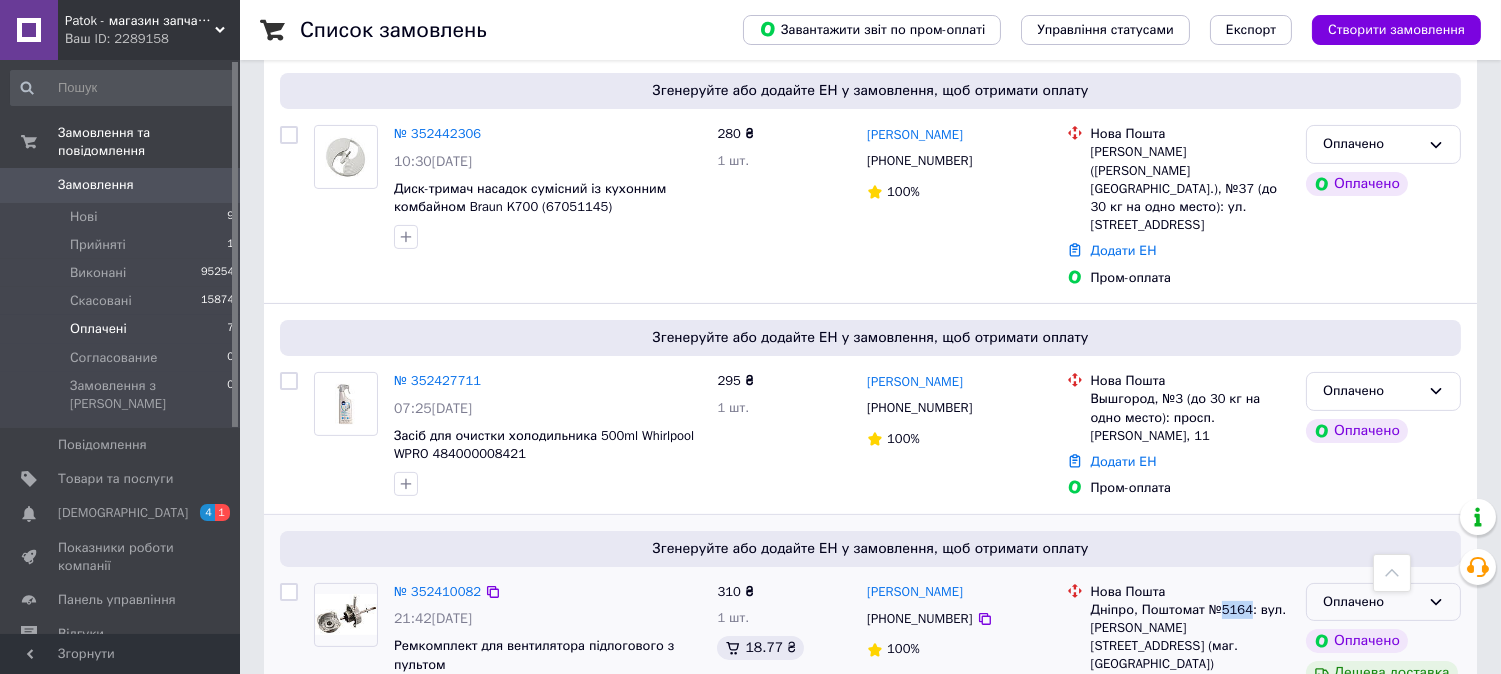 click on "Оплачено" at bounding box center [1383, 602] 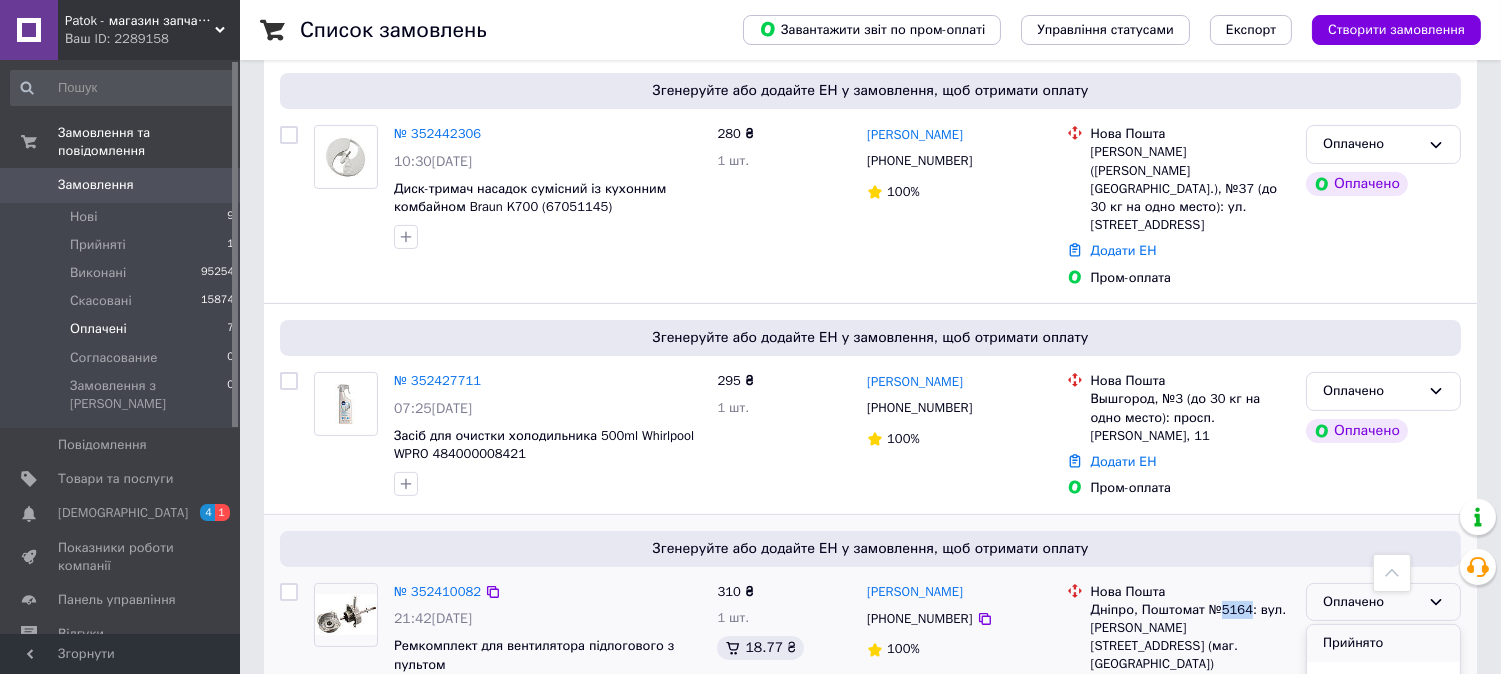 click on "Прийнято" at bounding box center (1383, 643) 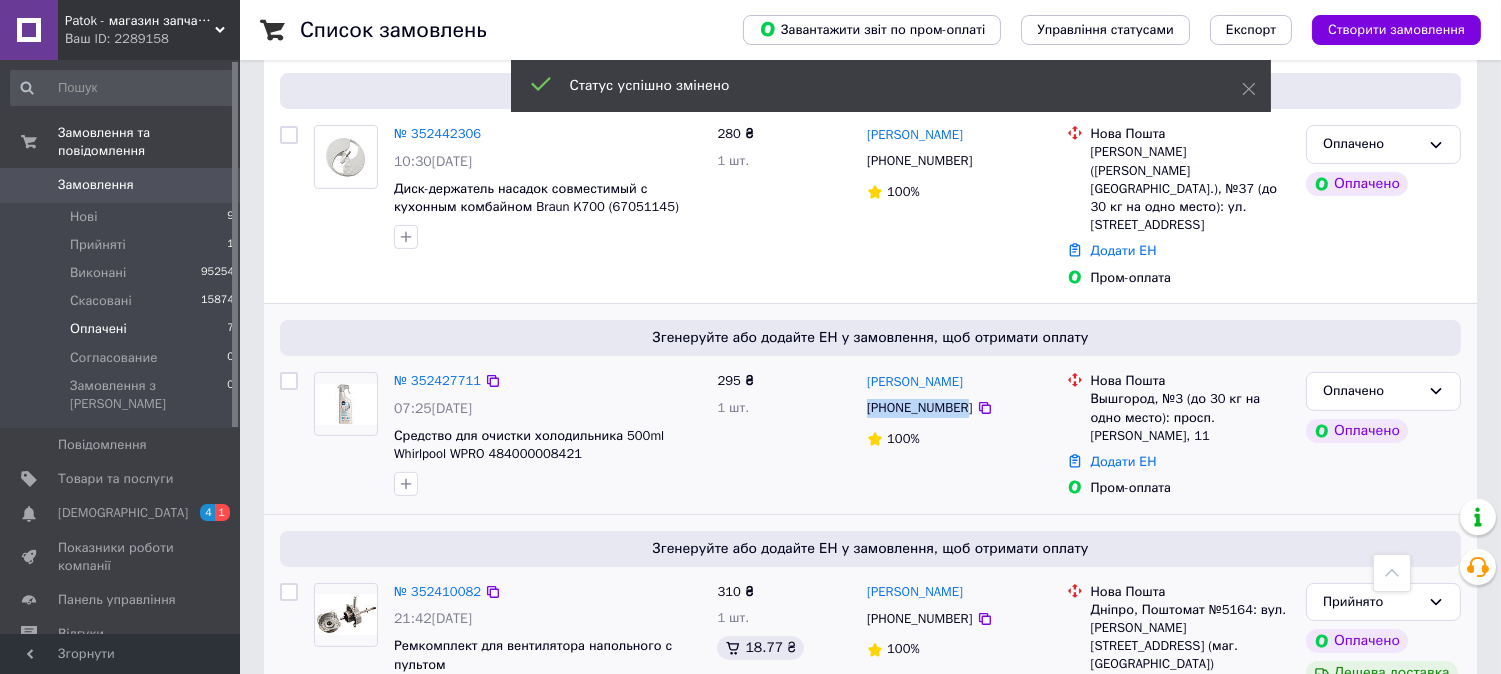drag, startPoint x: 861, startPoint y: 336, endPoint x: 958, endPoint y: 338, distance: 97.020615 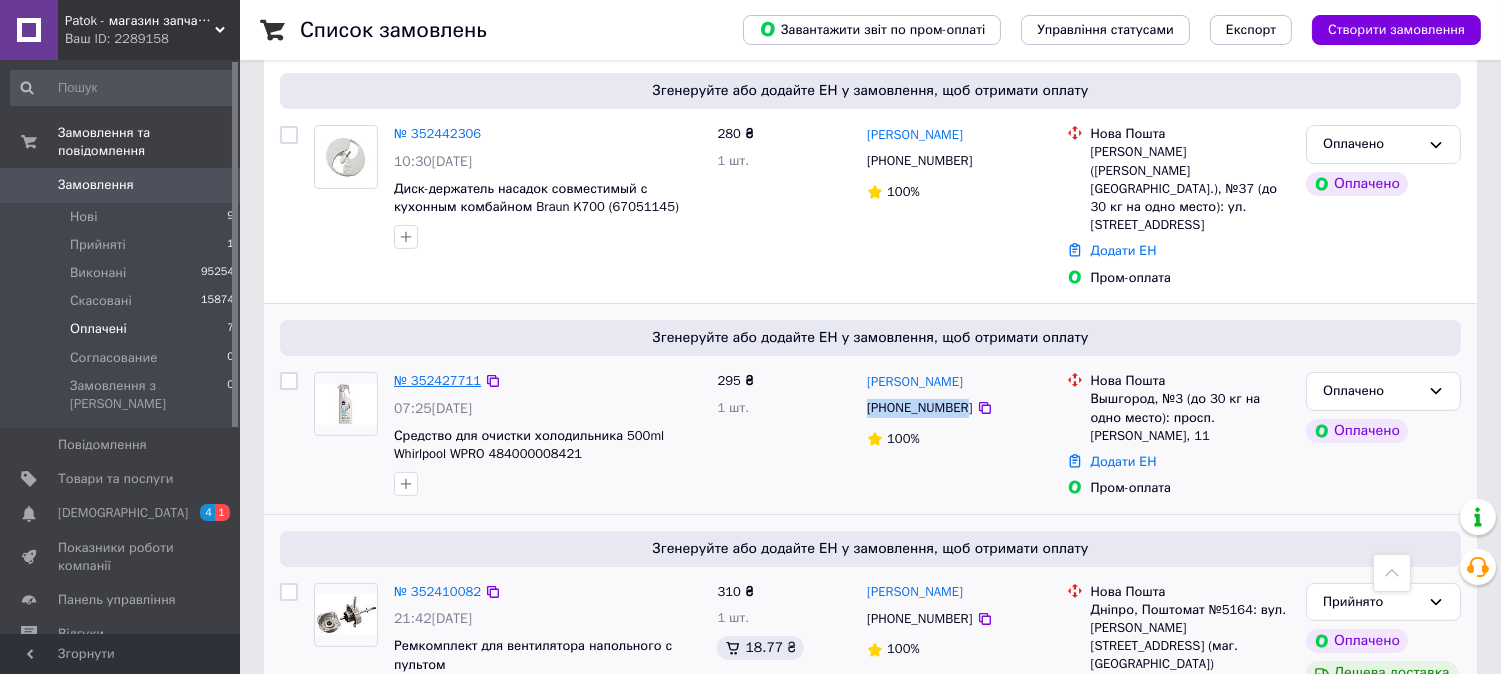 click on "№ 352427711" at bounding box center [437, 380] 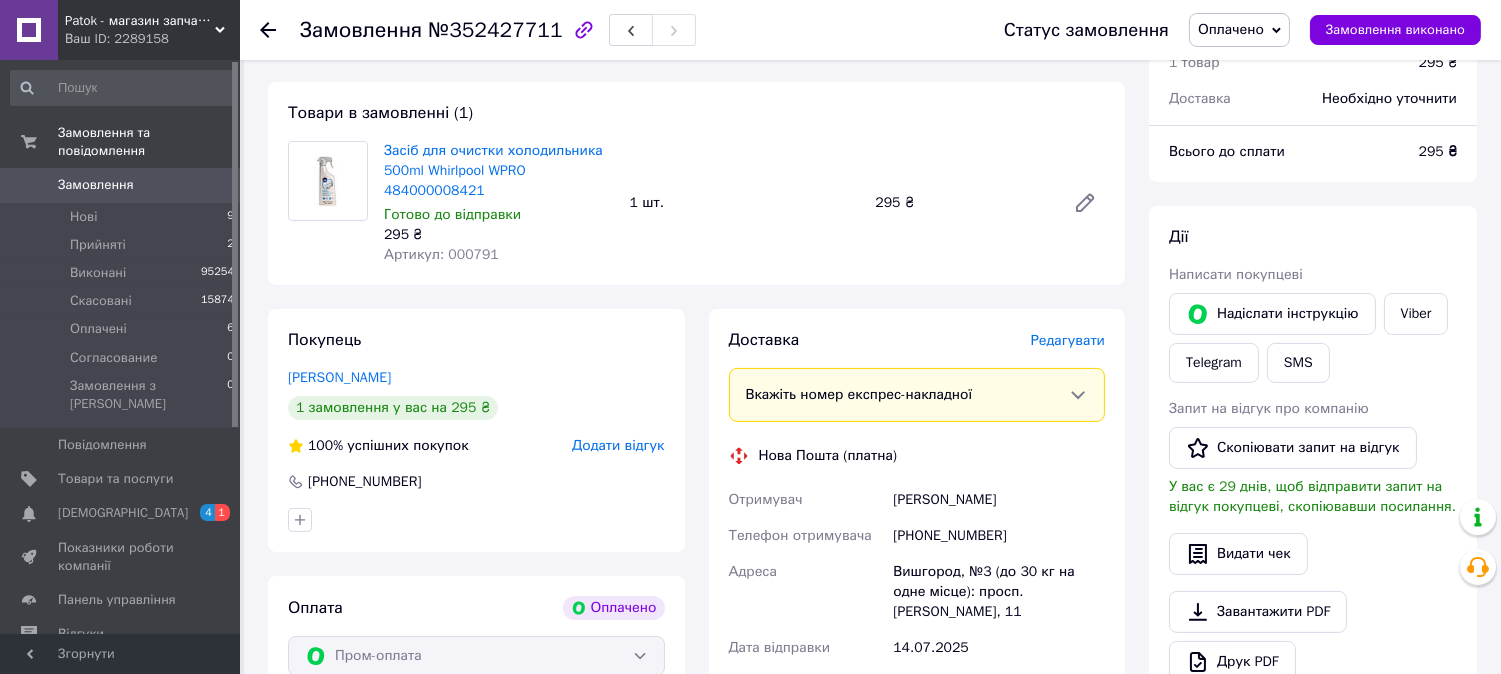 scroll, scrollTop: 420, scrollLeft: 0, axis: vertical 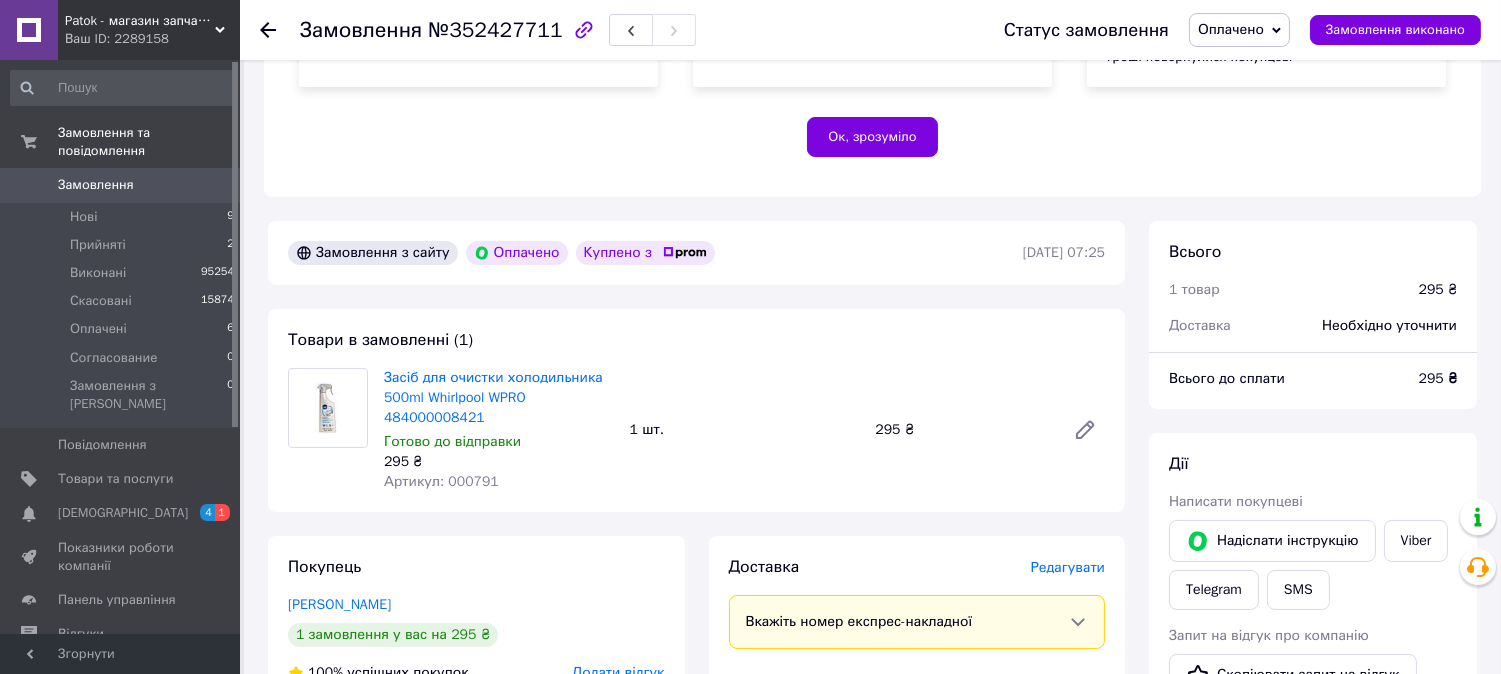 click 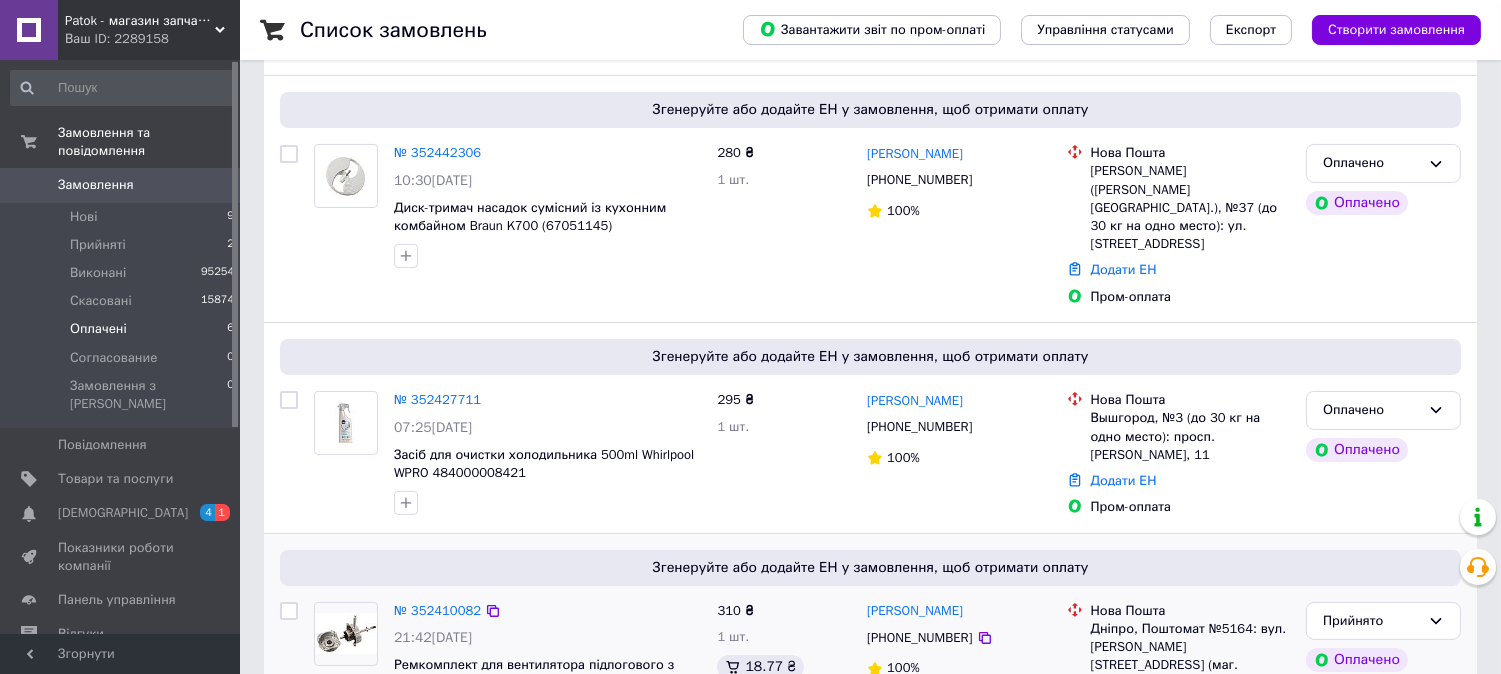 scroll, scrollTop: 864, scrollLeft: 0, axis: vertical 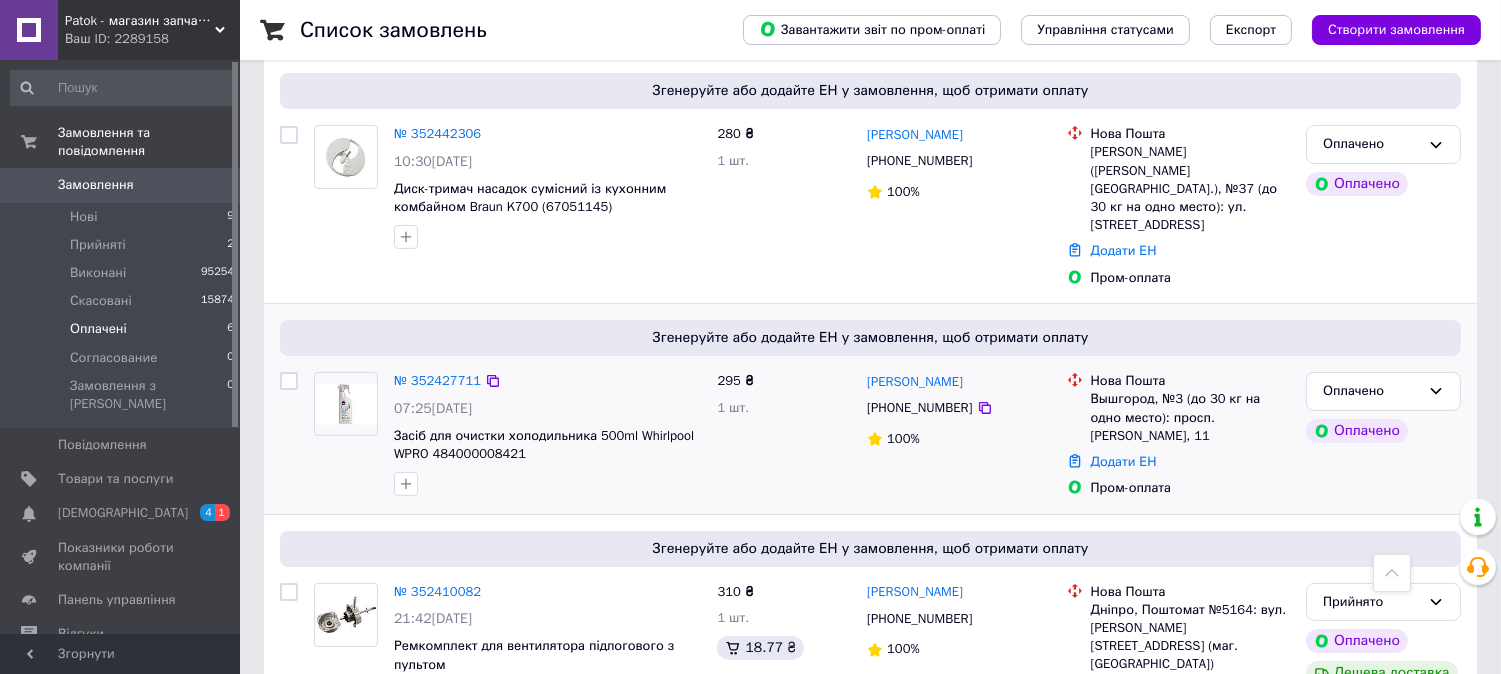 drag, startPoint x: 983, startPoint y: 311, endPoint x: 865, endPoint y: 310, distance: 118.004234 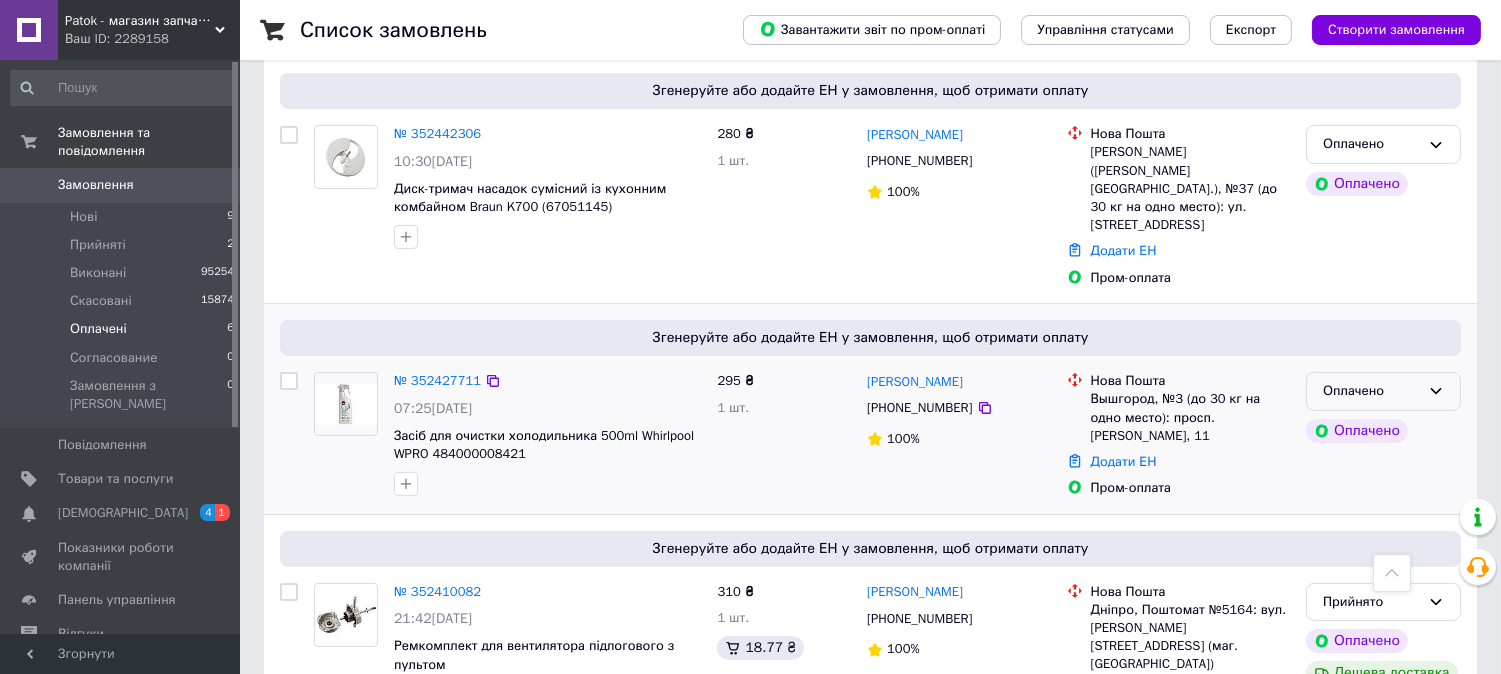 click on "Оплачено" at bounding box center [1383, 391] 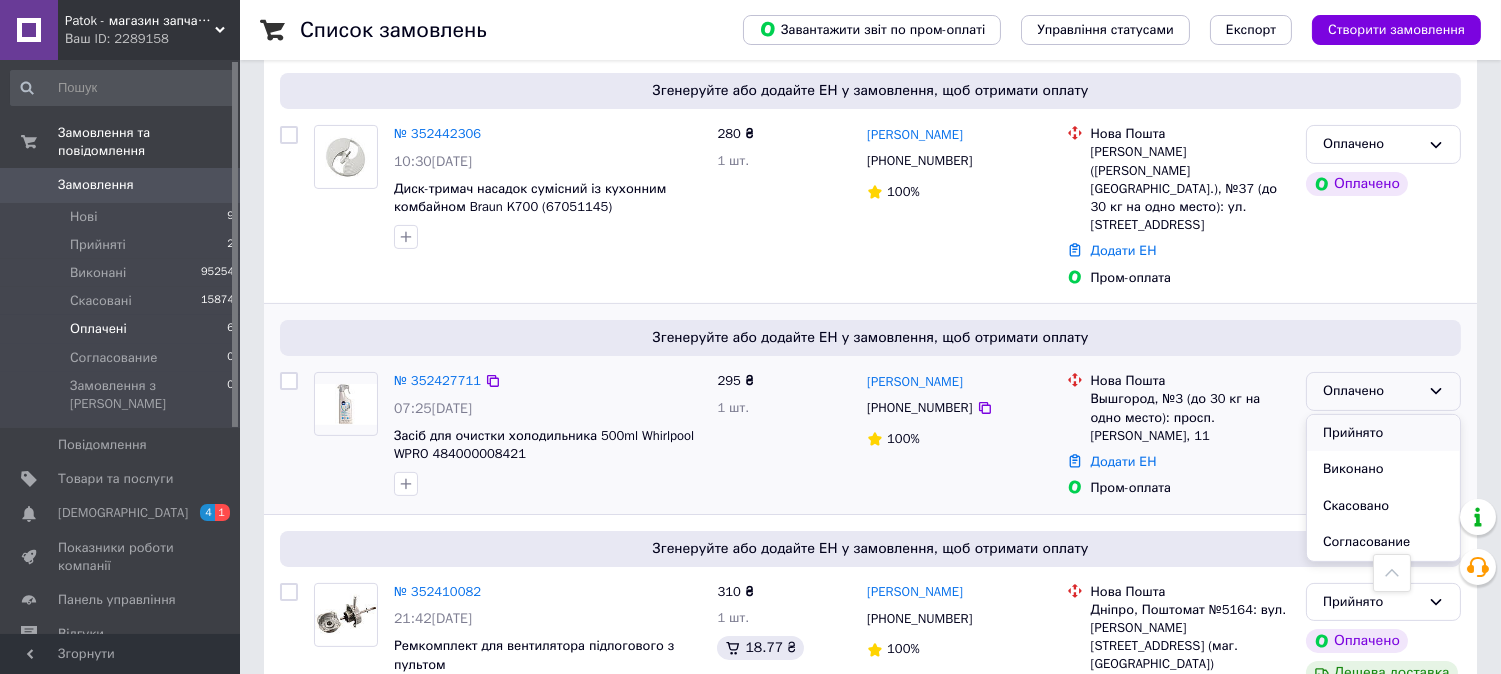 click on "Прийнято" at bounding box center (1383, 433) 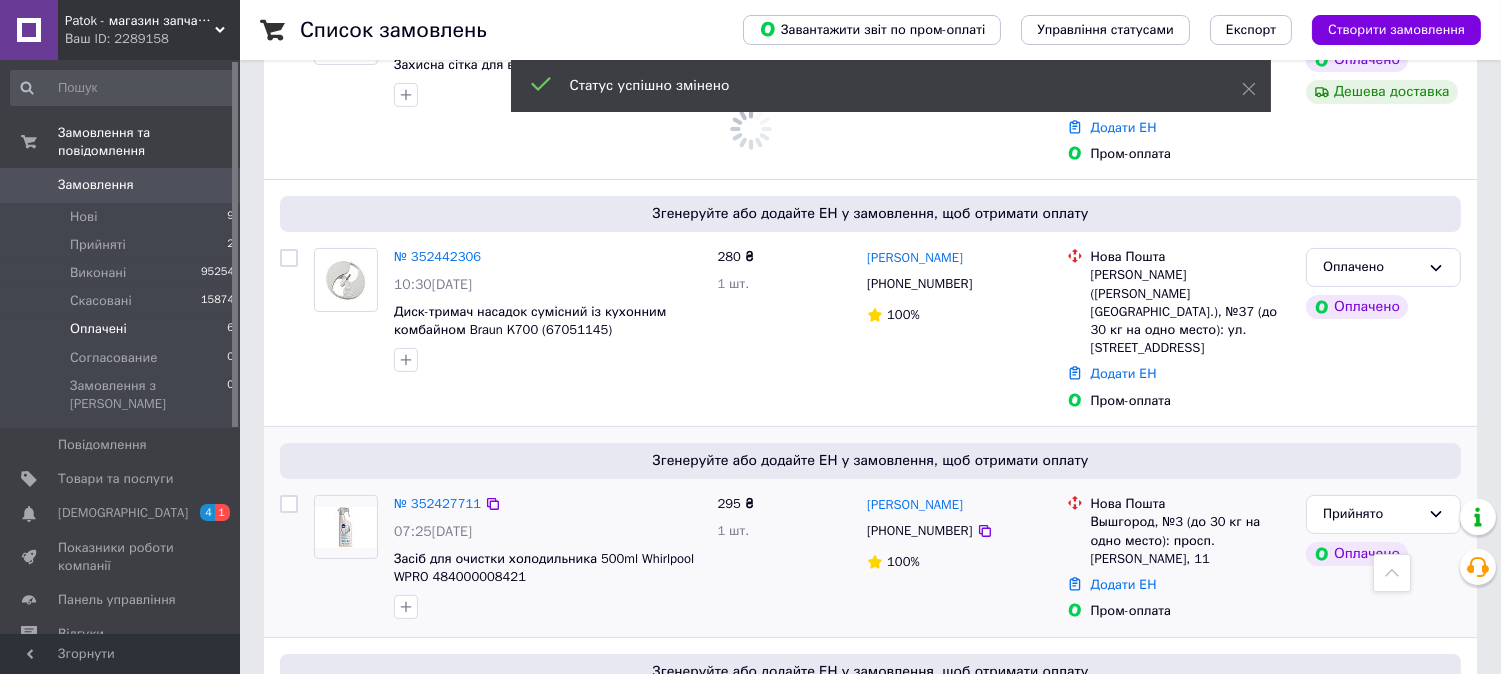 scroll, scrollTop: 531, scrollLeft: 0, axis: vertical 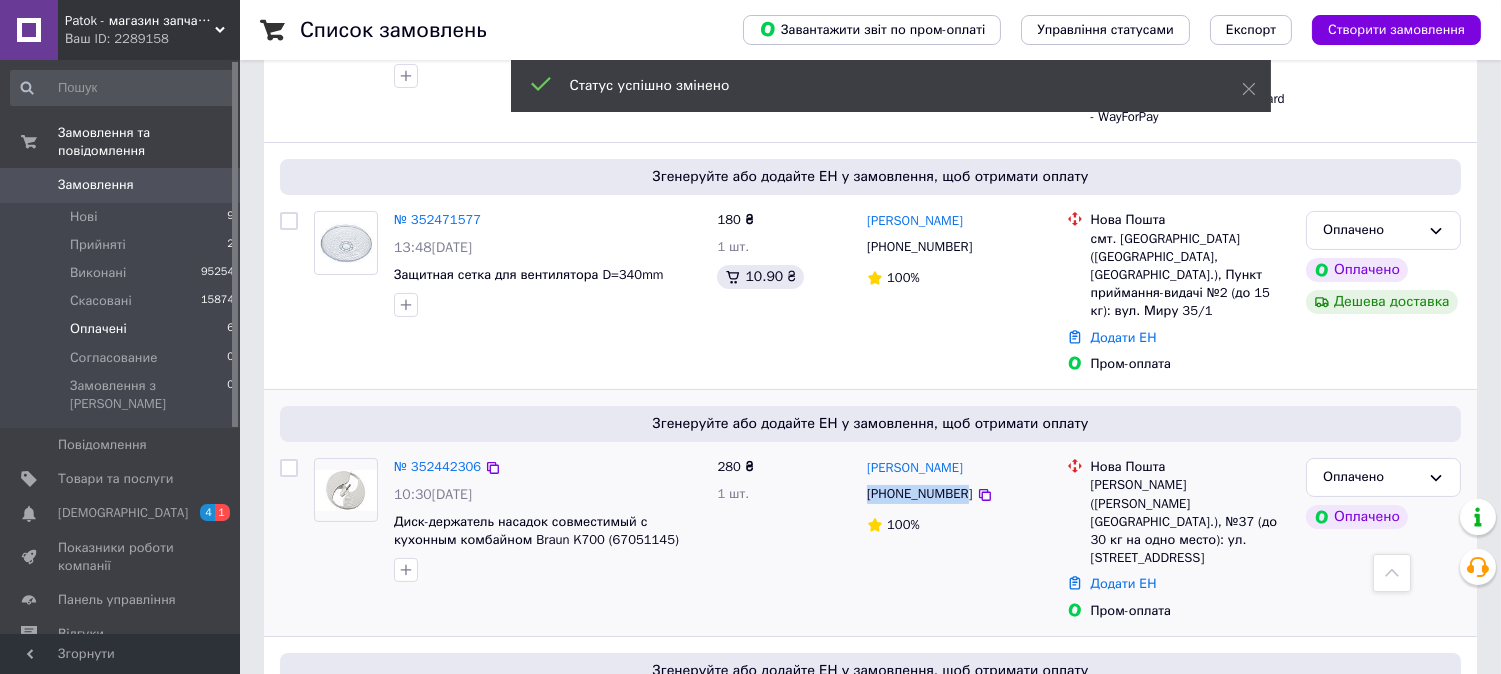 drag, startPoint x: 865, startPoint y: 456, endPoint x: 957, endPoint y: 463, distance: 92.26592 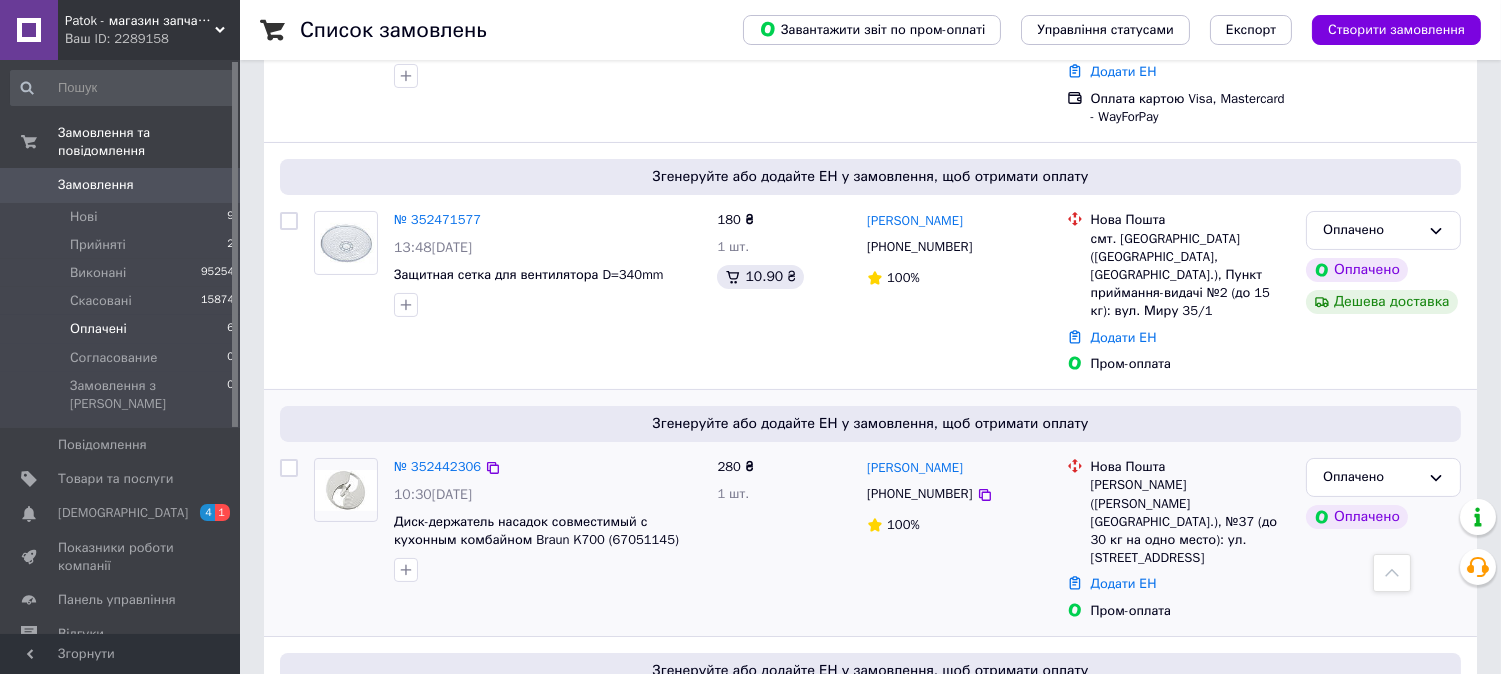 click on "280 ₴ 1 шт." at bounding box center (784, 539) 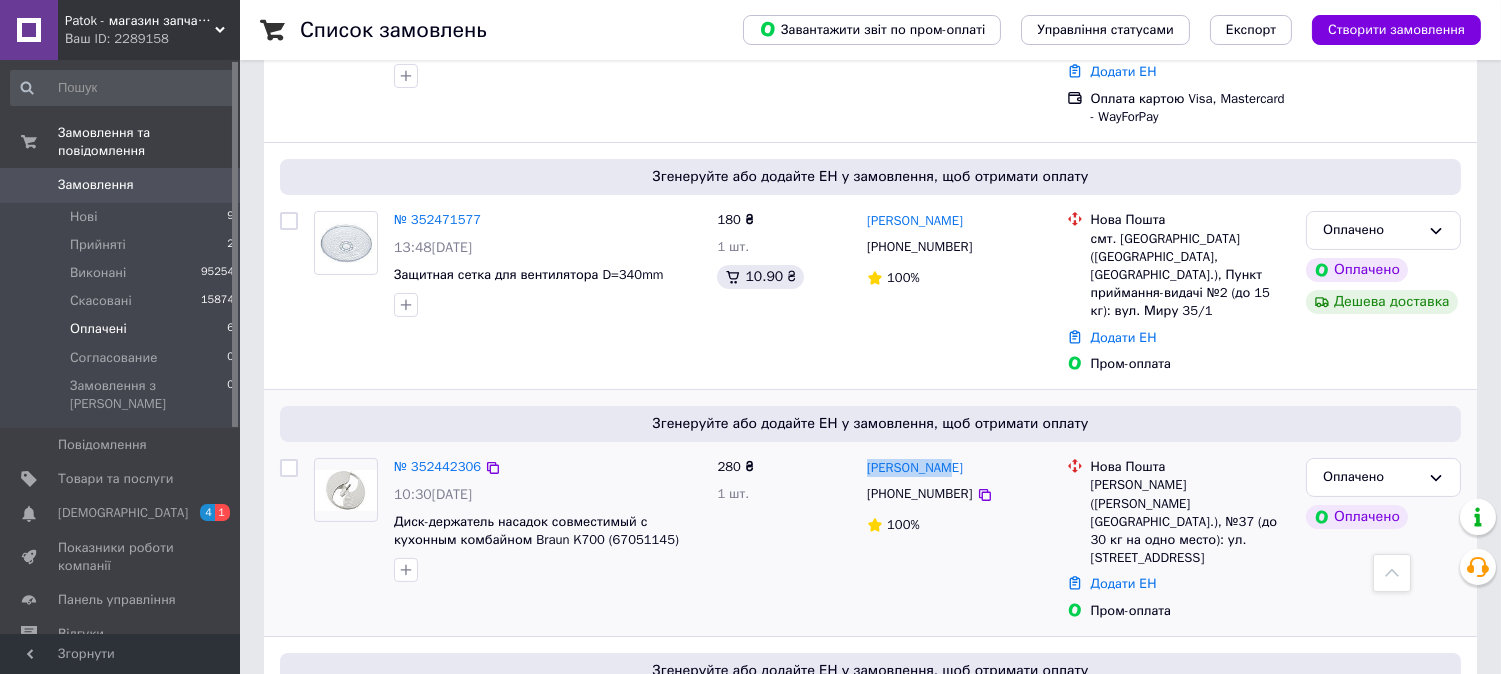 drag, startPoint x: 975, startPoint y: 430, endPoint x: 863, endPoint y: 425, distance: 112.11155 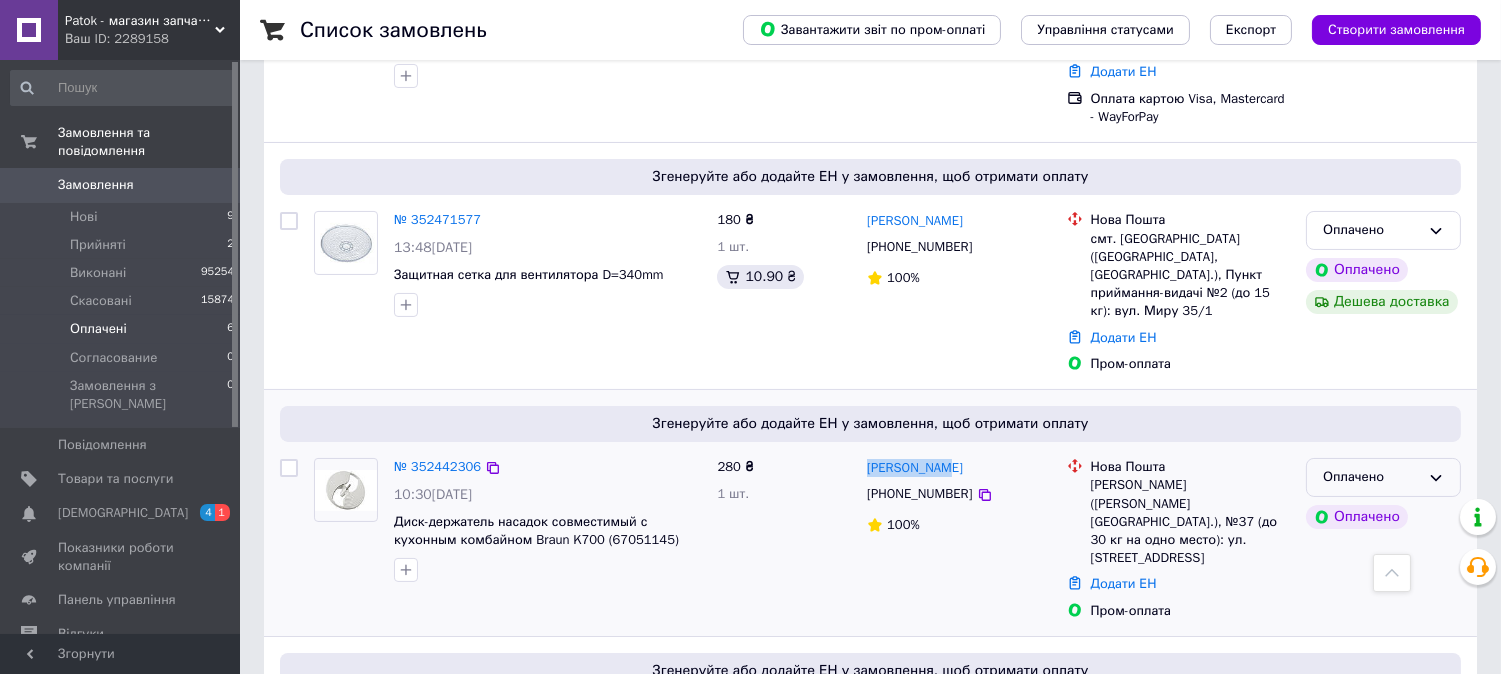 click on "Оплачено" at bounding box center [1371, 477] 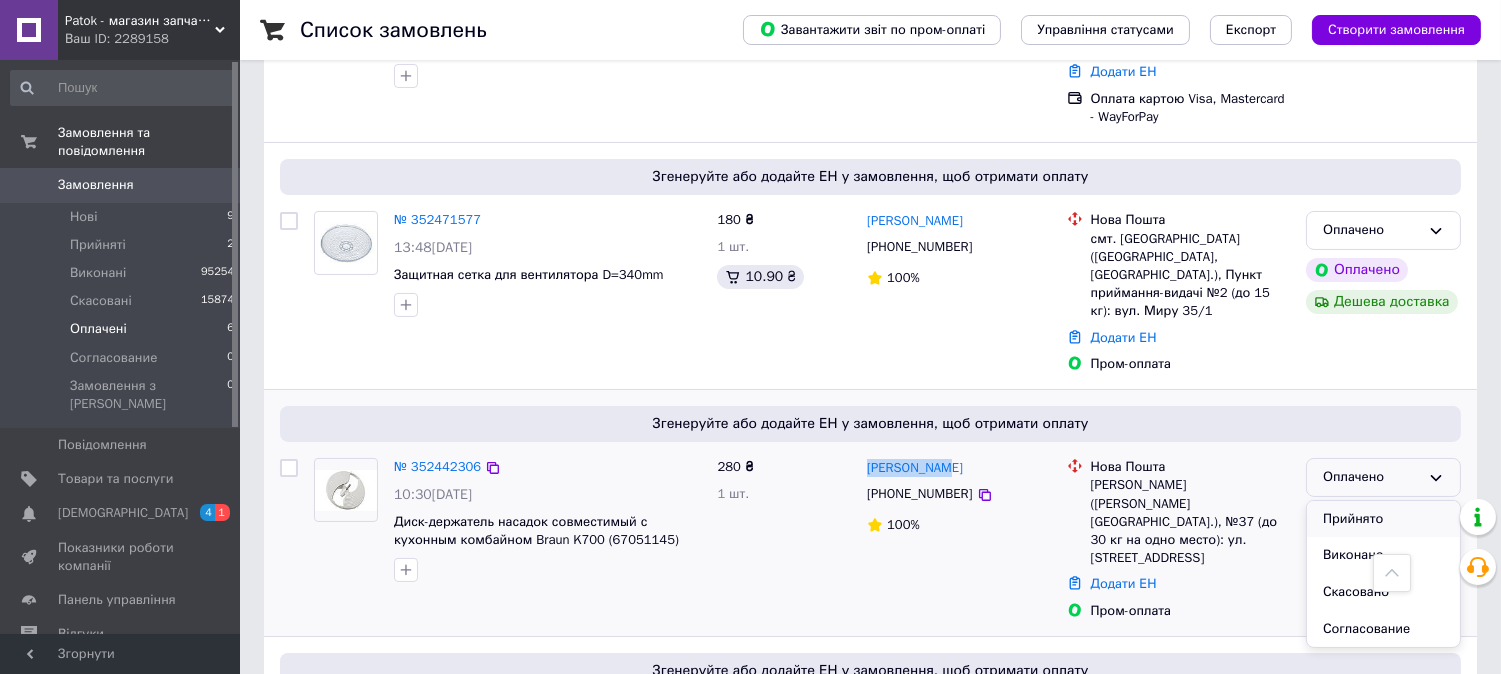 click on "Прийнято" at bounding box center (1383, 519) 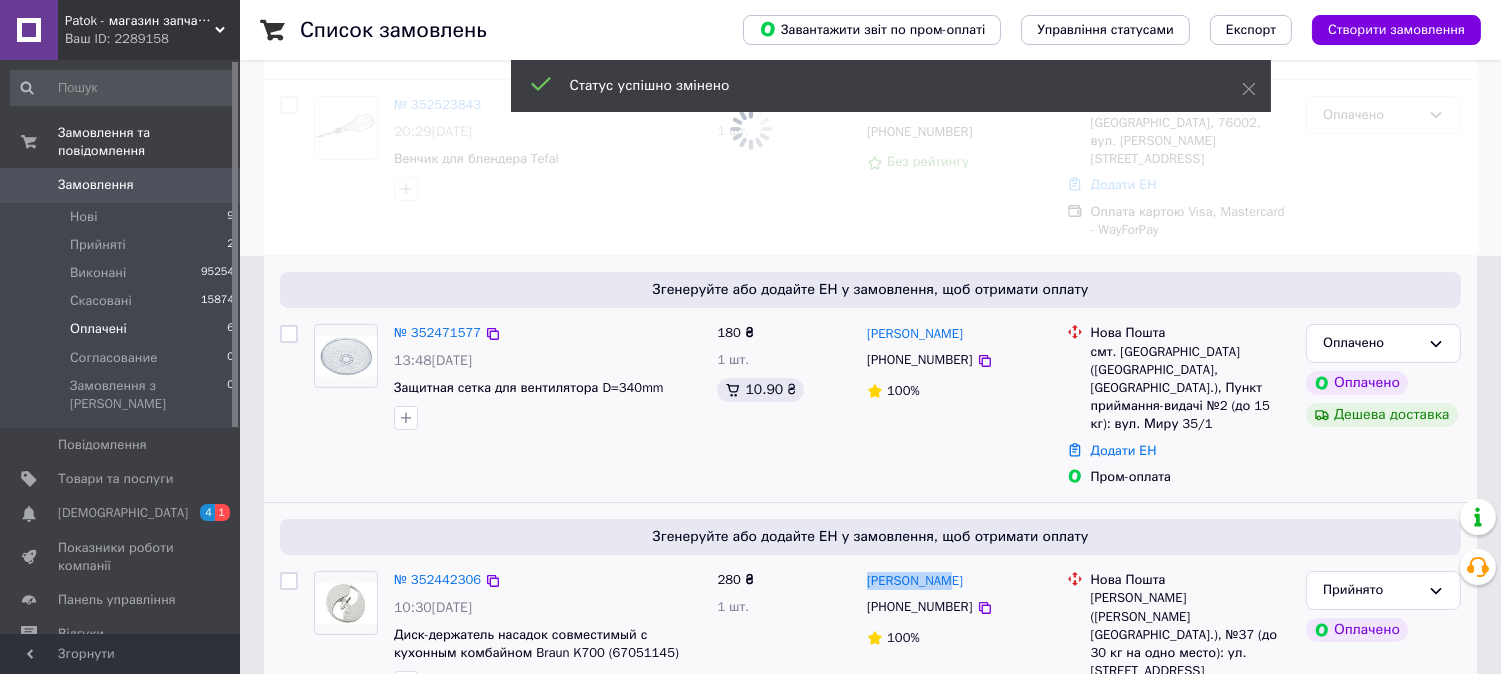 scroll, scrollTop: 420, scrollLeft: 0, axis: vertical 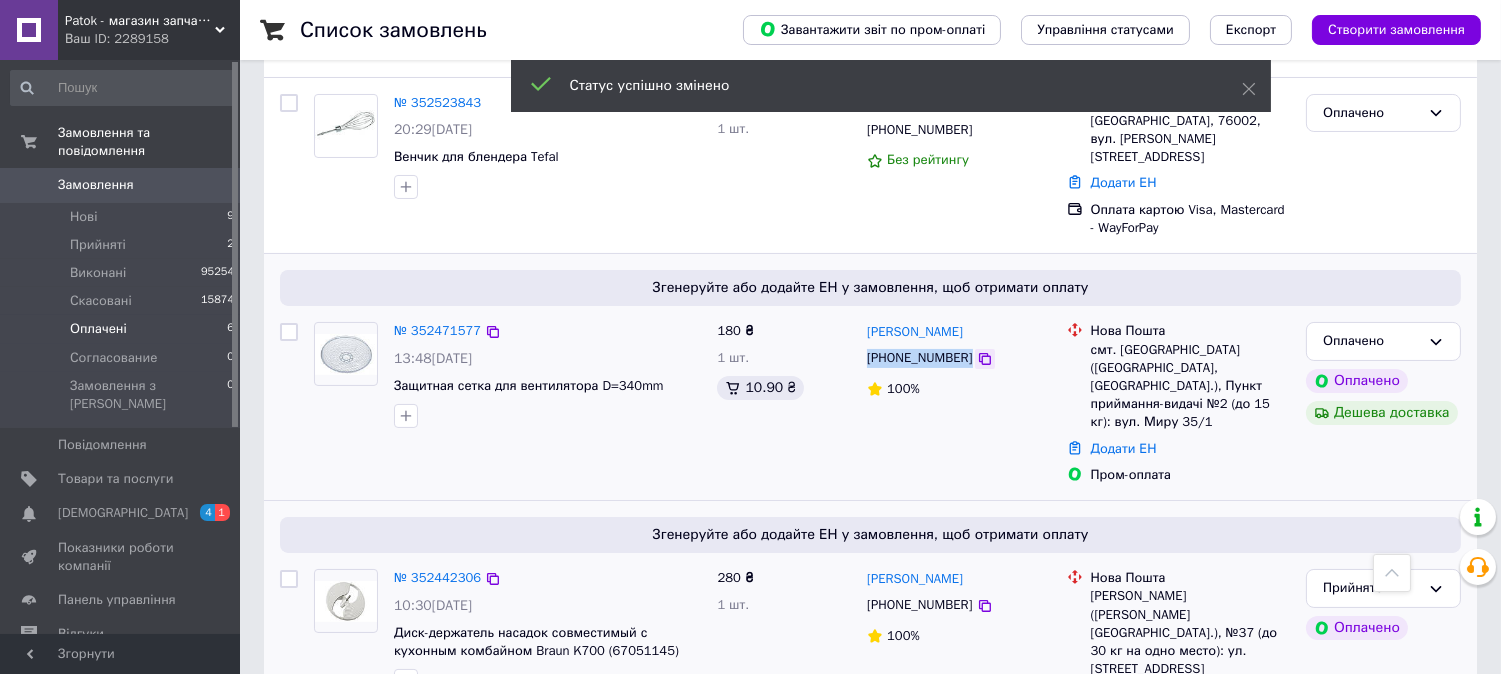 drag, startPoint x: 867, startPoint y: 340, endPoint x: 961, endPoint y: 343, distance: 94.04786 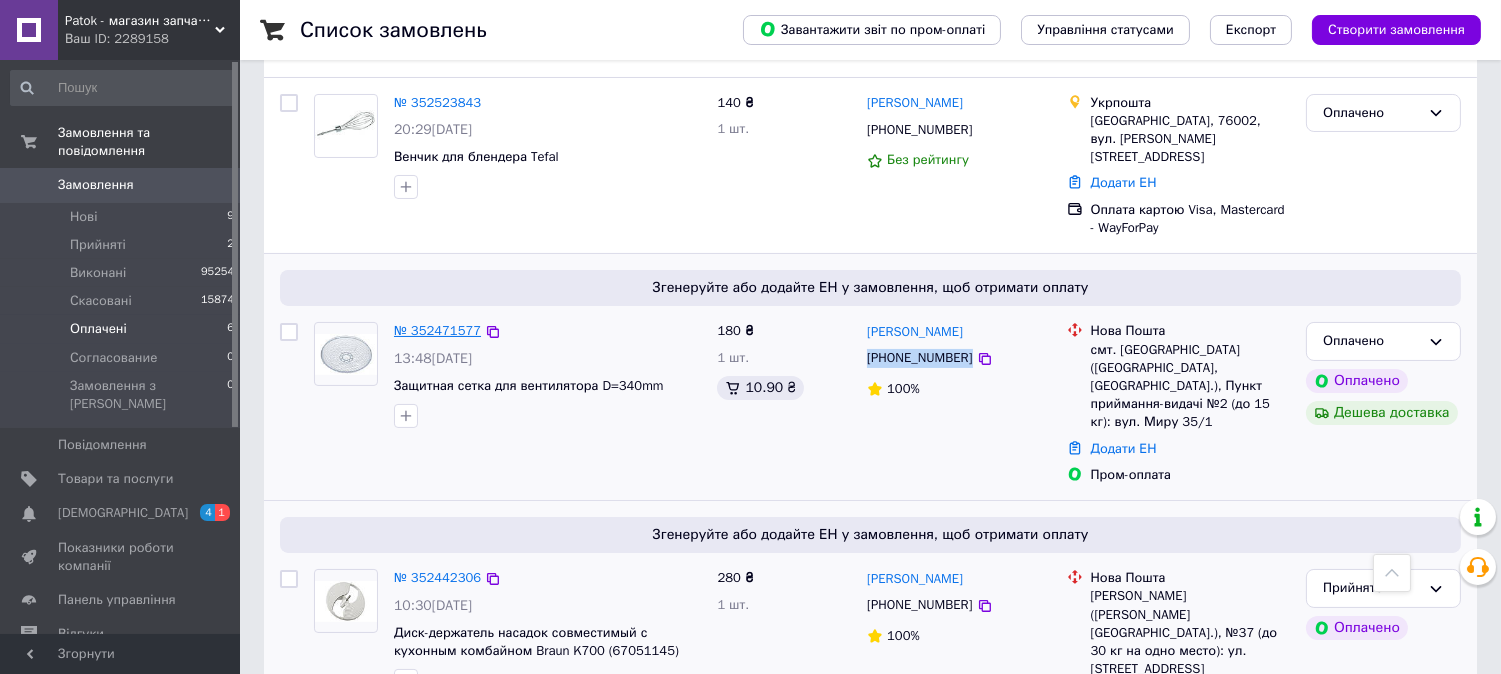 click on "№ 352471577" at bounding box center (437, 330) 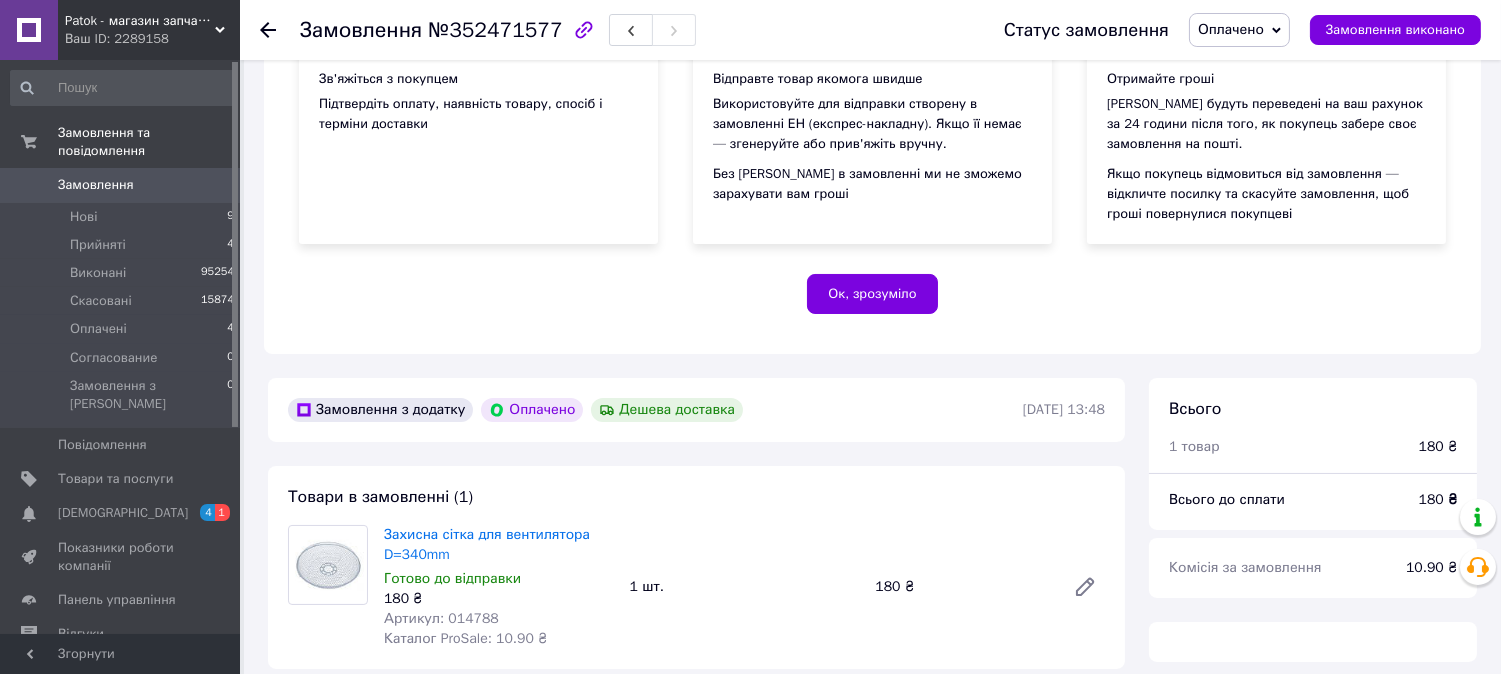 scroll, scrollTop: 264, scrollLeft: 0, axis: vertical 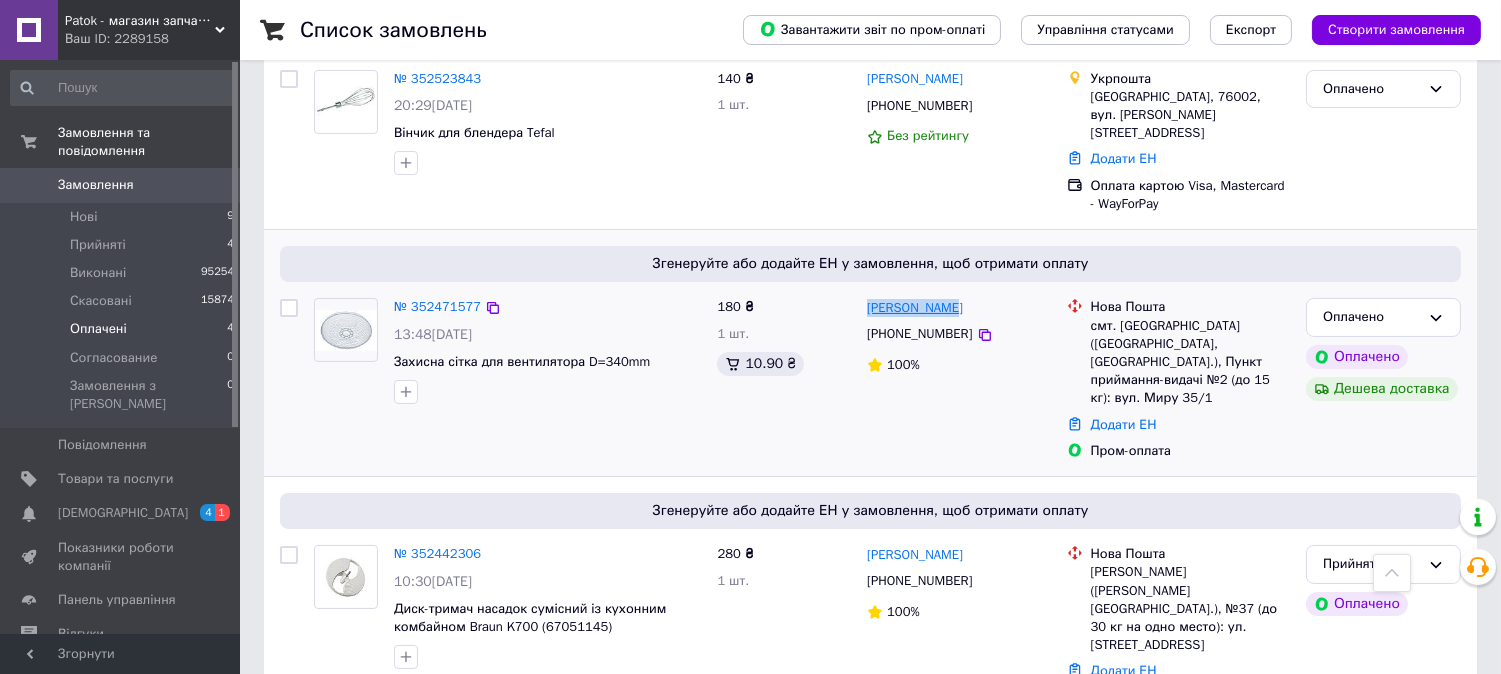 drag, startPoint x: 958, startPoint y: 291, endPoint x: 868, endPoint y: 295, distance: 90.088844 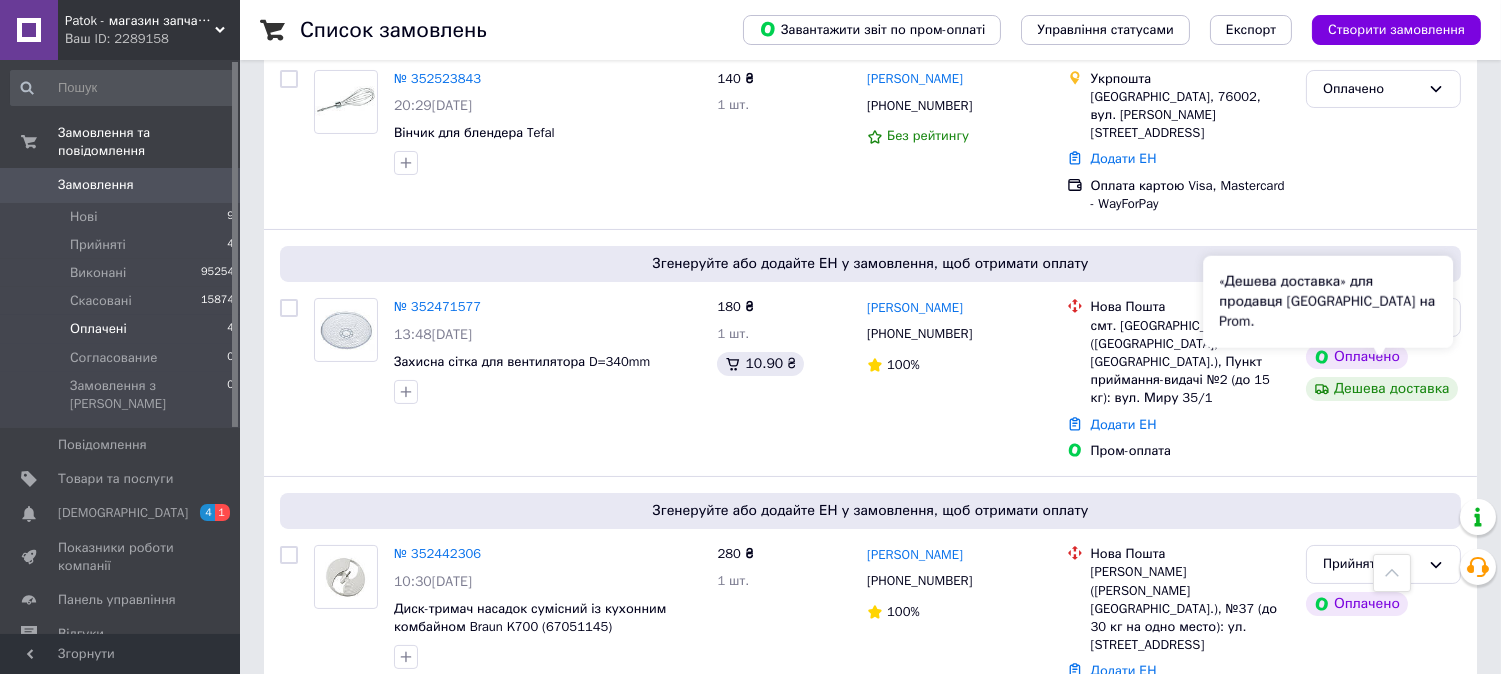 click on "«Дешева доставка» для продавця [GEOGRAPHIC_DATA] на Prom." at bounding box center [1328, 302] 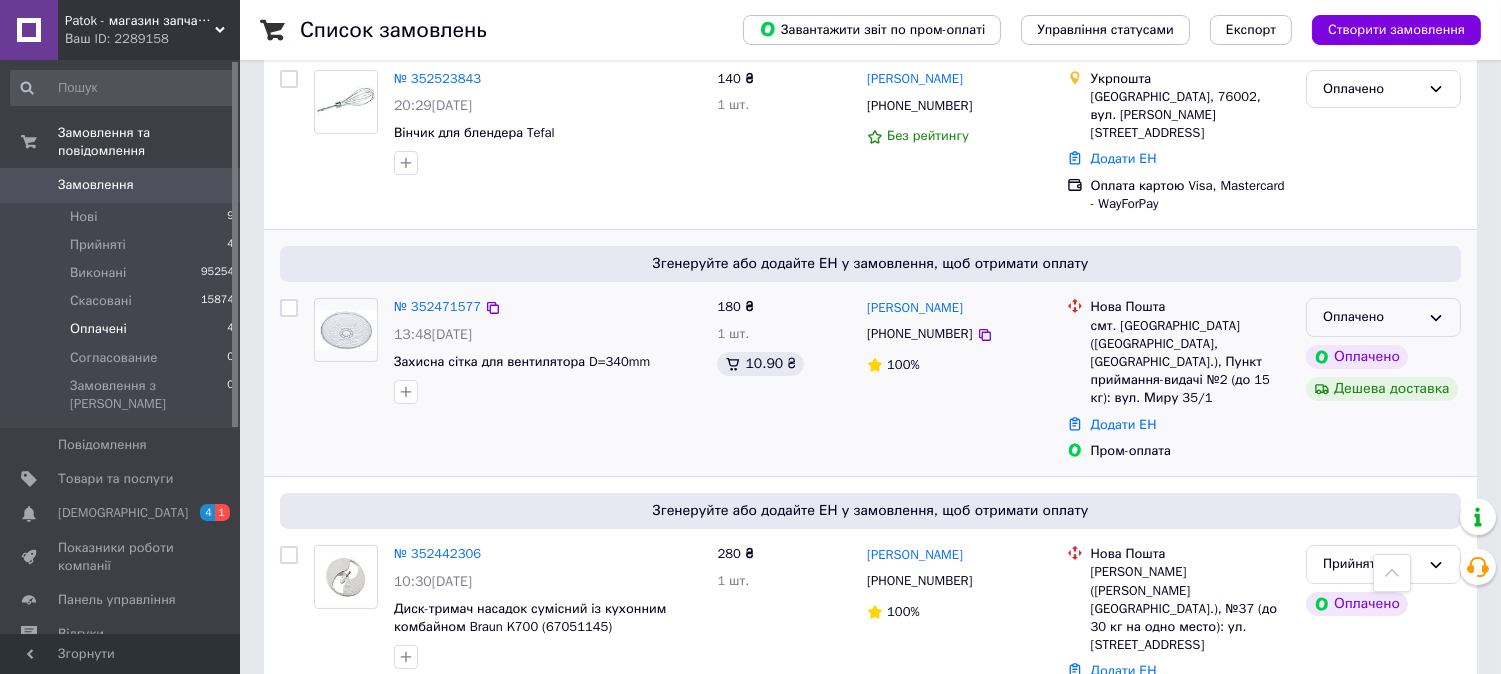 click on "Оплачено" at bounding box center [1383, 317] 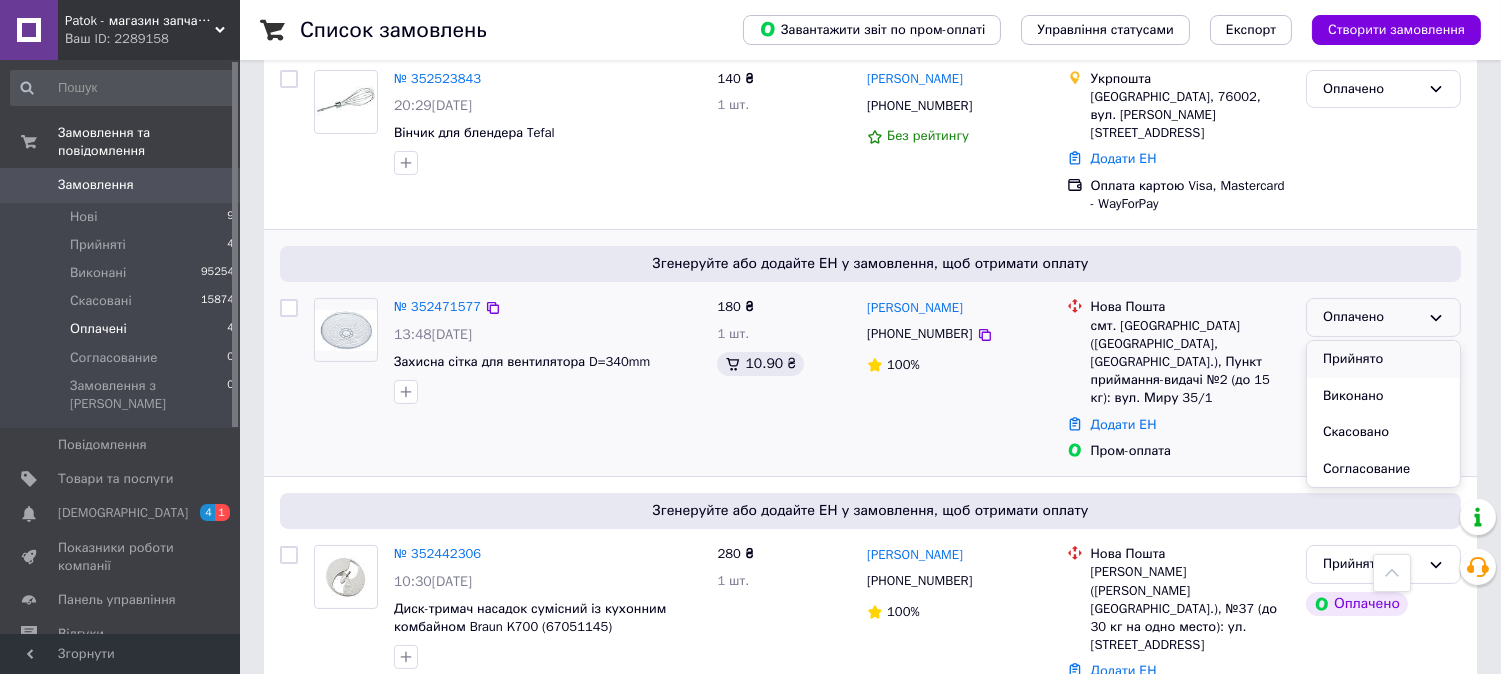 click on "Прийнято" at bounding box center [1383, 359] 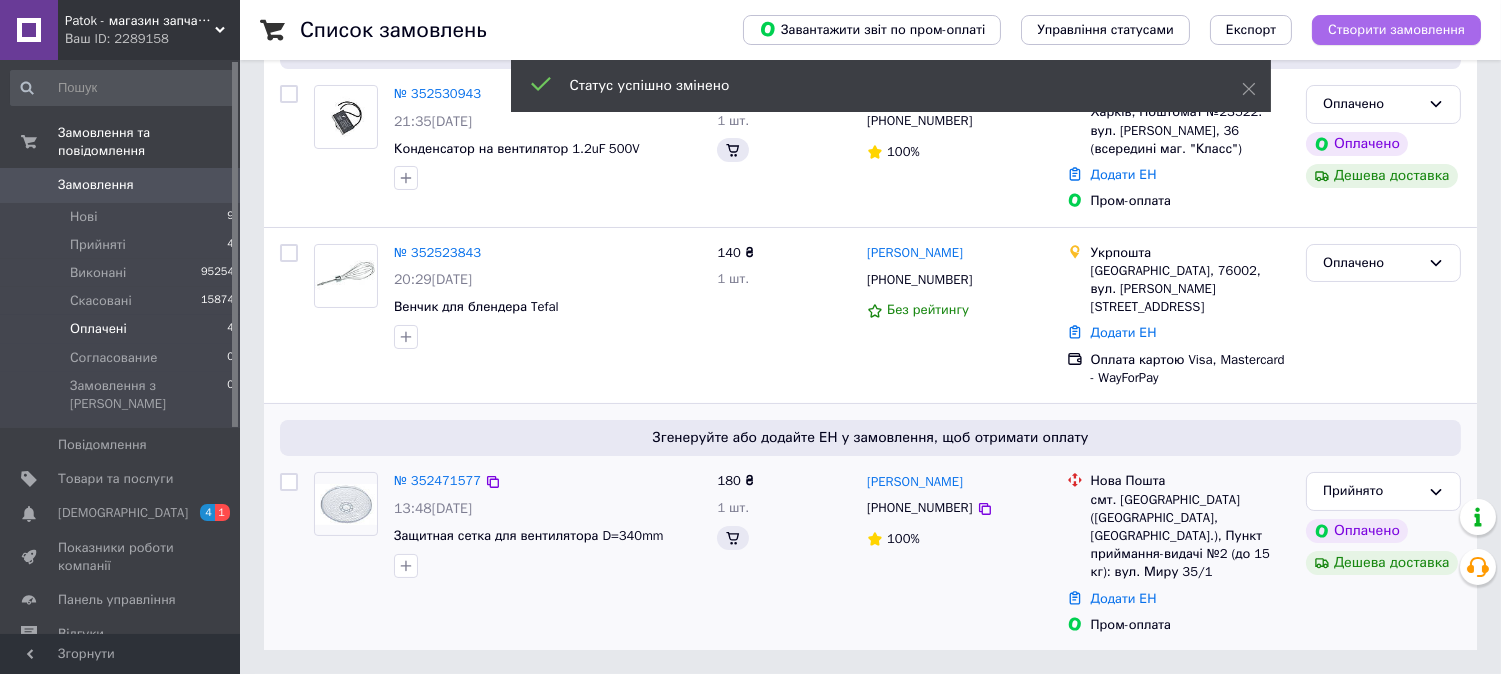 scroll, scrollTop: 234, scrollLeft: 0, axis: vertical 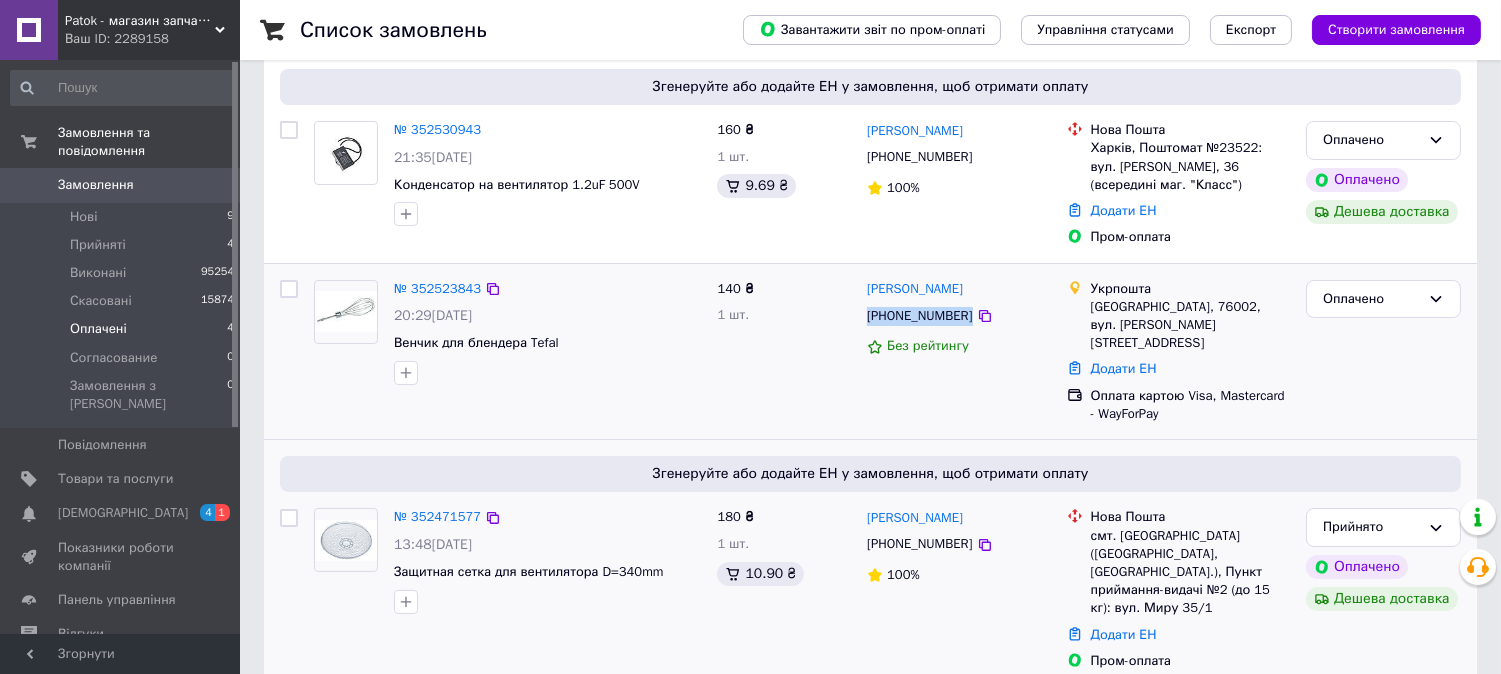 drag, startPoint x: 861, startPoint y: 316, endPoint x: 986, endPoint y: 323, distance: 125.19585 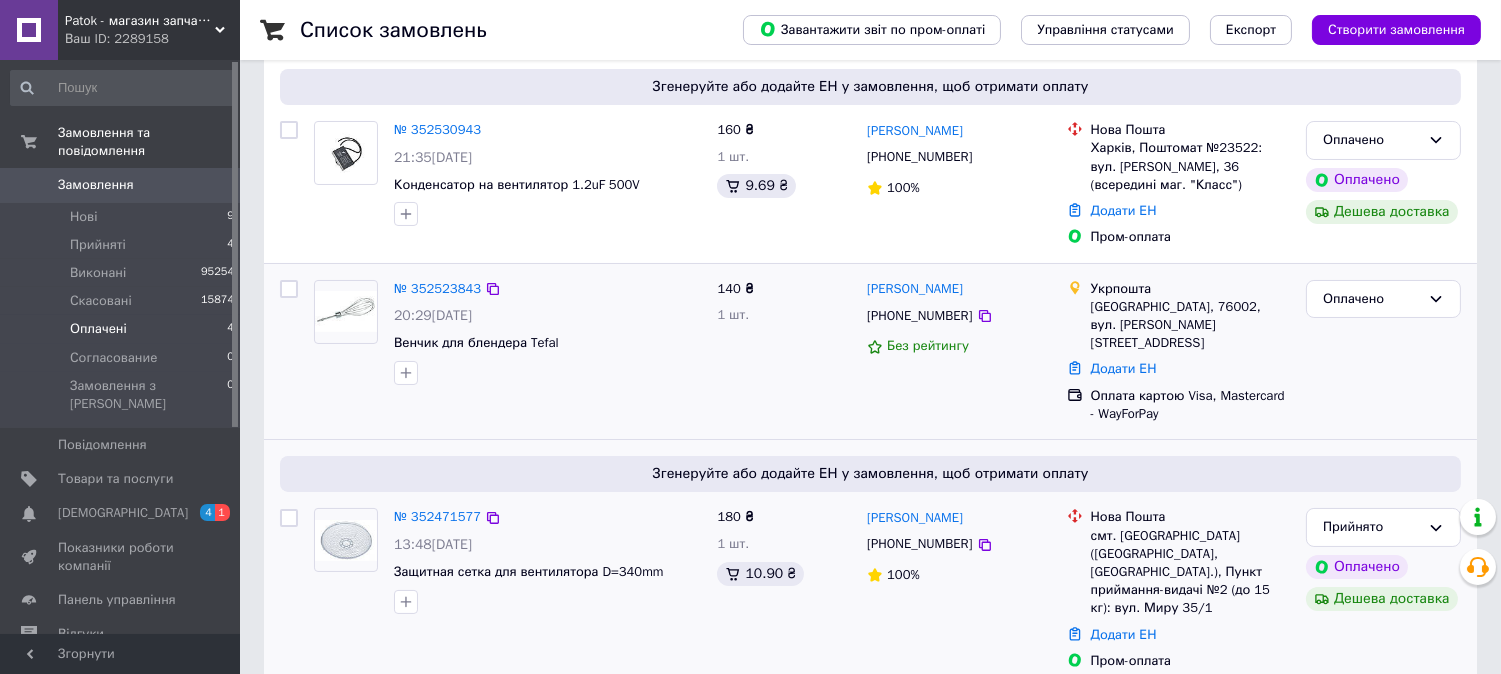 click on "№ 352523843 20:29[DATE] Венчик для блендера Tefal" at bounding box center (507, 352) 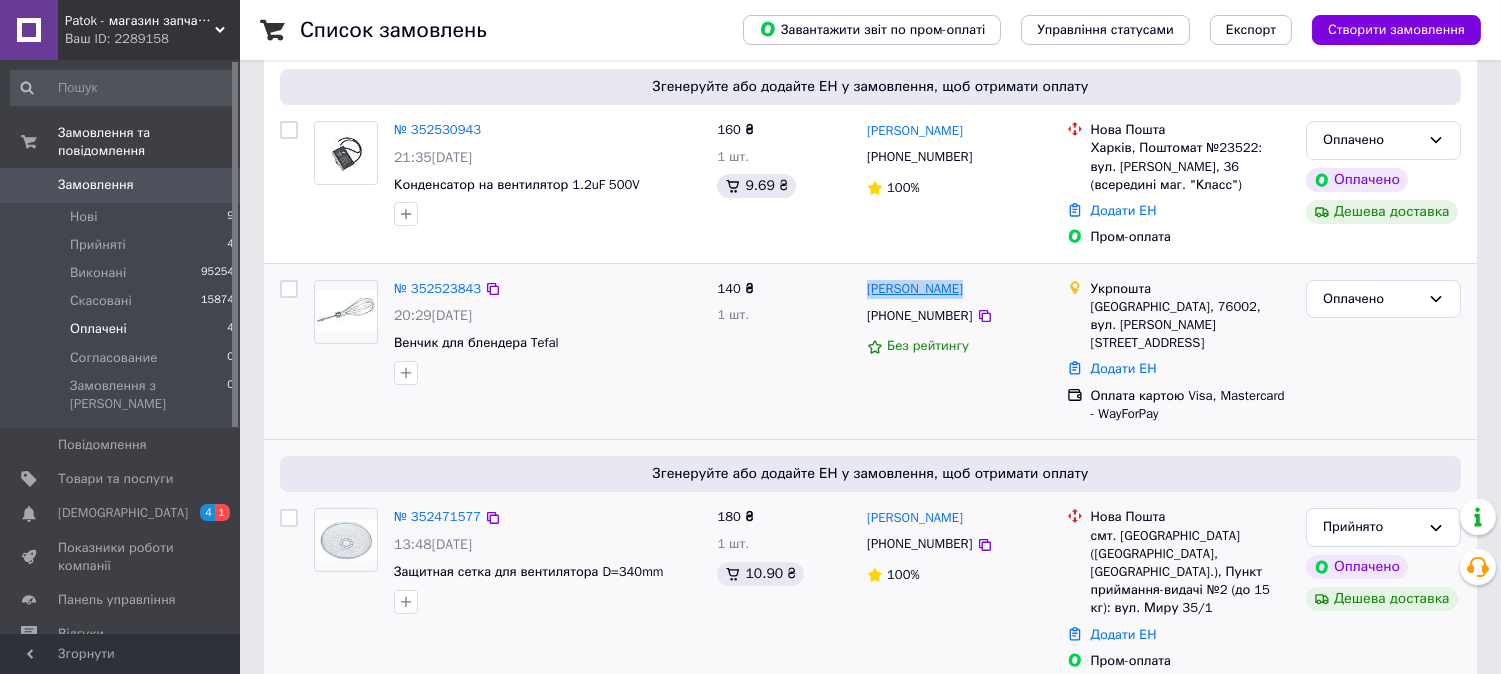 drag, startPoint x: 974, startPoint y: 291, endPoint x: 866, endPoint y: 294, distance: 108.04166 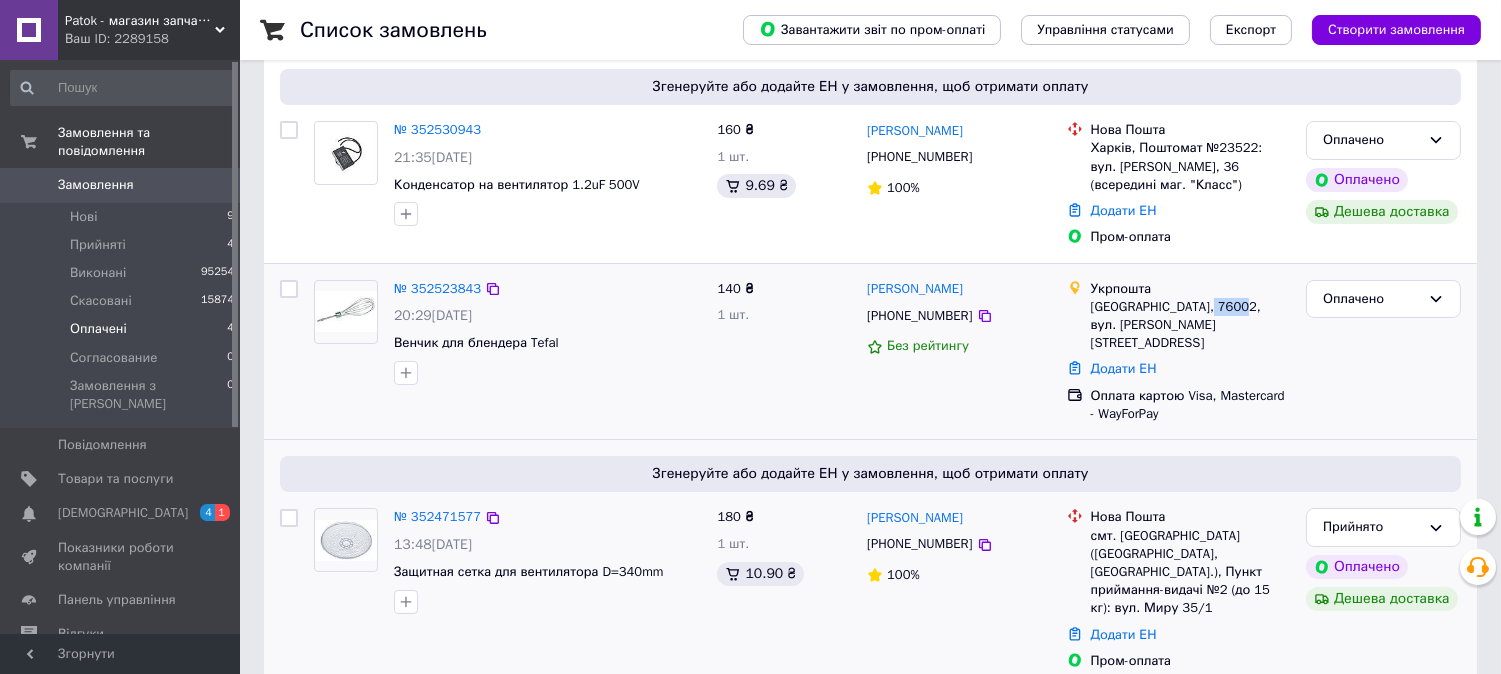 drag, startPoint x: 1235, startPoint y: 306, endPoint x: 1204, endPoint y: 306, distance: 31 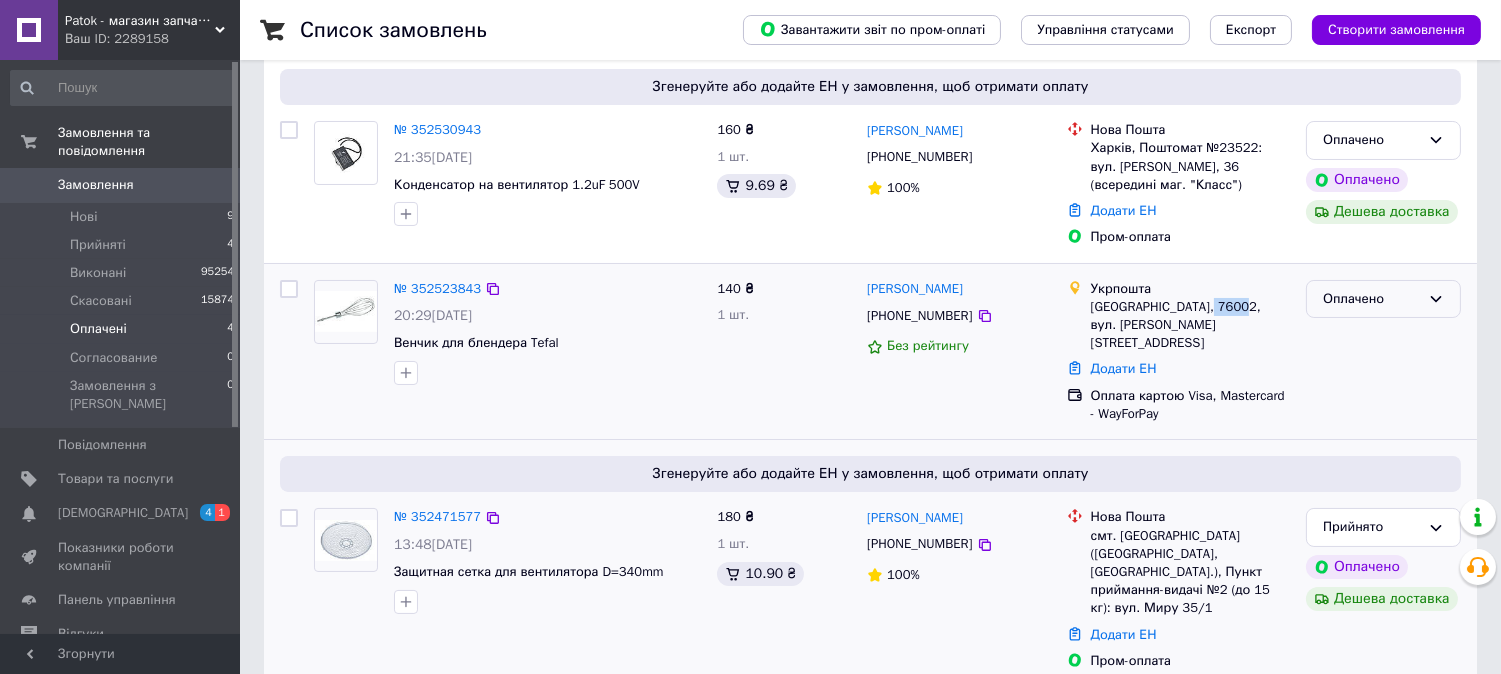 click on "Оплачено" at bounding box center (1371, 299) 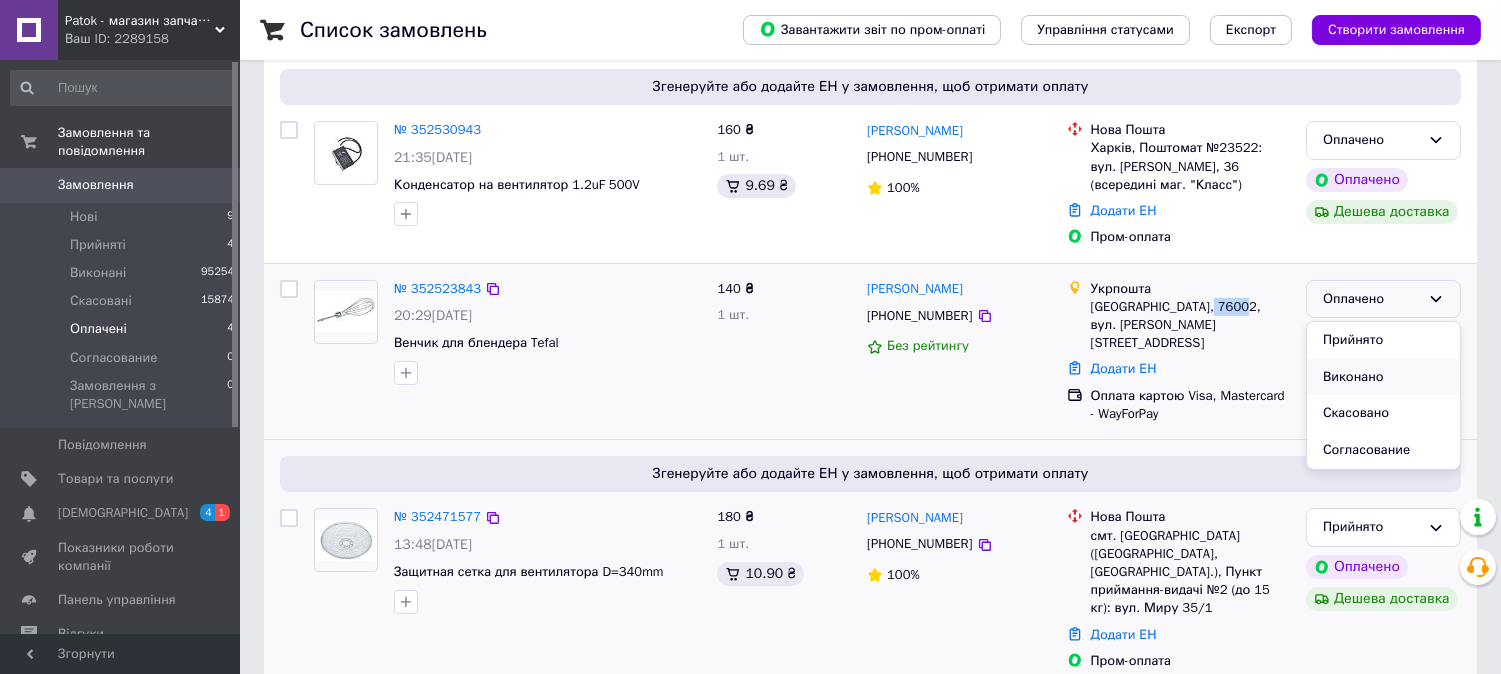 click on "Виконано" at bounding box center (1383, 377) 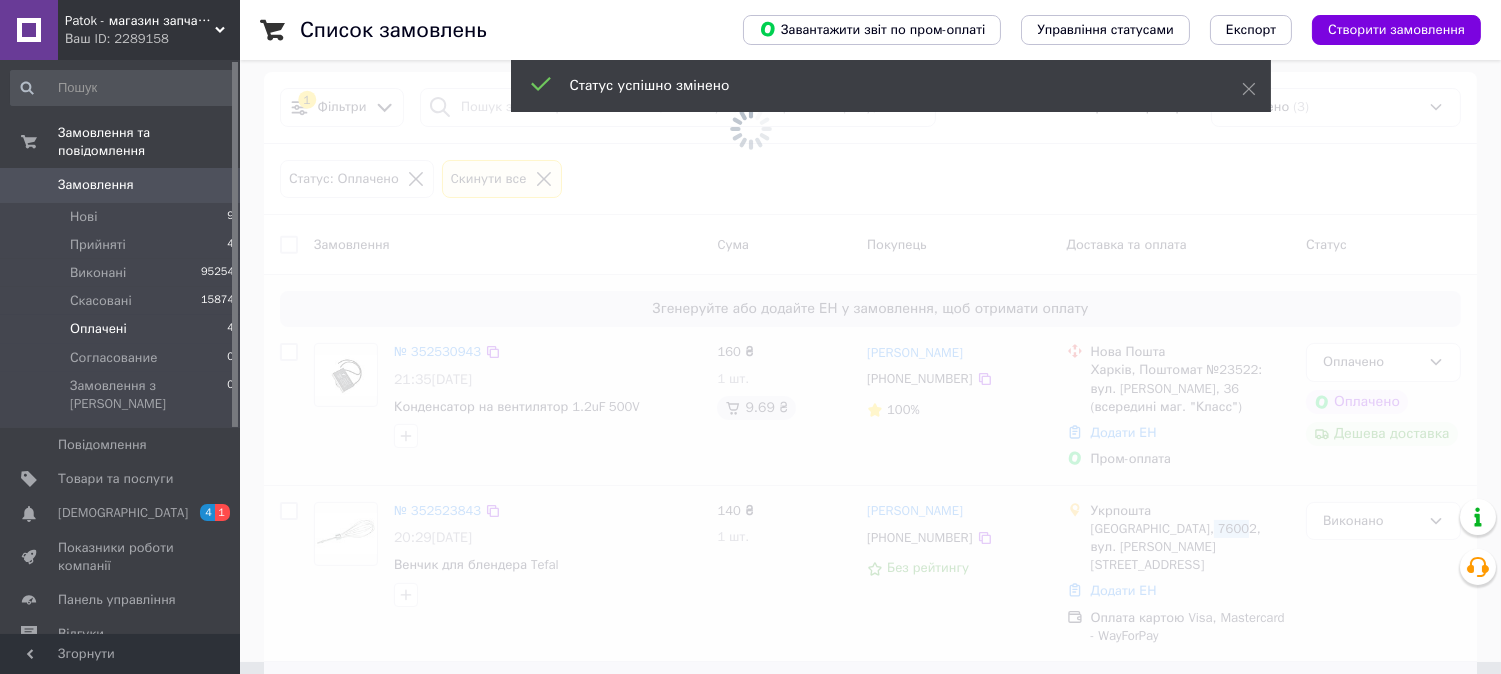 scroll, scrollTop: 0, scrollLeft: 0, axis: both 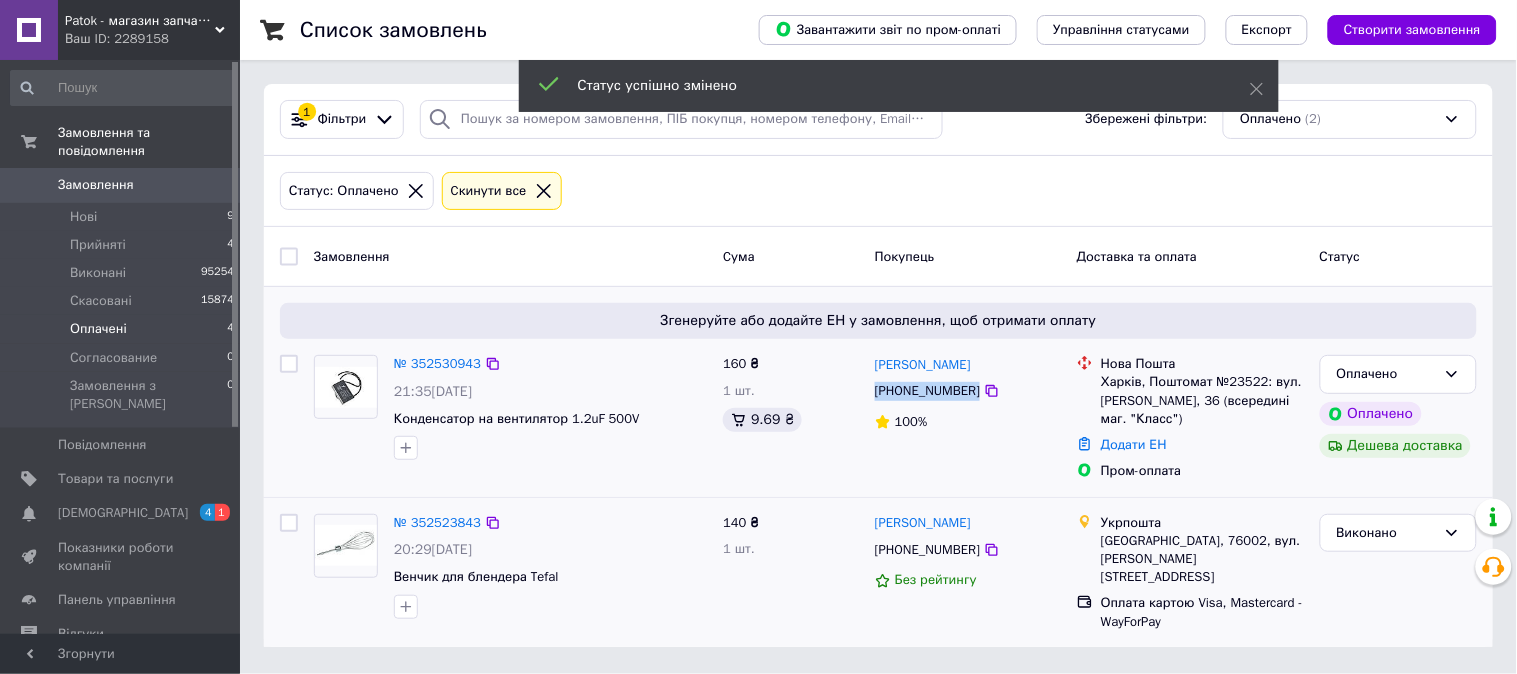 drag, startPoint x: 868, startPoint y: 391, endPoint x: 1005, endPoint y: 392, distance: 137.00365 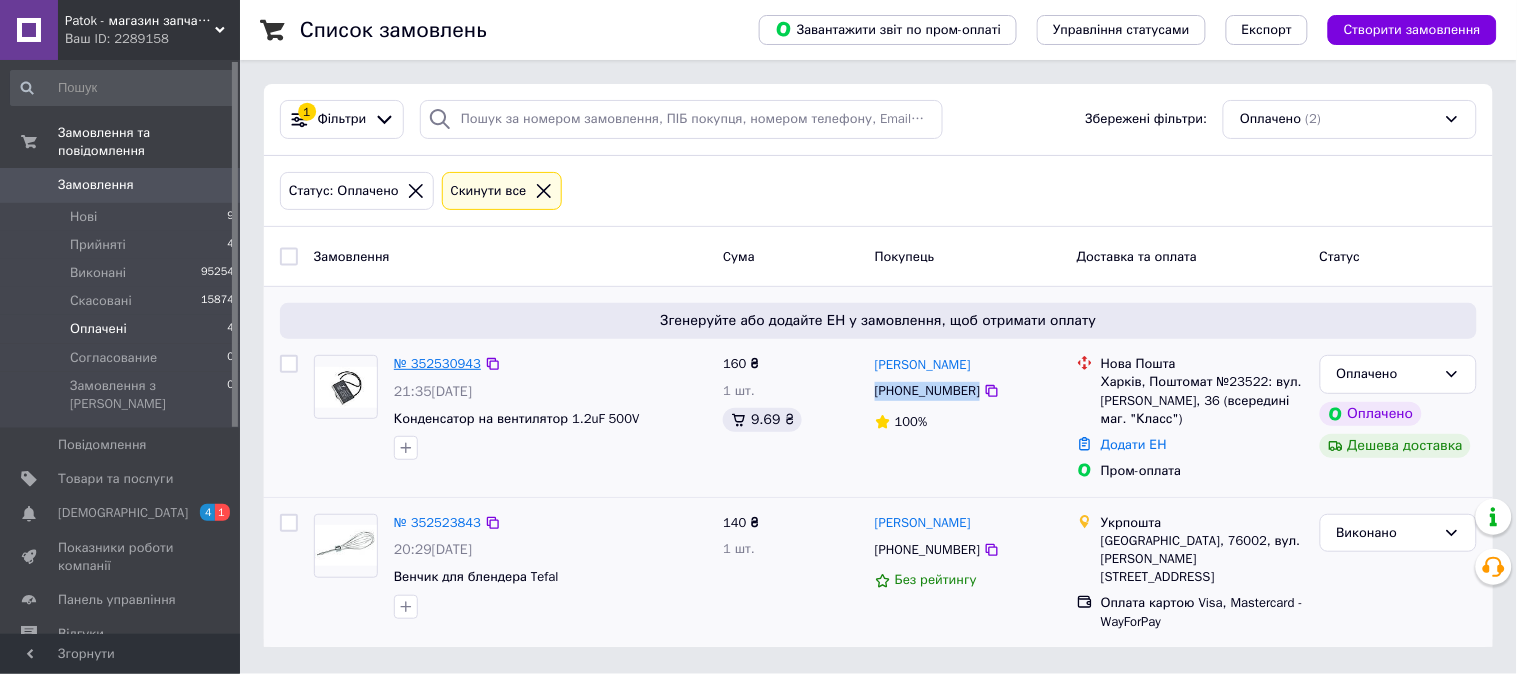 click on "№ 352530943" at bounding box center [437, 363] 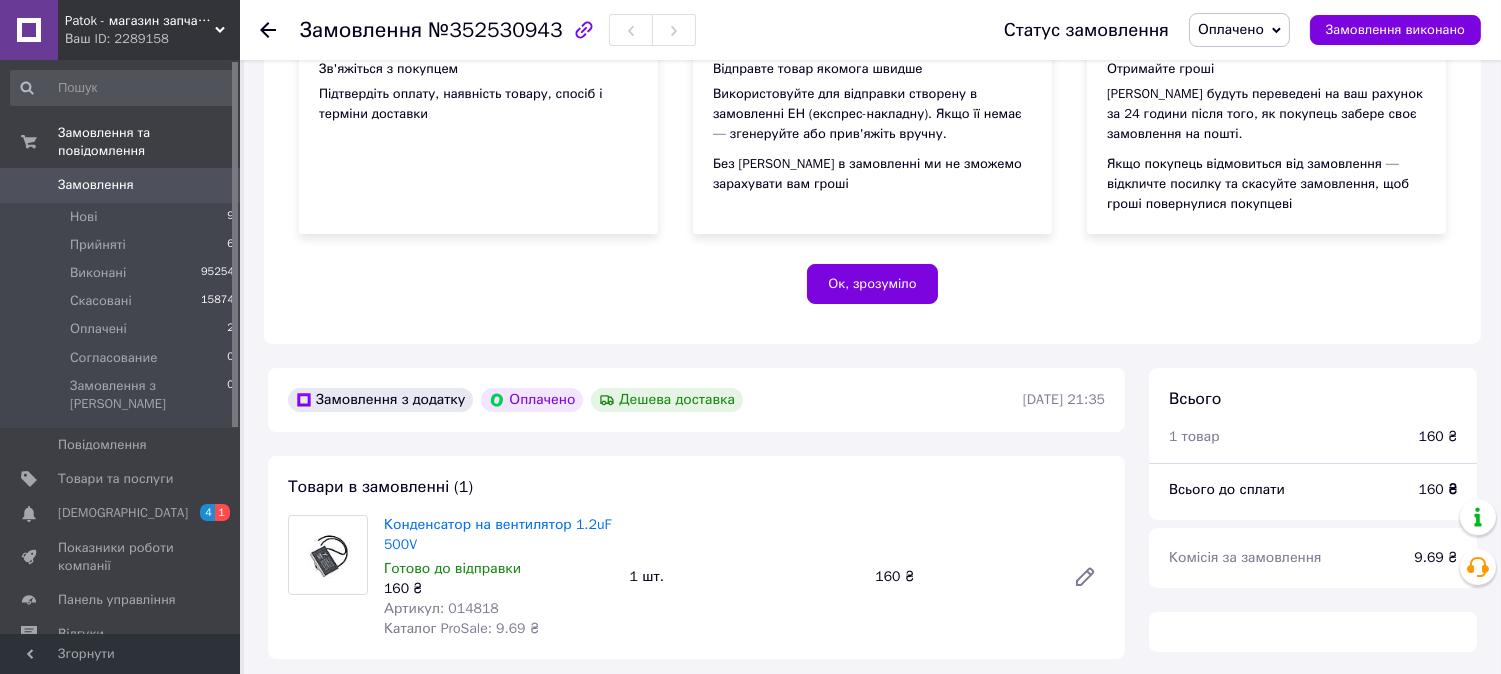 scroll, scrollTop: 555, scrollLeft: 0, axis: vertical 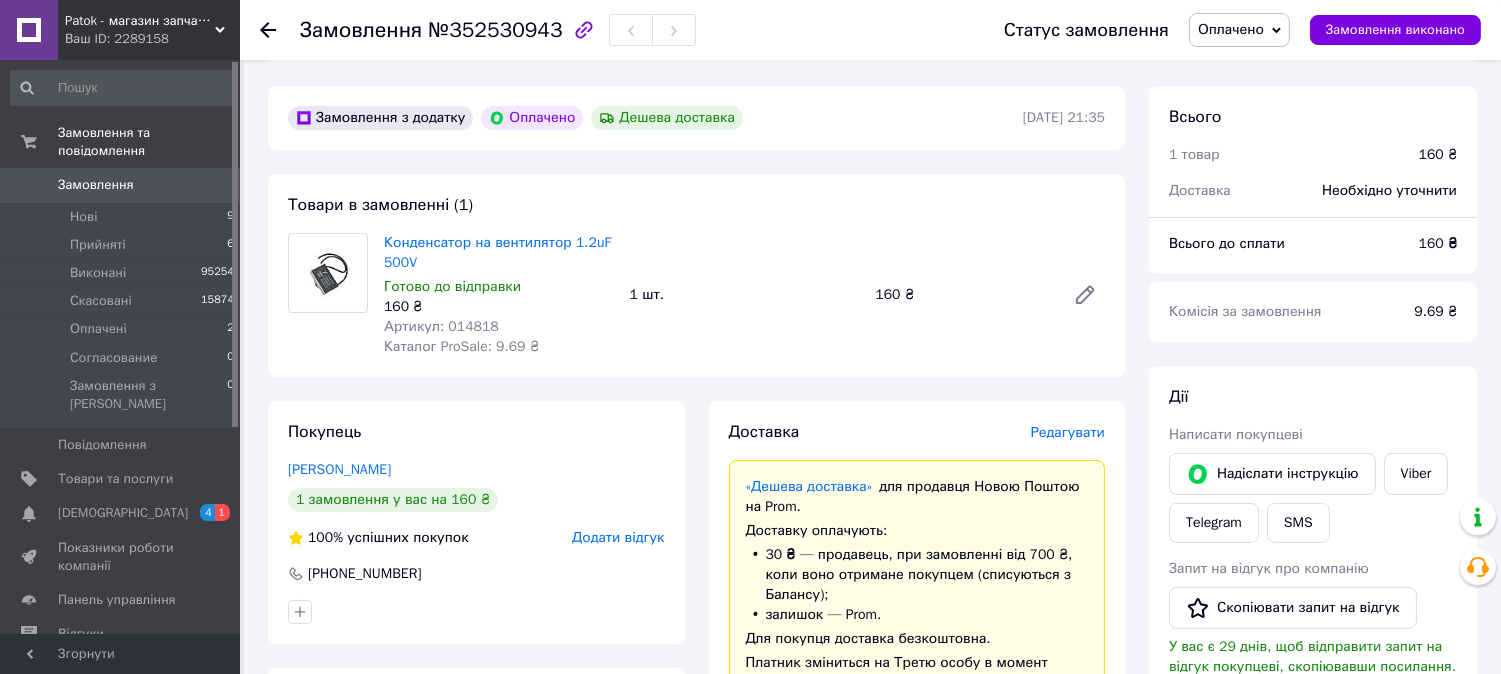 click on "Замовлення з додатку Оплачено Дешева доставка [DATE] 21:35 Товари в замовленні (1) Конденсатор на вентилятор 1.2uF 500V Готово до відправки 160 ₴ Артикул: 014818 Каталог ProSale: 9.69 ₴  1 шт. 160 ₴ Покупець [PERSON_NAME] 1 замовлення у вас на 160 ₴ 100%   успішних покупок Додати відгук [PHONE_NUMBER] Оплата Оплачено Пром-оплата Кошти будуть зараховані на розрахунковий рахунок [FC_Acquiring] Prom marketplace [PERSON_NAME] (Активирован) Доставка Редагувати «Дешева доставка»   для продавця Новою Поштою на Prom. Доставку оплачують: 30 ₴   — продавець залишок — Prom. Отримувач [DATE]" at bounding box center [696, 816] 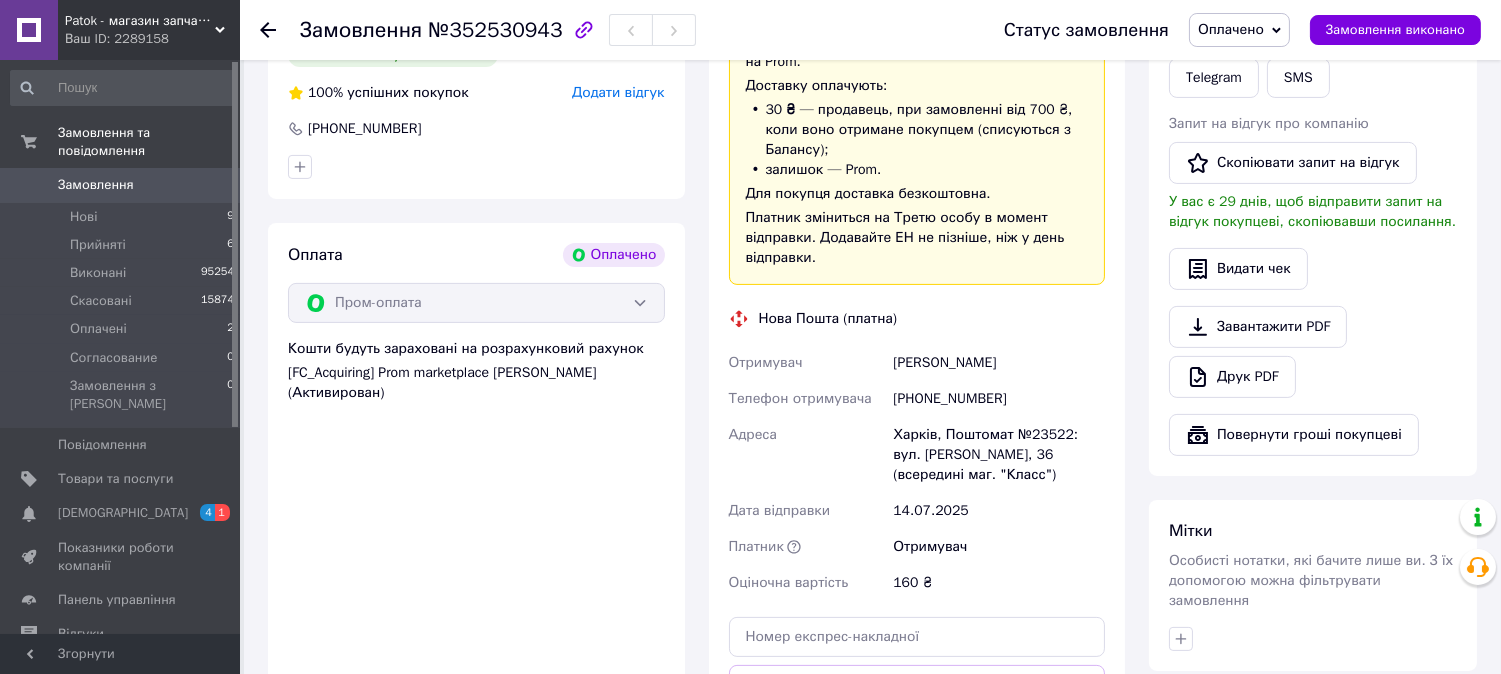 scroll, scrollTop: 1222, scrollLeft: 0, axis: vertical 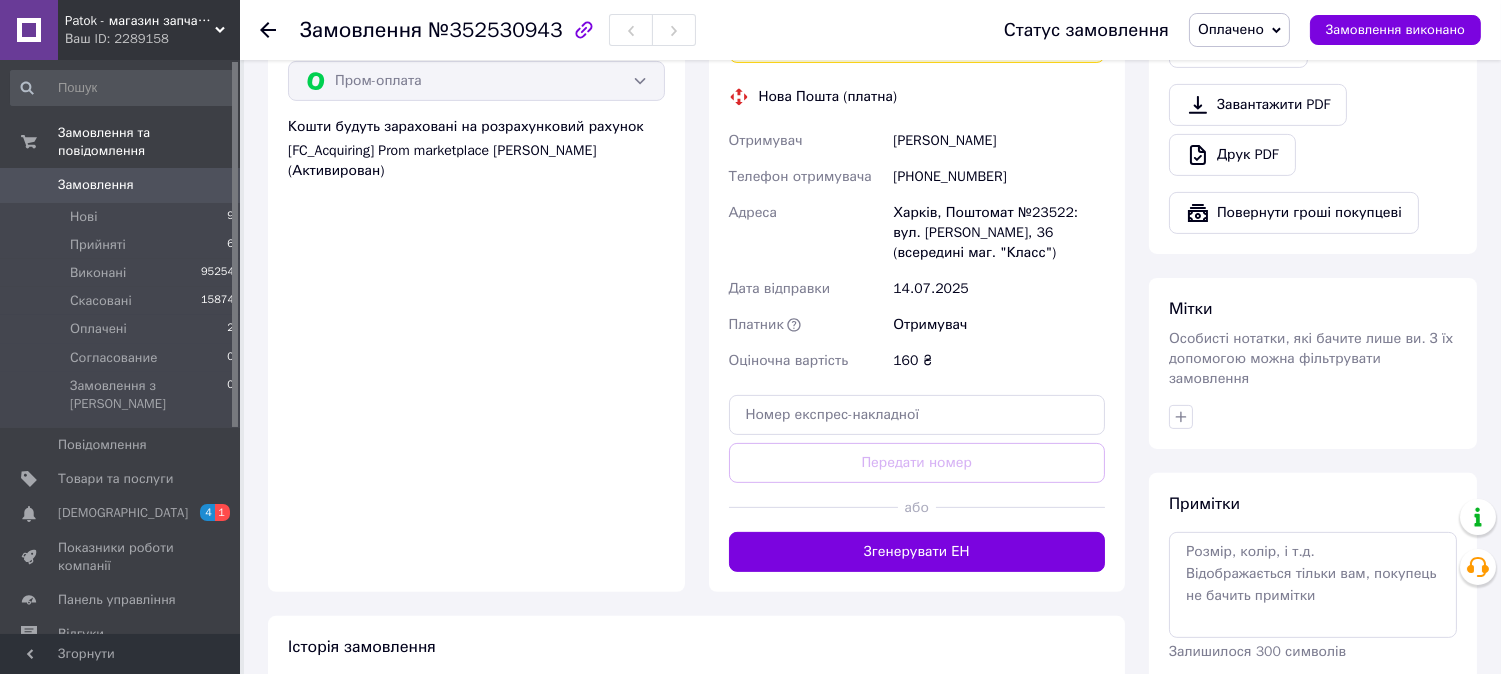 drag, startPoint x: 1052, startPoint y: 144, endPoint x: 892, endPoint y: 142, distance: 160.0125 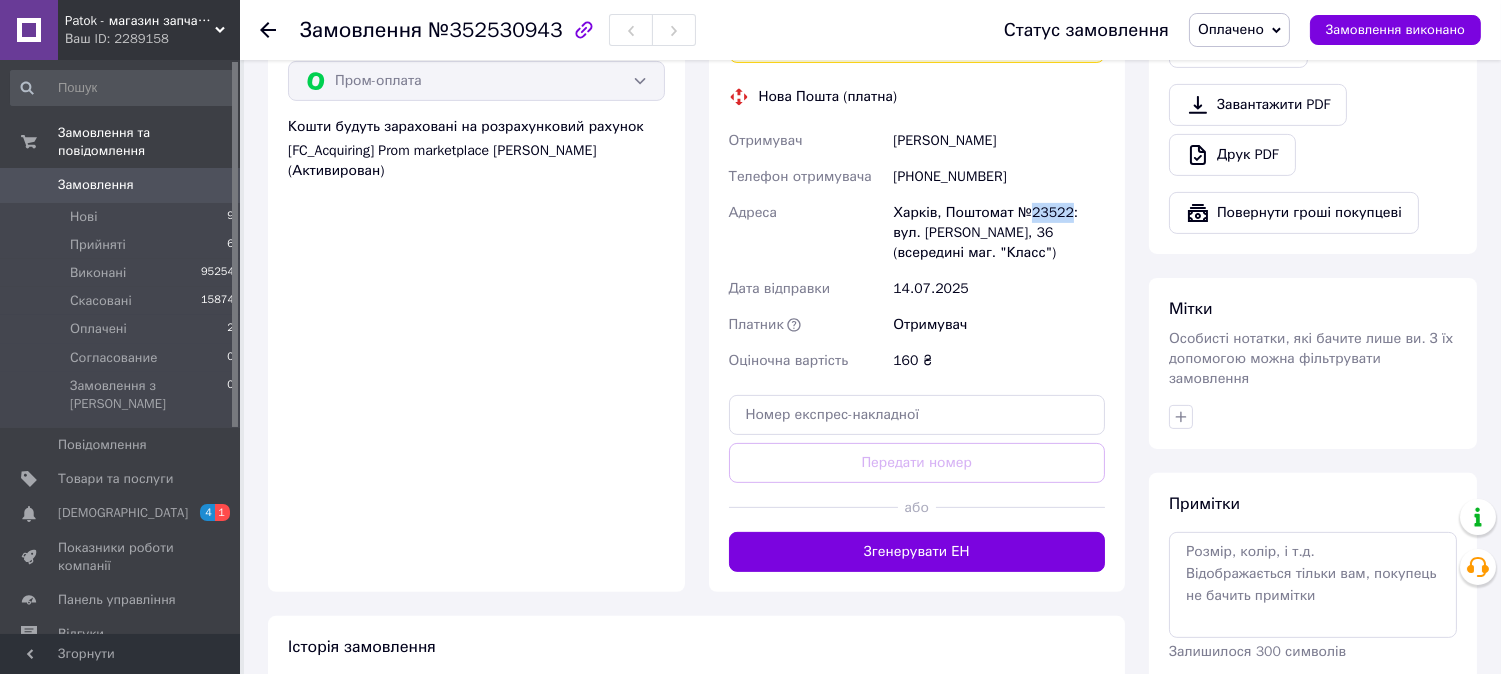 drag, startPoint x: 1062, startPoint y: 213, endPoint x: 1026, endPoint y: 221, distance: 36.878178 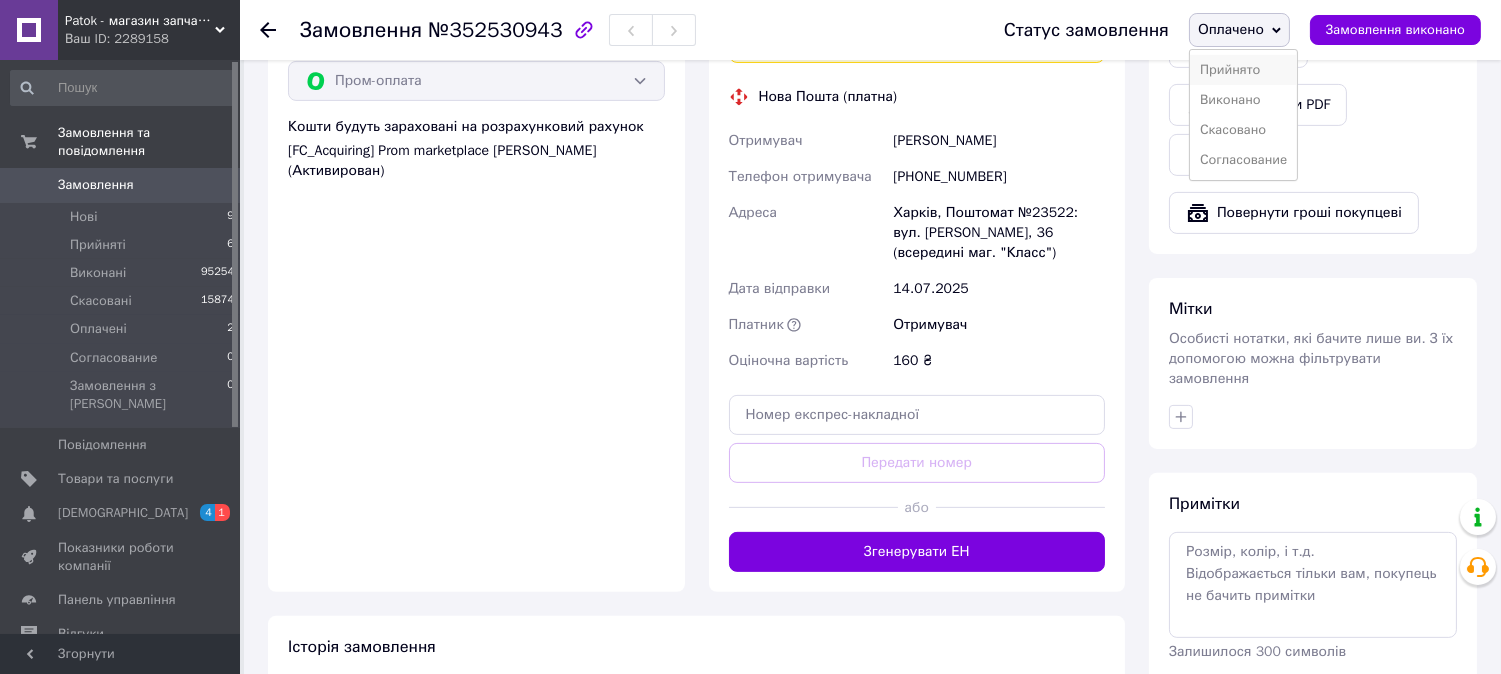 click on "Прийнято" at bounding box center [1243, 70] 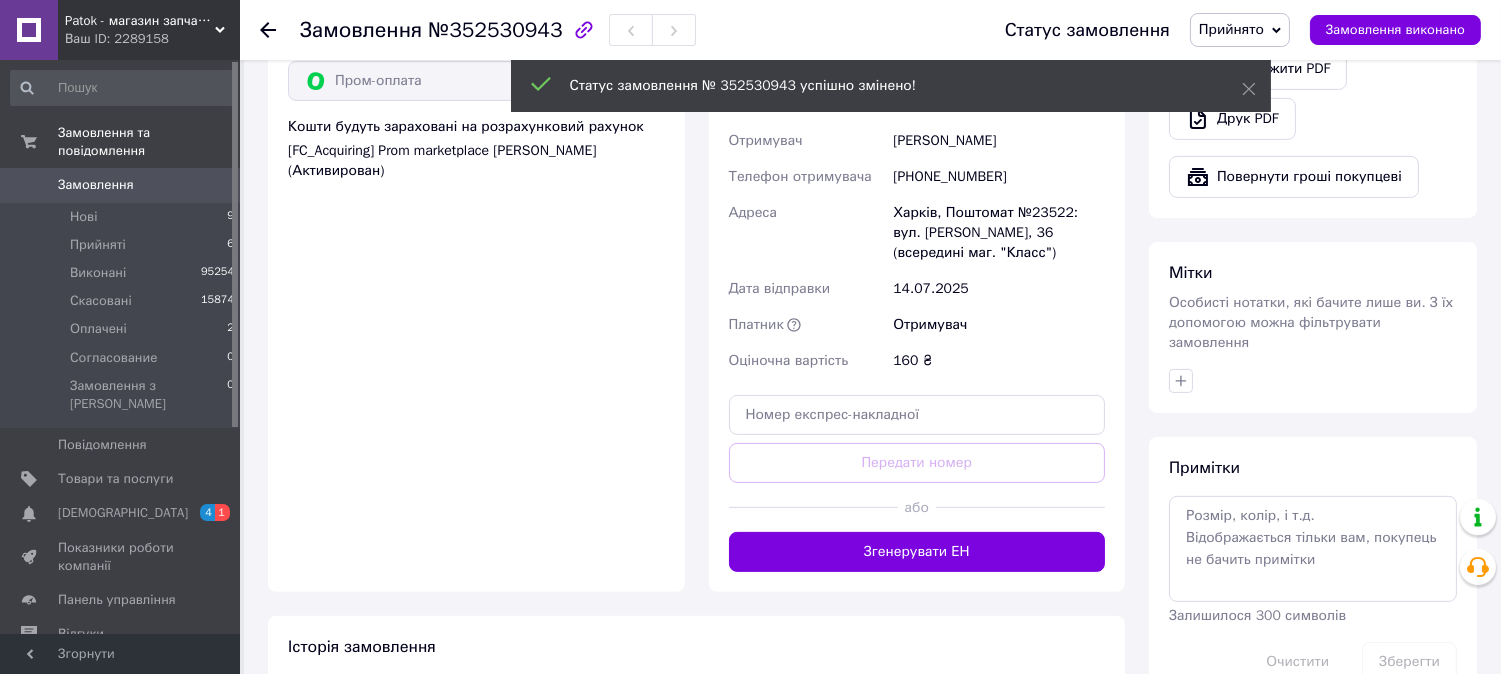 click on "Нові 9" at bounding box center (123, 217) 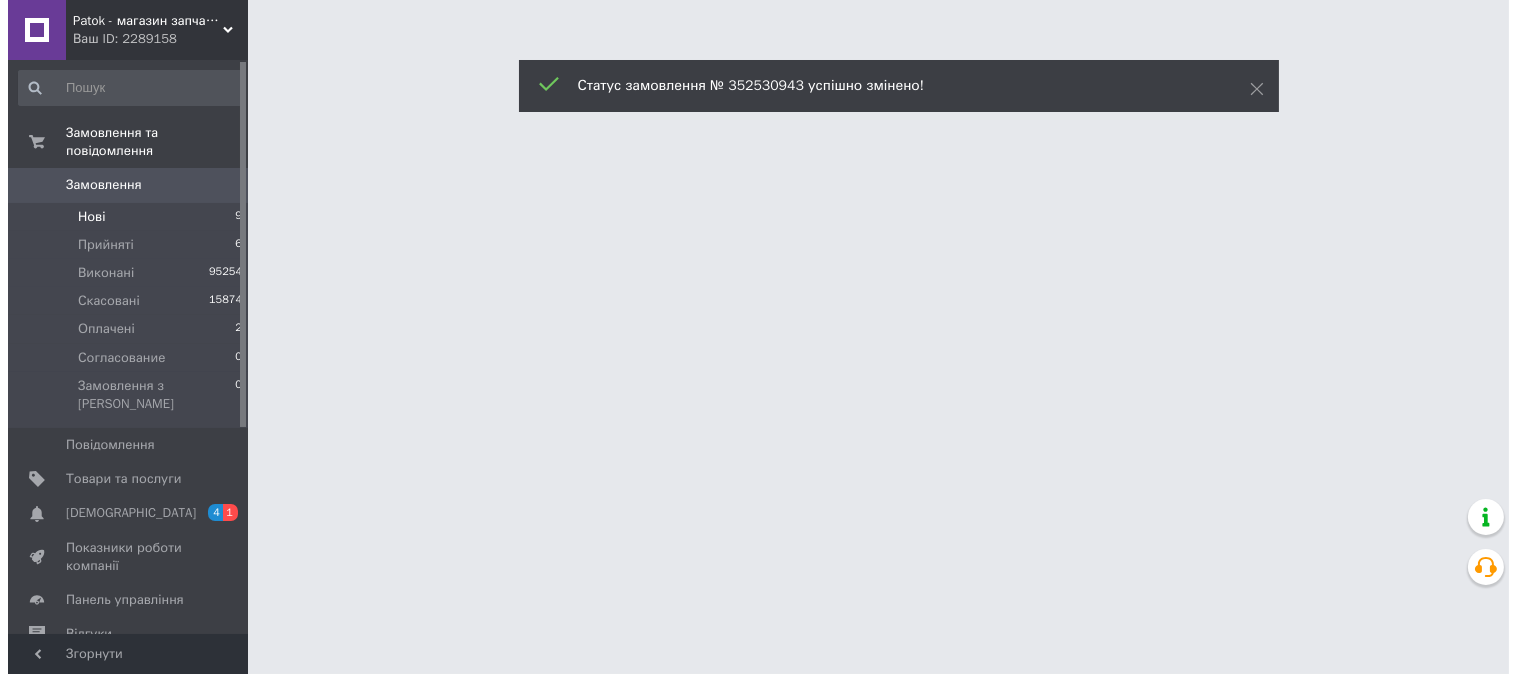 scroll, scrollTop: 0, scrollLeft: 0, axis: both 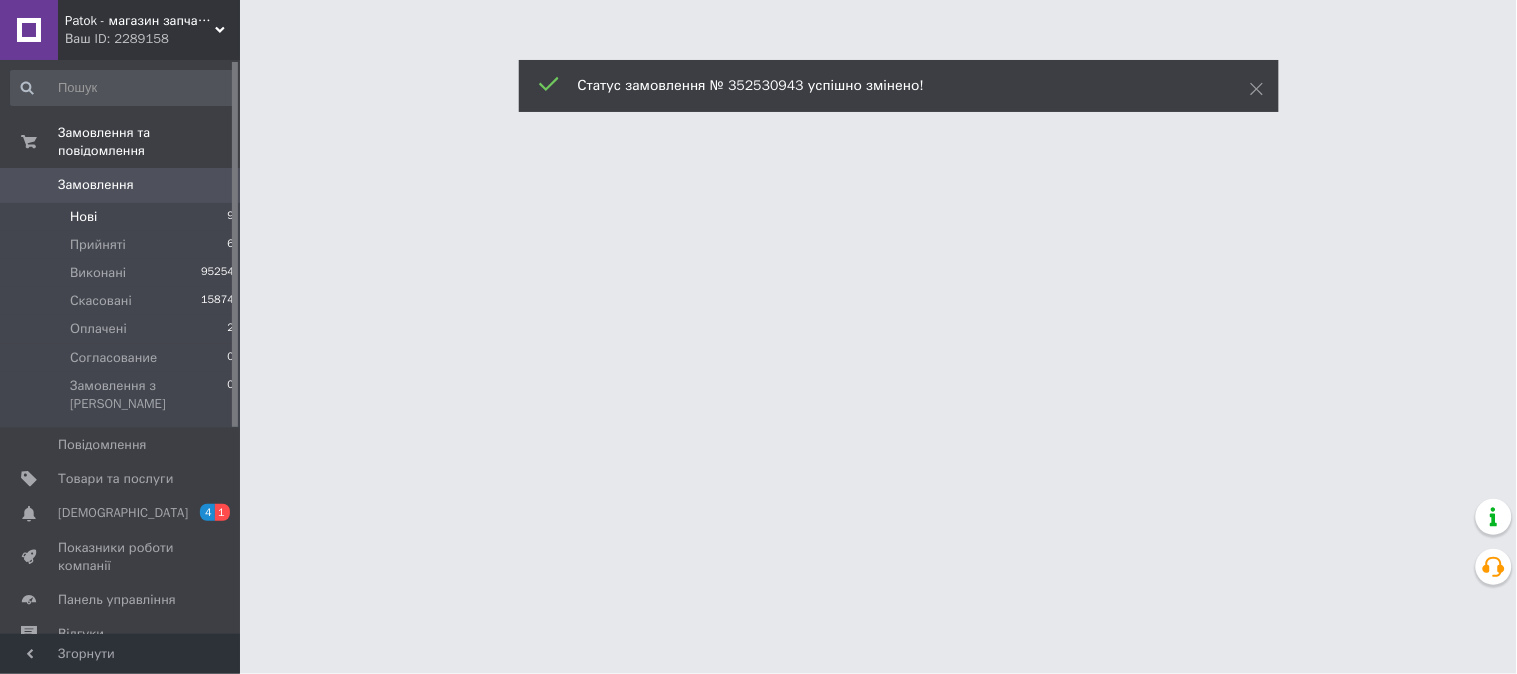 click on "Нові" at bounding box center [83, 217] 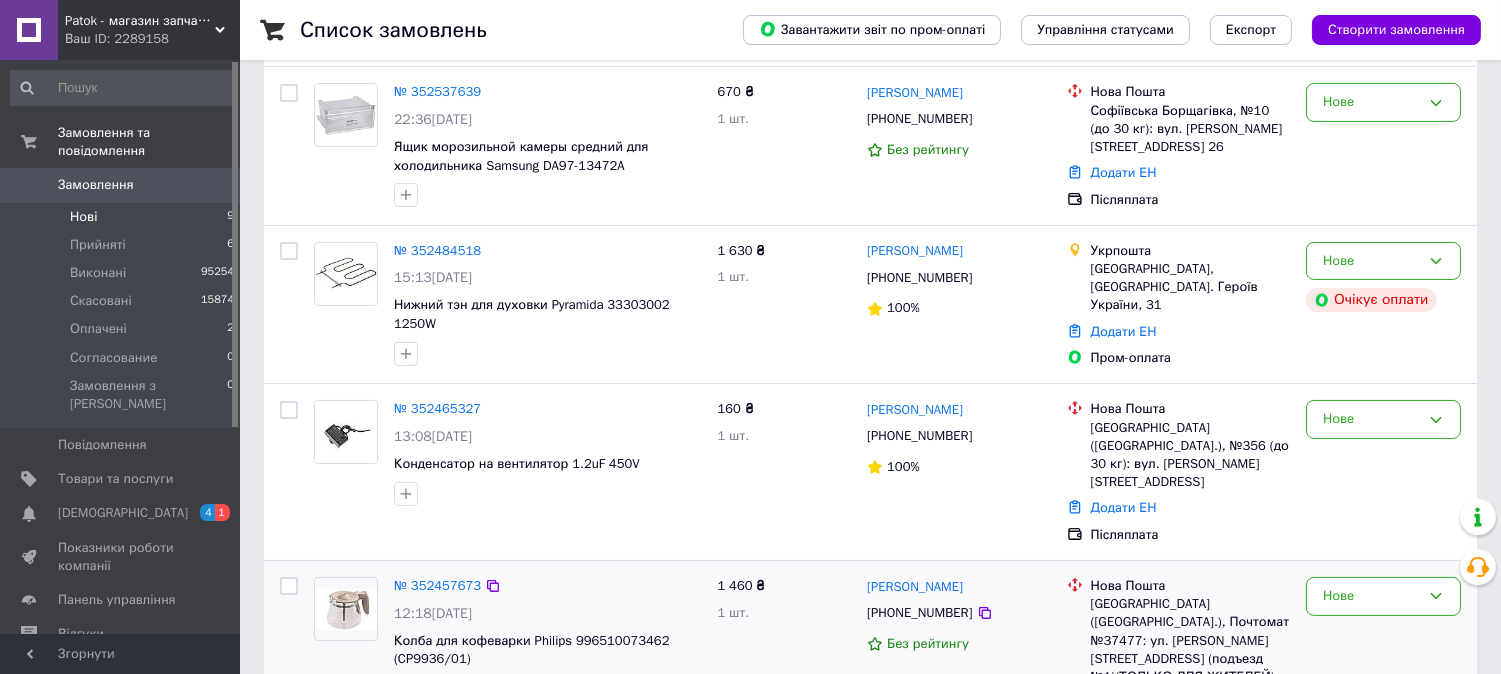 scroll, scrollTop: 1025, scrollLeft: 0, axis: vertical 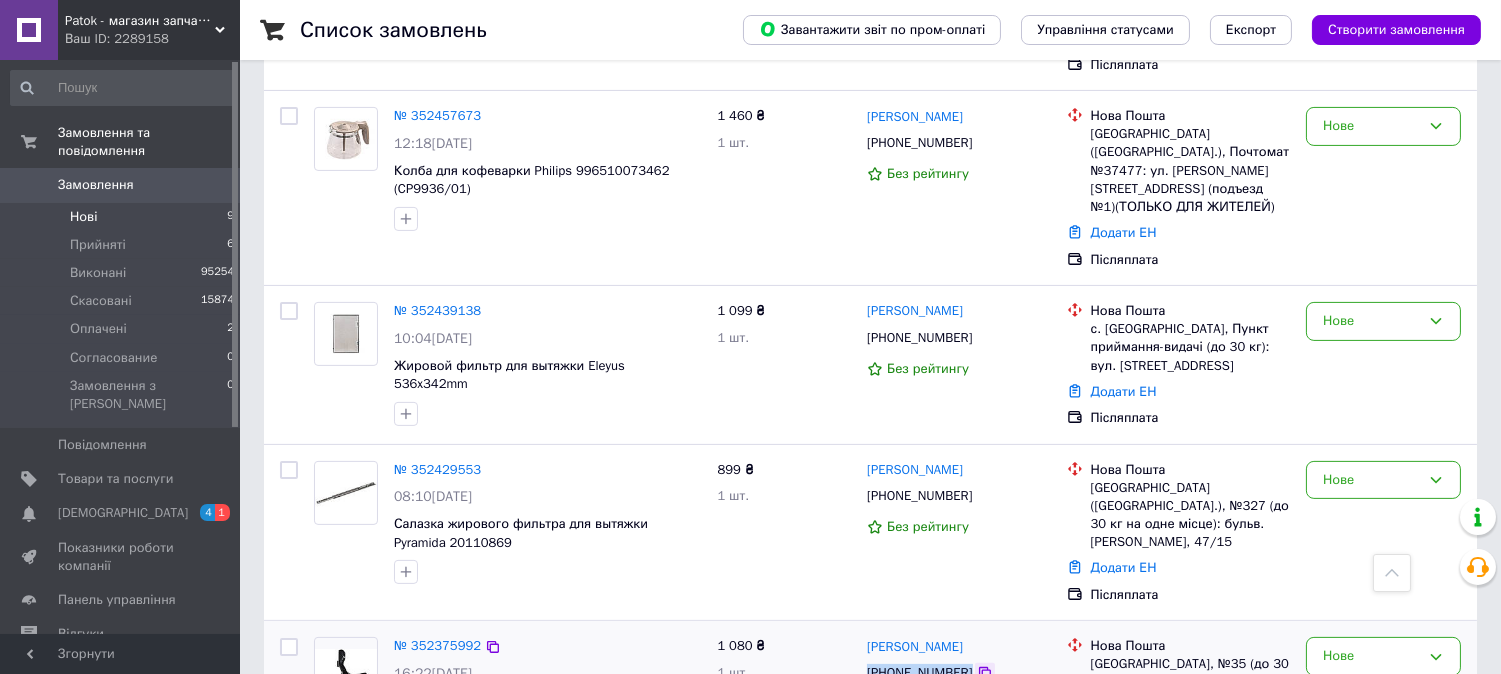 drag, startPoint x: 864, startPoint y: 547, endPoint x: 971, endPoint y: 545, distance: 107.01869 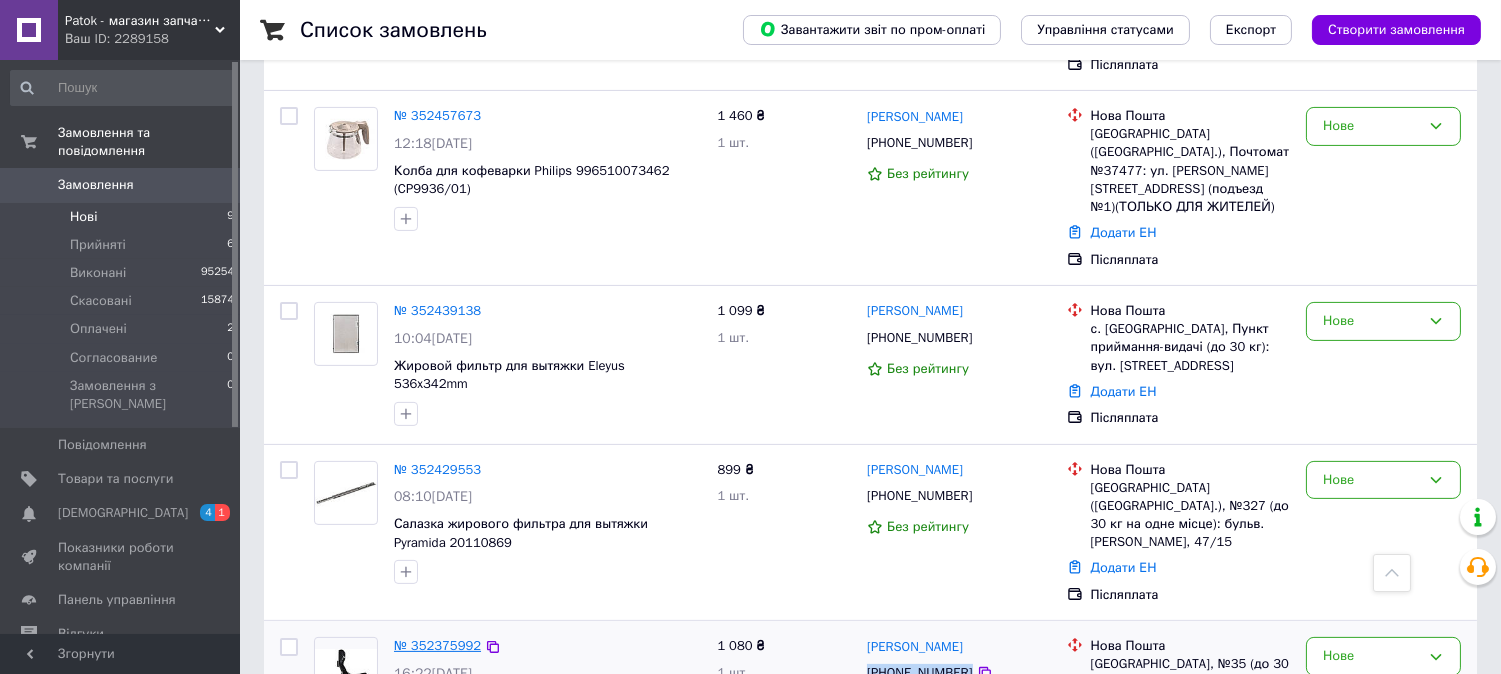 click on "№ 352375992" at bounding box center [437, 645] 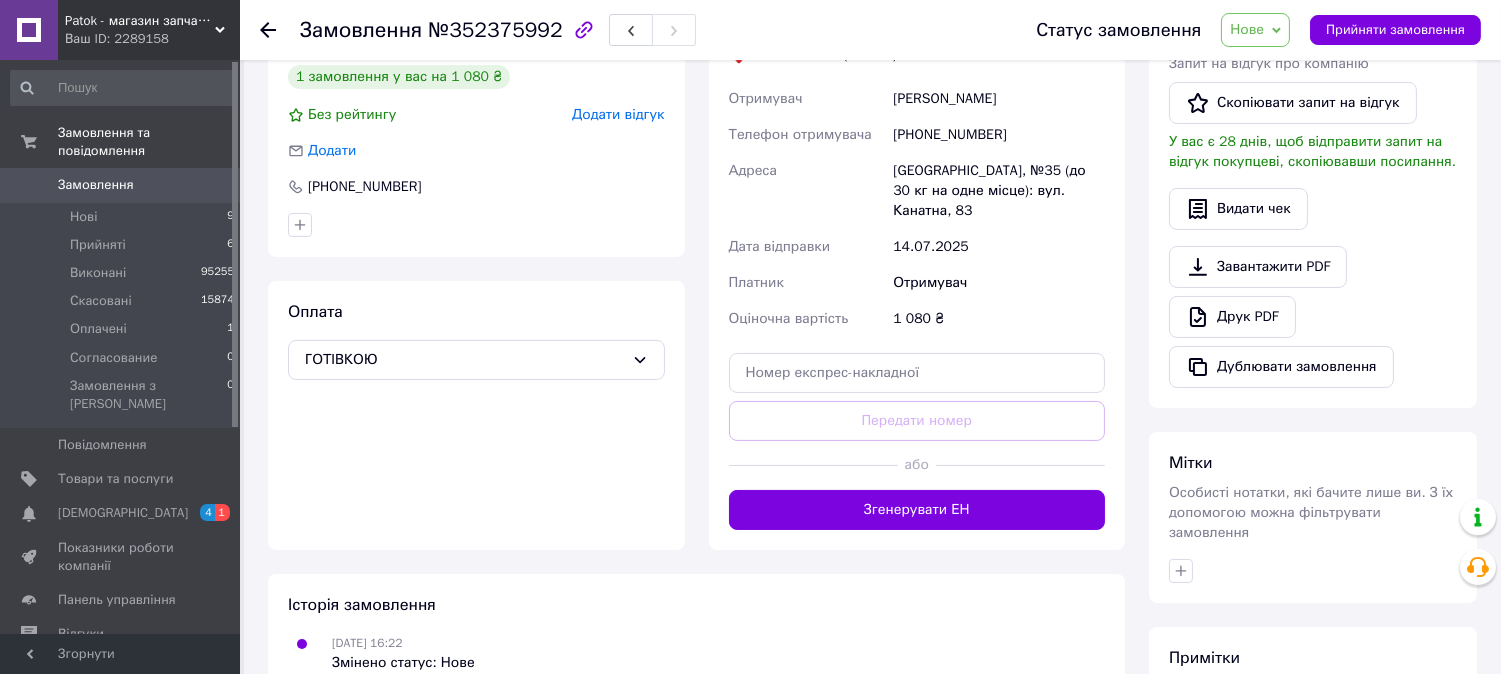scroll, scrollTop: 87, scrollLeft: 0, axis: vertical 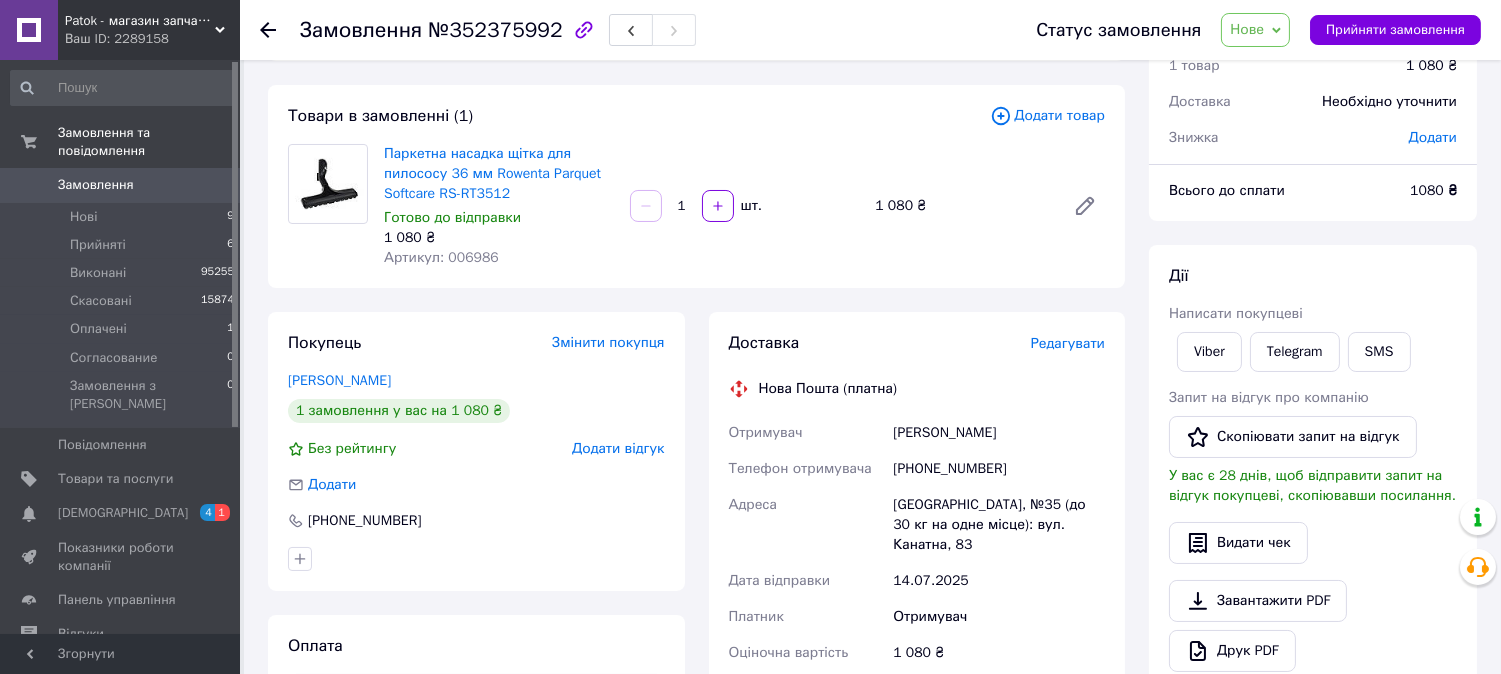 click 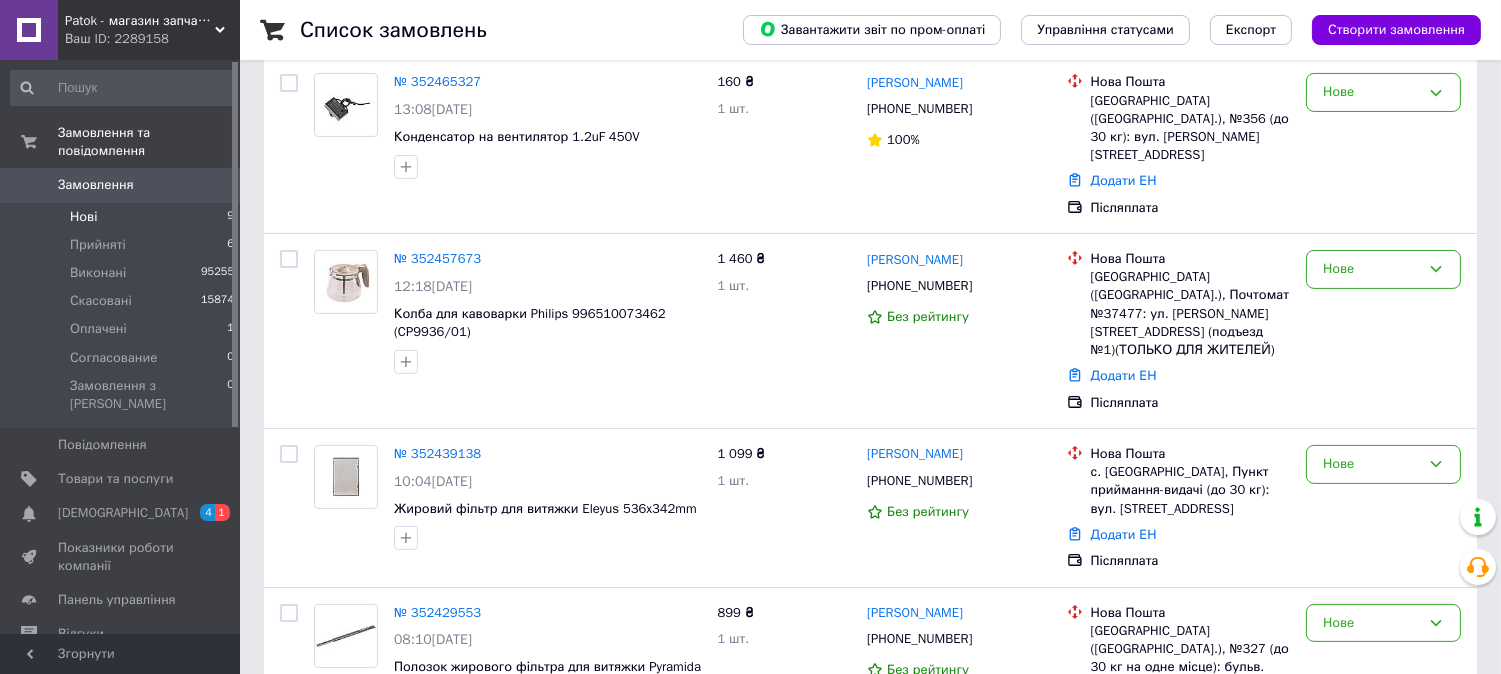 scroll, scrollTop: 1025, scrollLeft: 0, axis: vertical 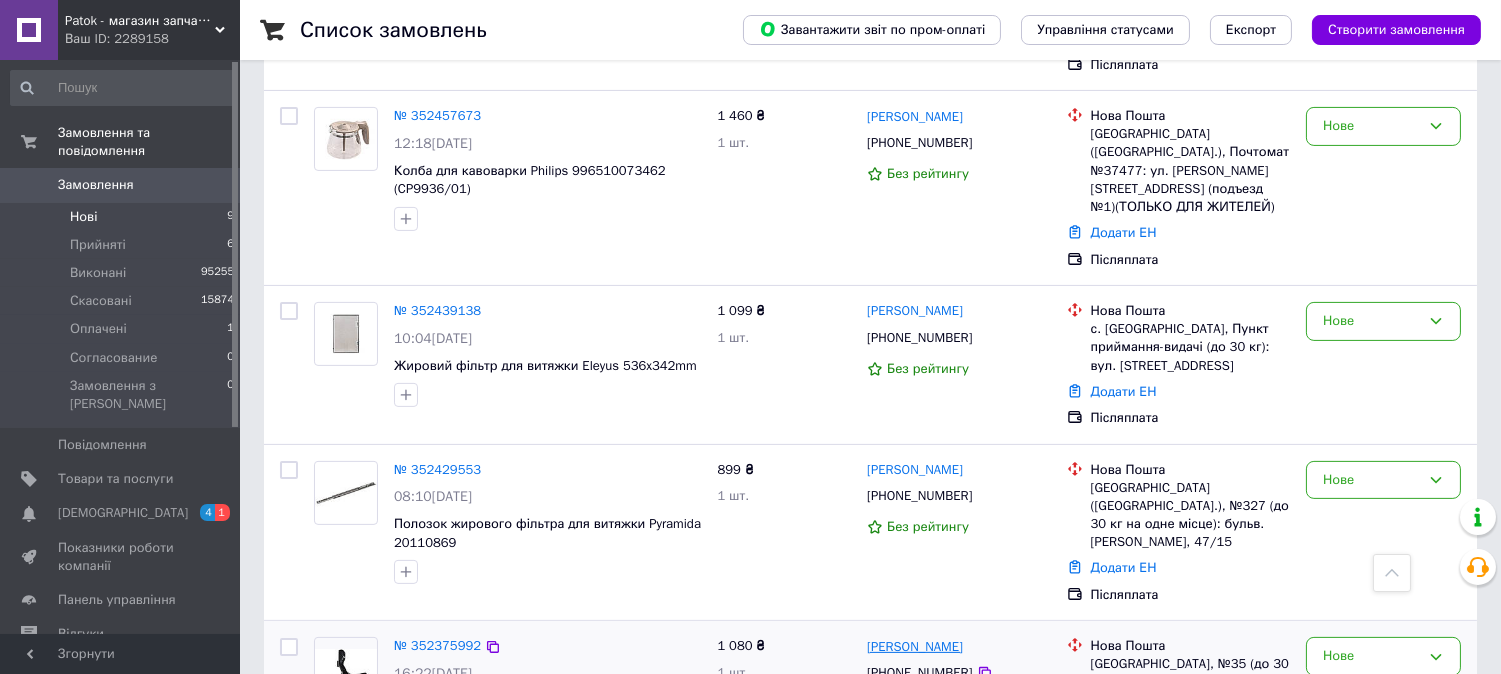 drag, startPoint x: 992, startPoint y: 522, endPoint x: 867, endPoint y: 524, distance: 125.016 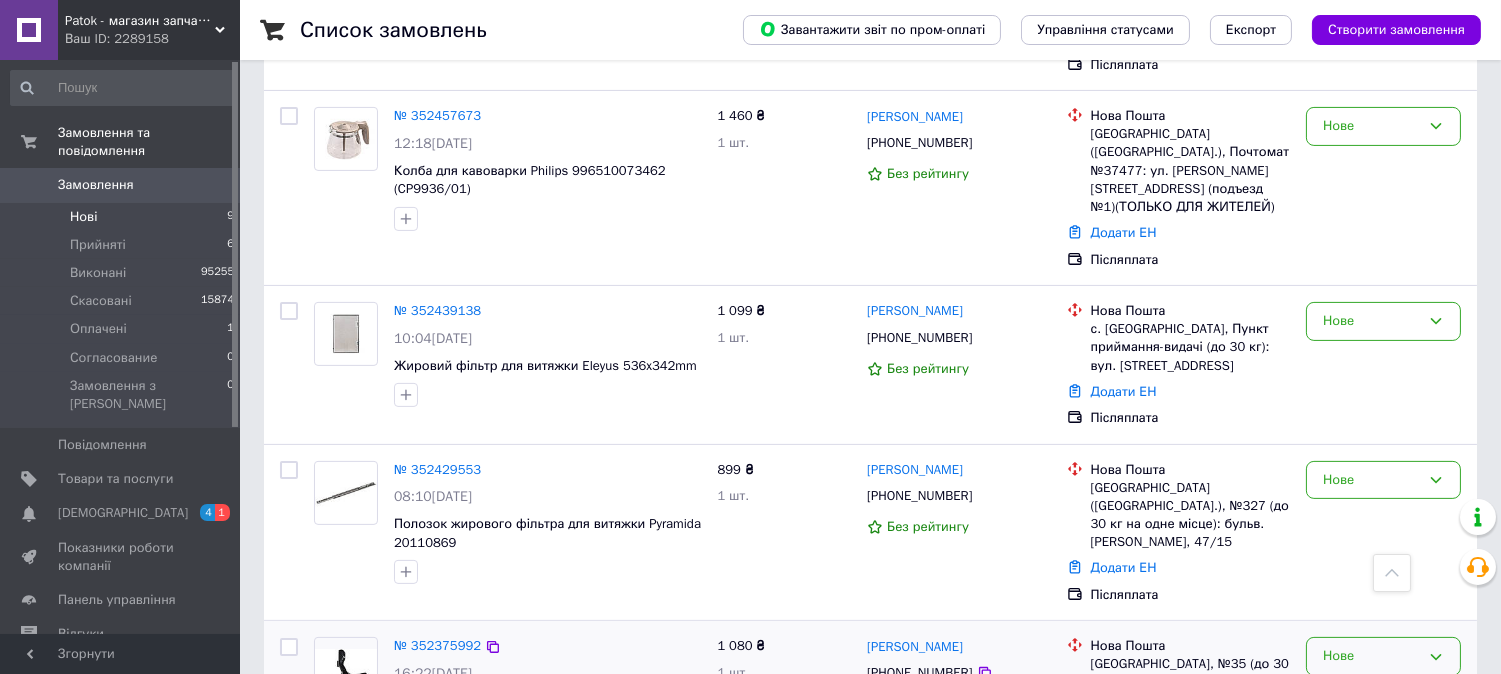 click on "Нове" at bounding box center [1371, 656] 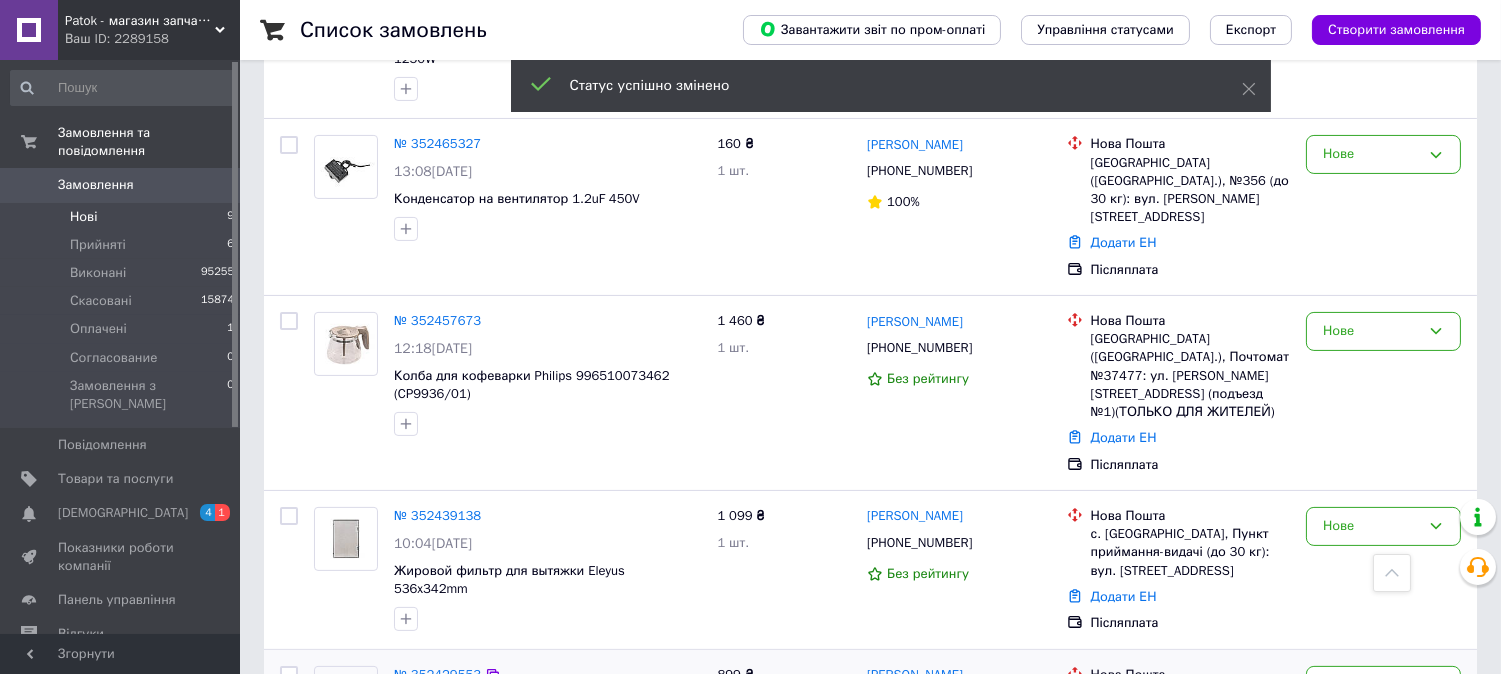 scroll, scrollTop: 1025, scrollLeft: 0, axis: vertical 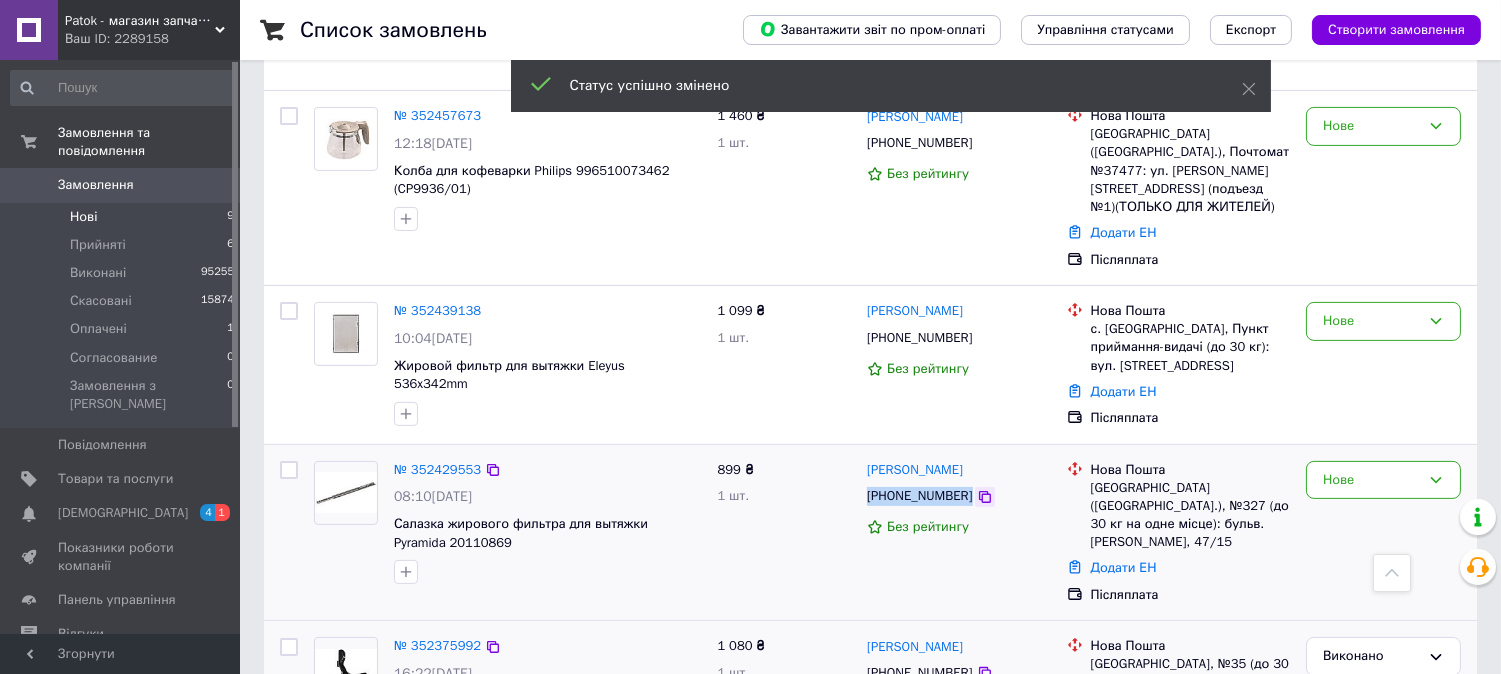drag, startPoint x: 865, startPoint y: 388, endPoint x: 971, endPoint y: 396, distance: 106.30146 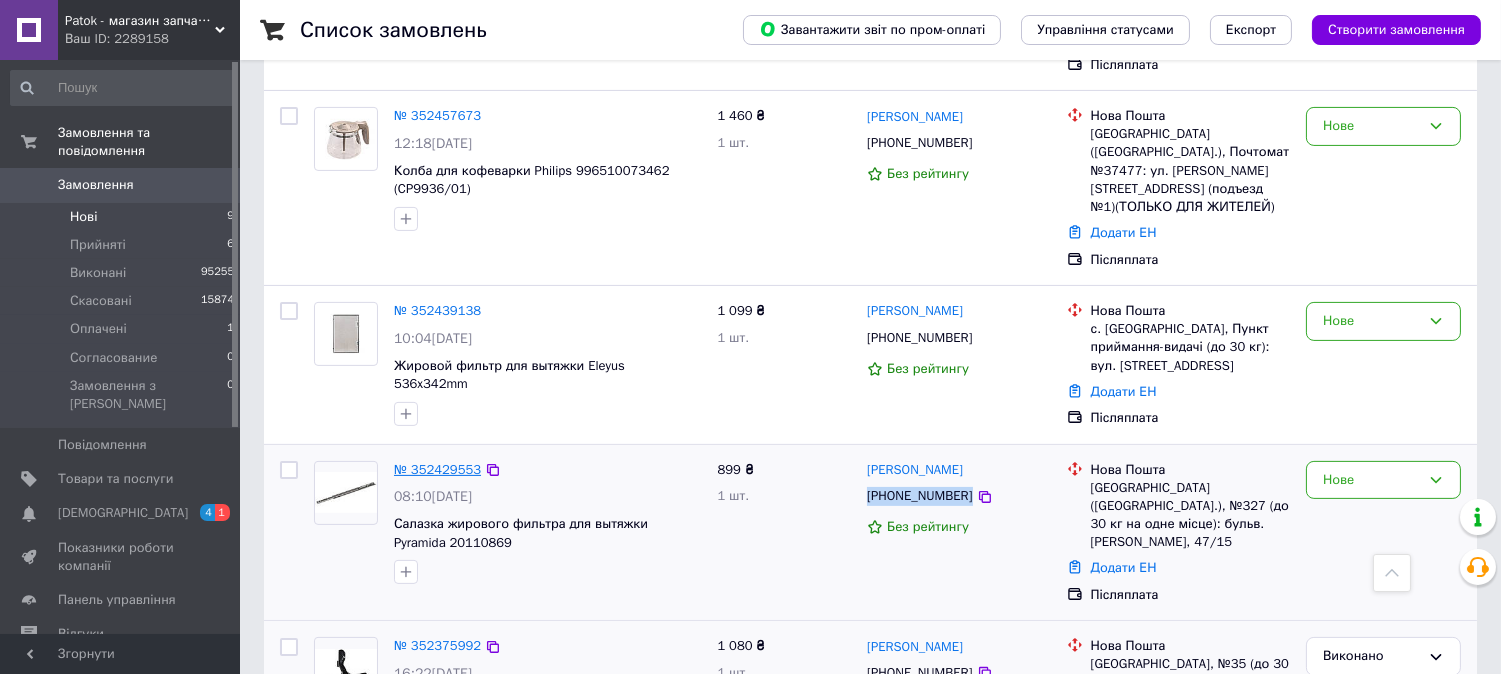 click on "№ 352429553" at bounding box center (437, 469) 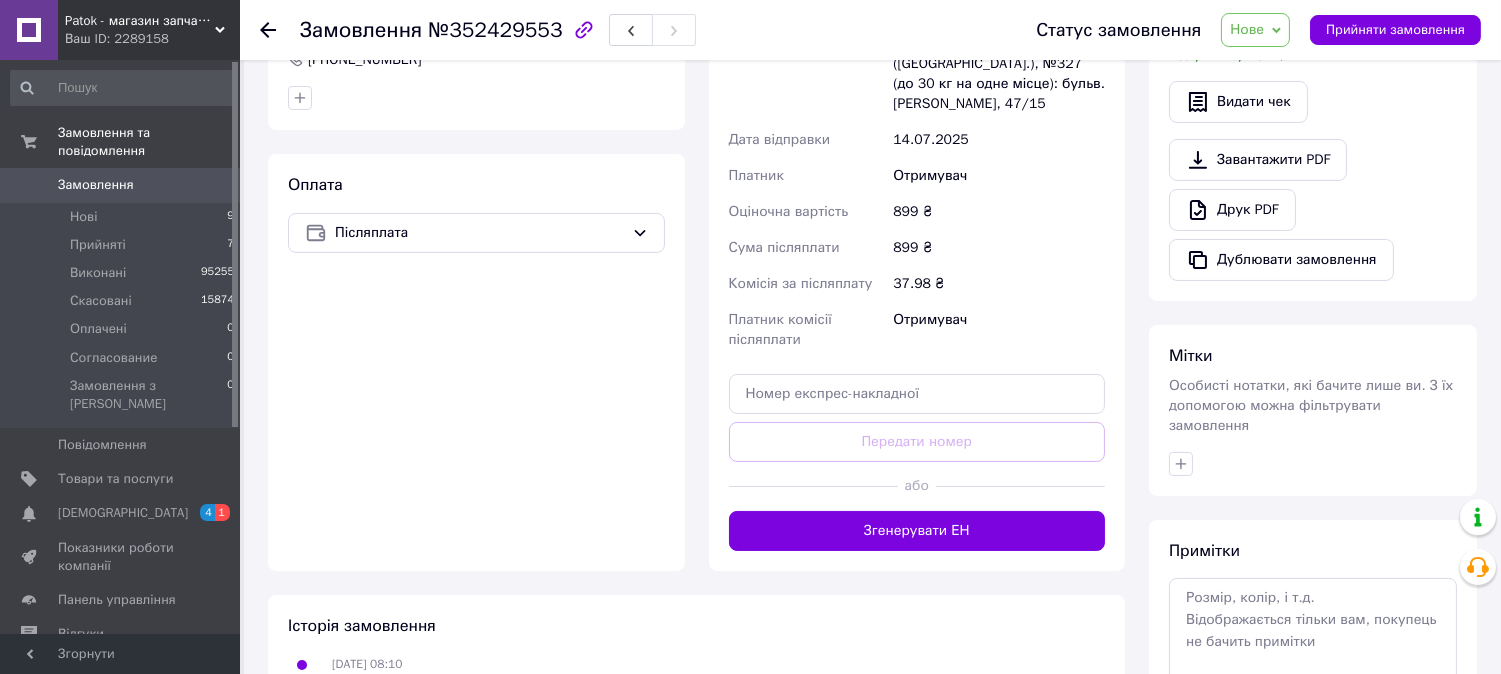 scroll, scrollTop: 421, scrollLeft: 0, axis: vertical 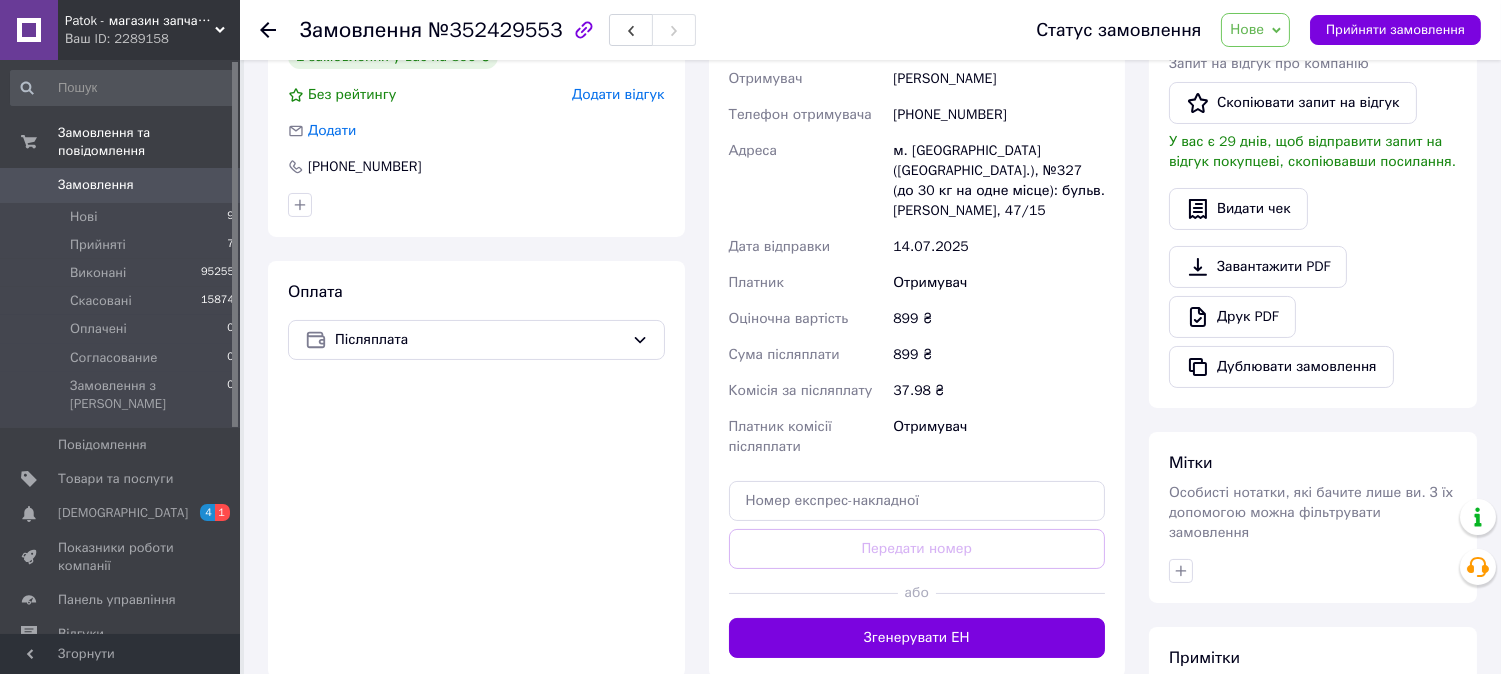 click at bounding box center [280, 30] 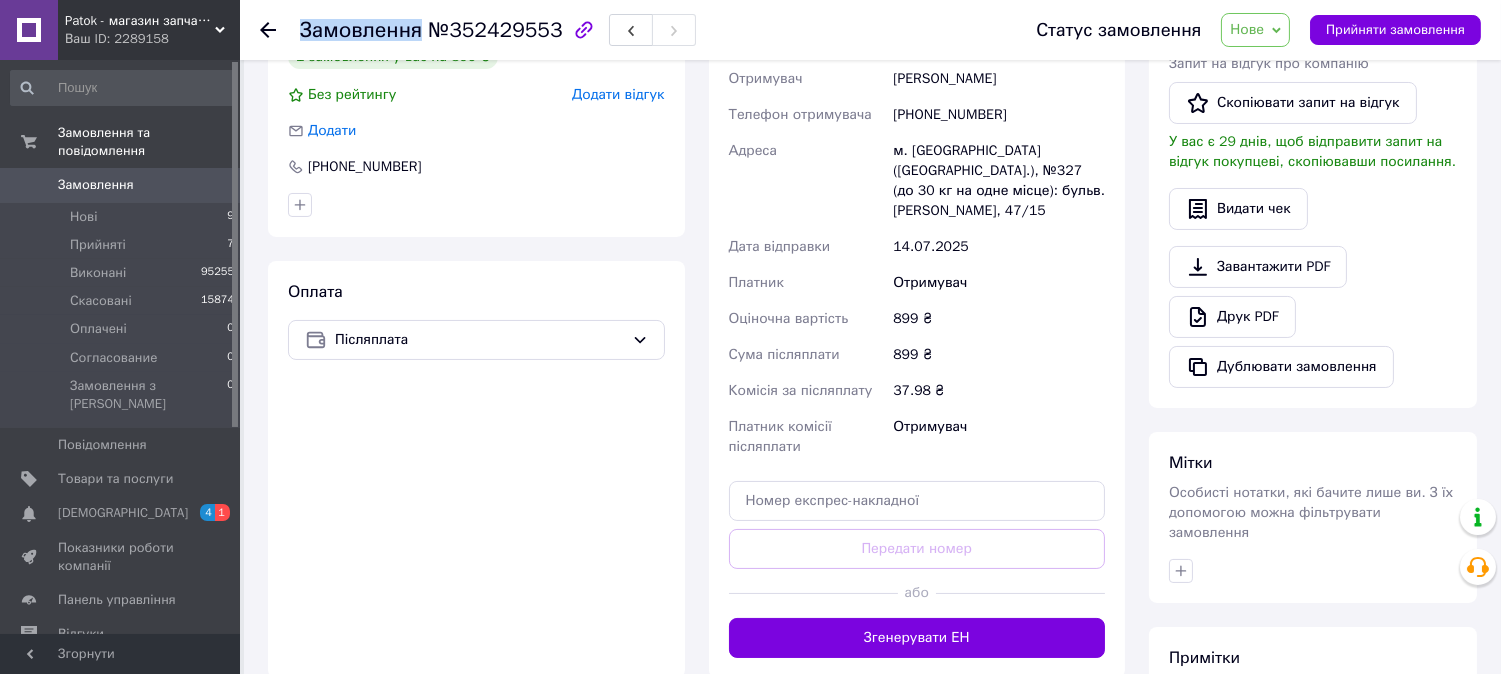click at bounding box center (268, 30) 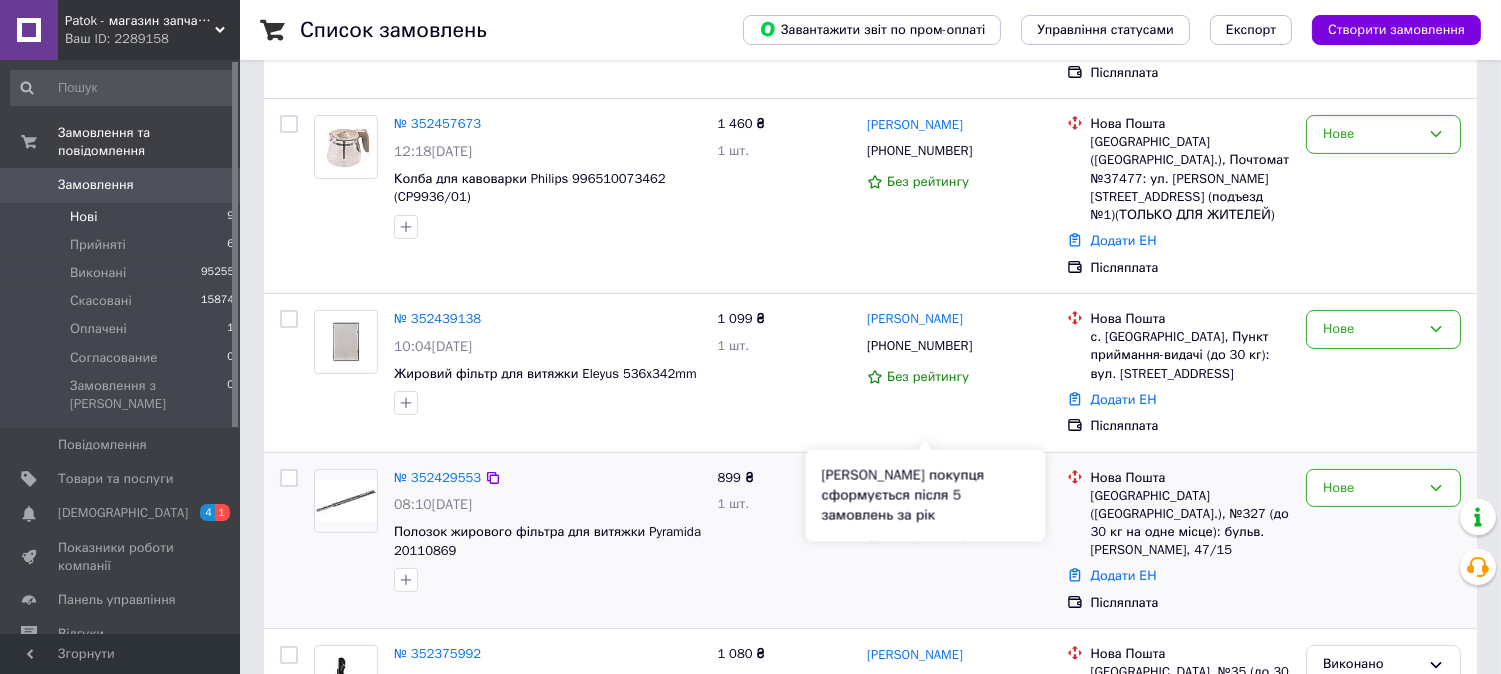 scroll, scrollTop: 1025, scrollLeft: 0, axis: vertical 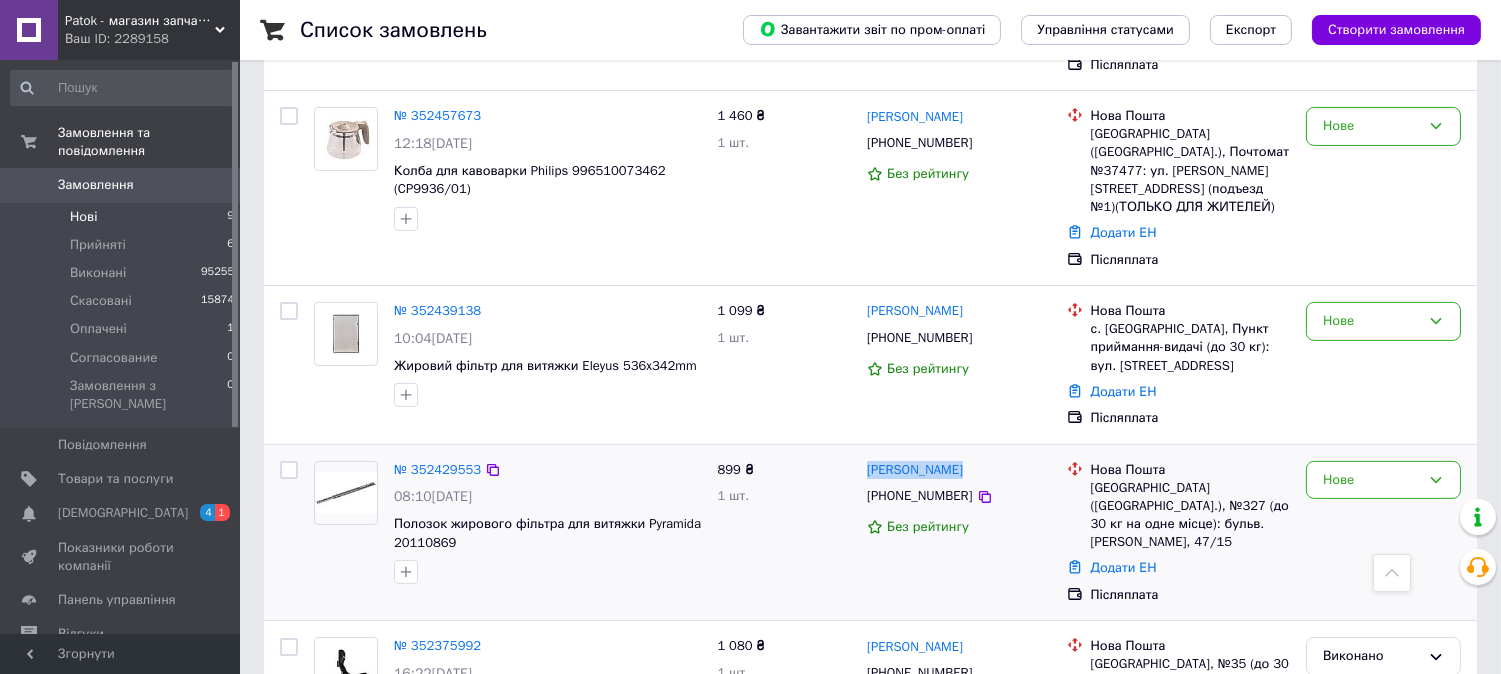 drag, startPoint x: 960, startPoint y: 364, endPoint x: 863, endPoint y: 364, distance: 97 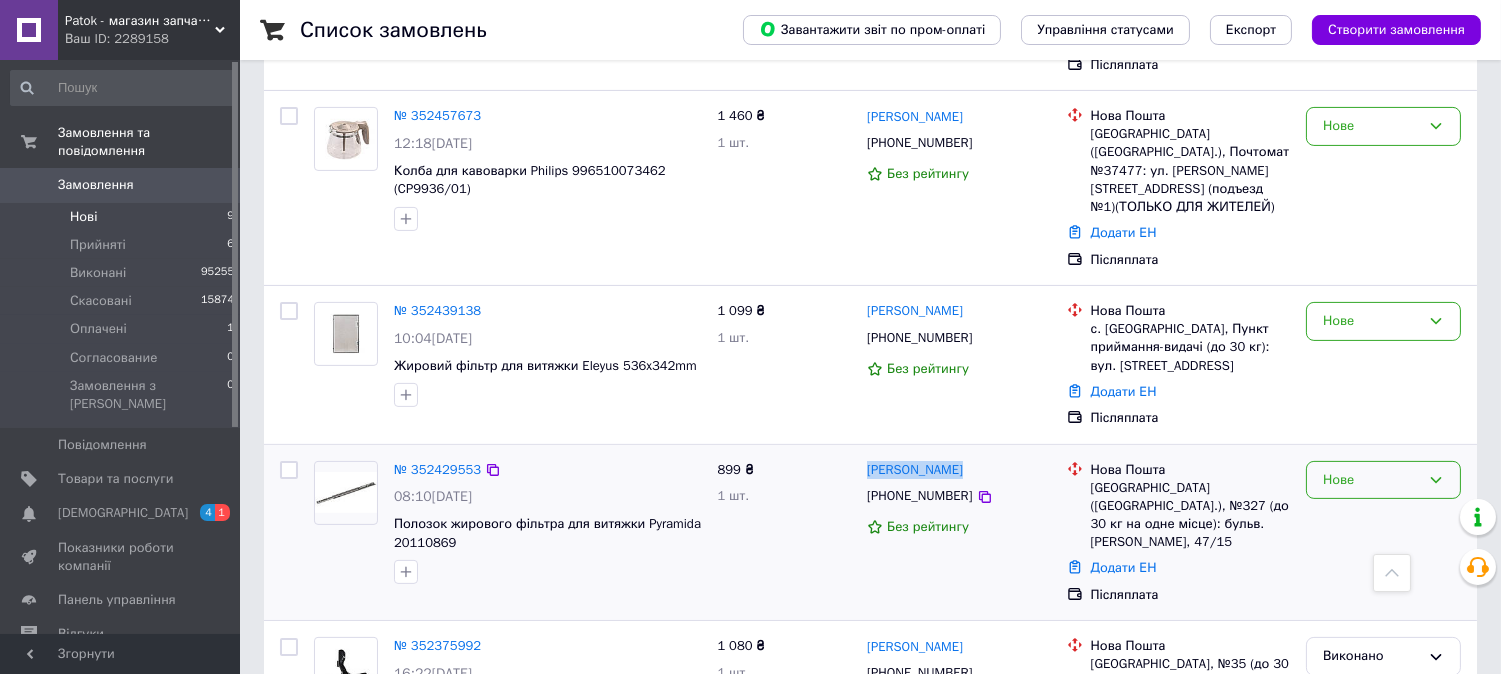 click on "Нове" at bounding box center [1371, 480] 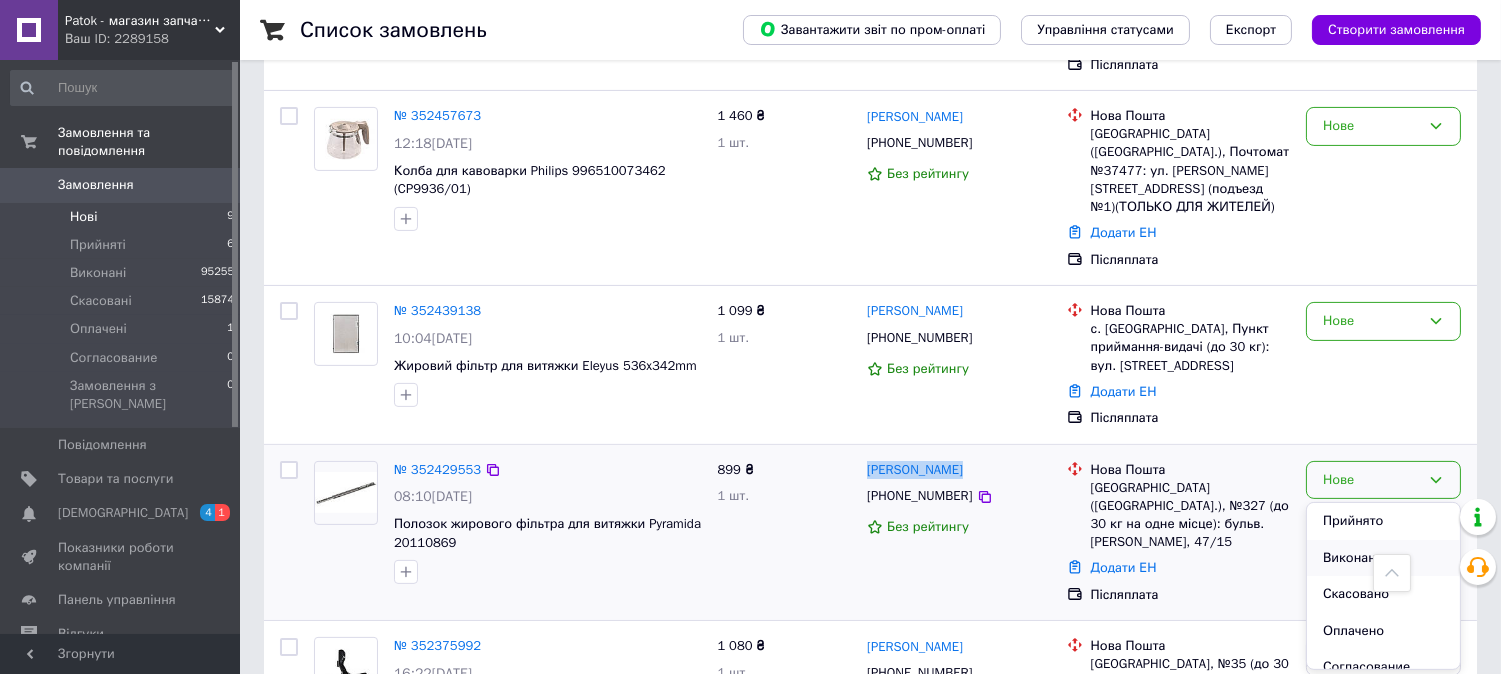 click on "Виконано" at bounding box center [1383, 558] 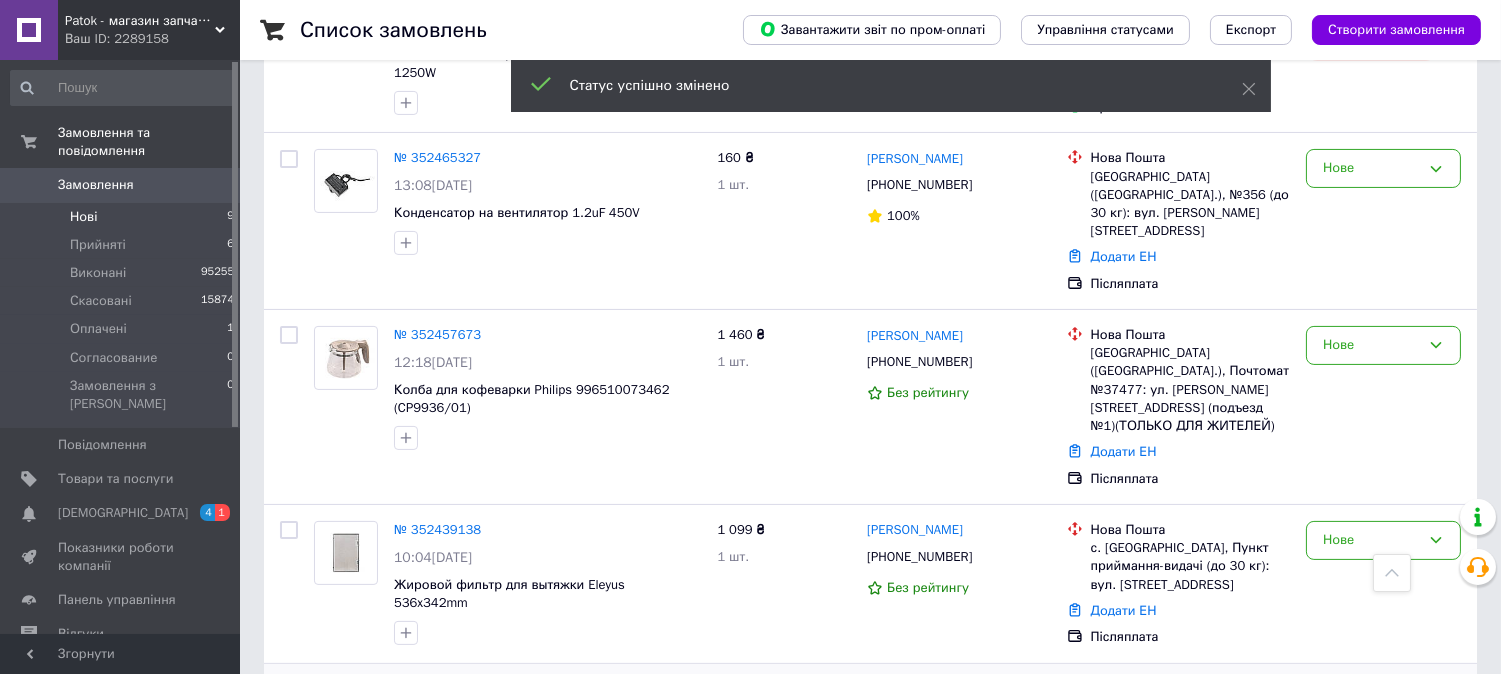 scroll, scrollTop: 803, scrollLeft: 0, axis: vertical 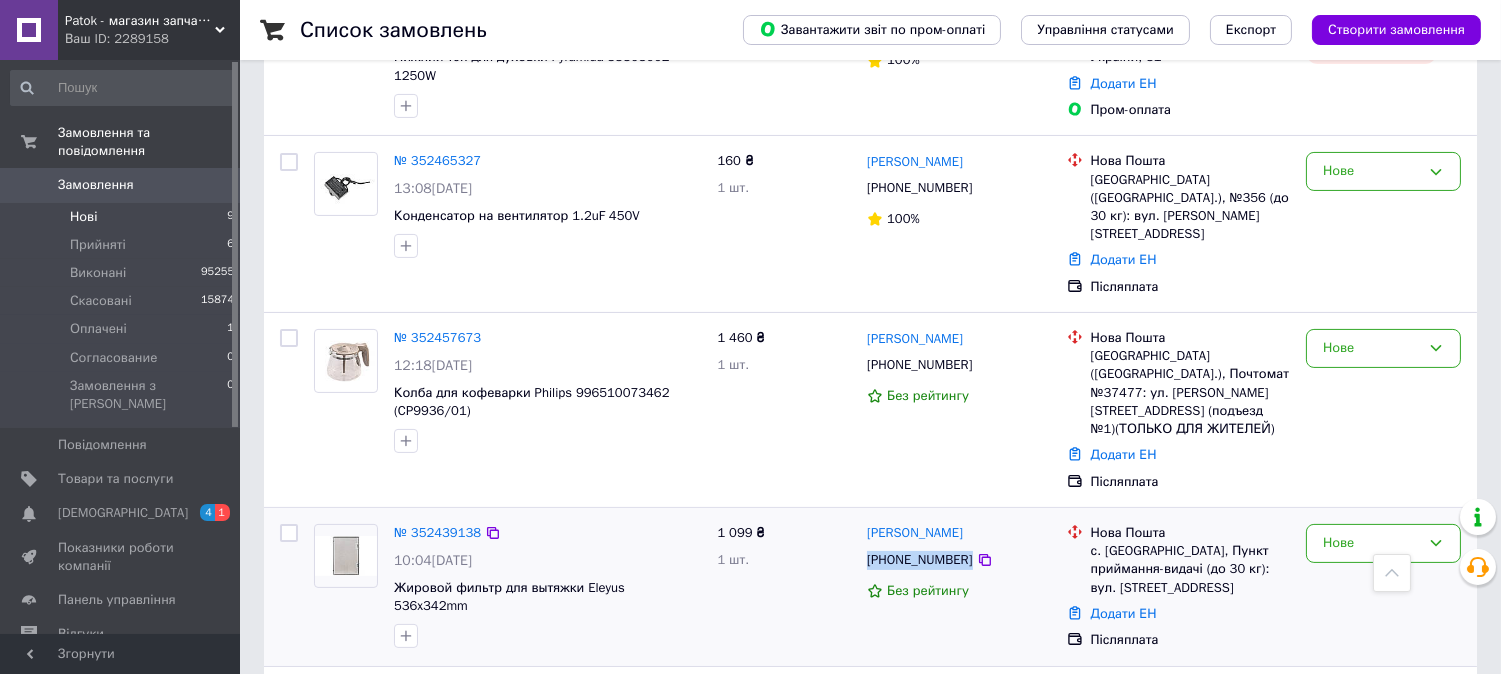 drag, startPoint x: 882, startPoint y: 453, endPoint x: 996, endPoint y: 443, distance: 114.43776 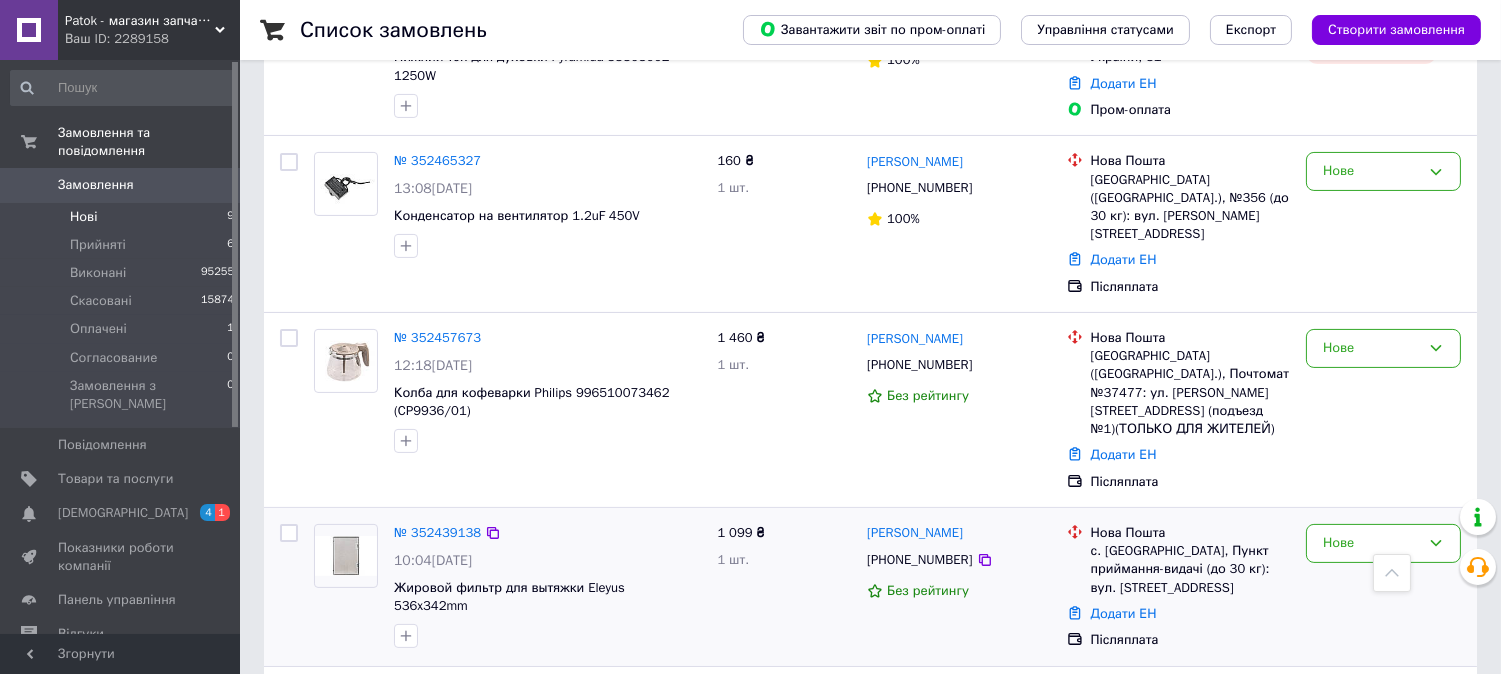 click on "№ 352439138" at bounding box center [437, 533] 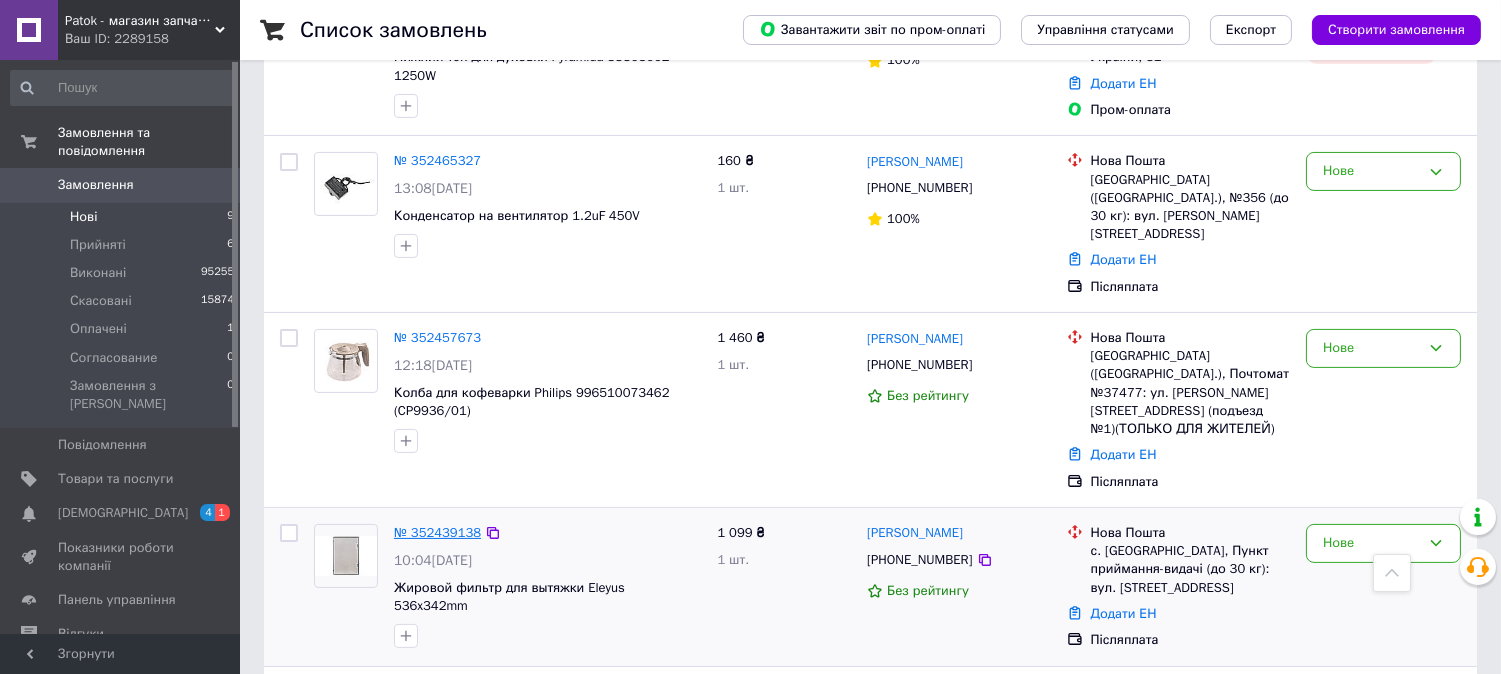 click on "№ 352439138" at bounding box center (437, 532) 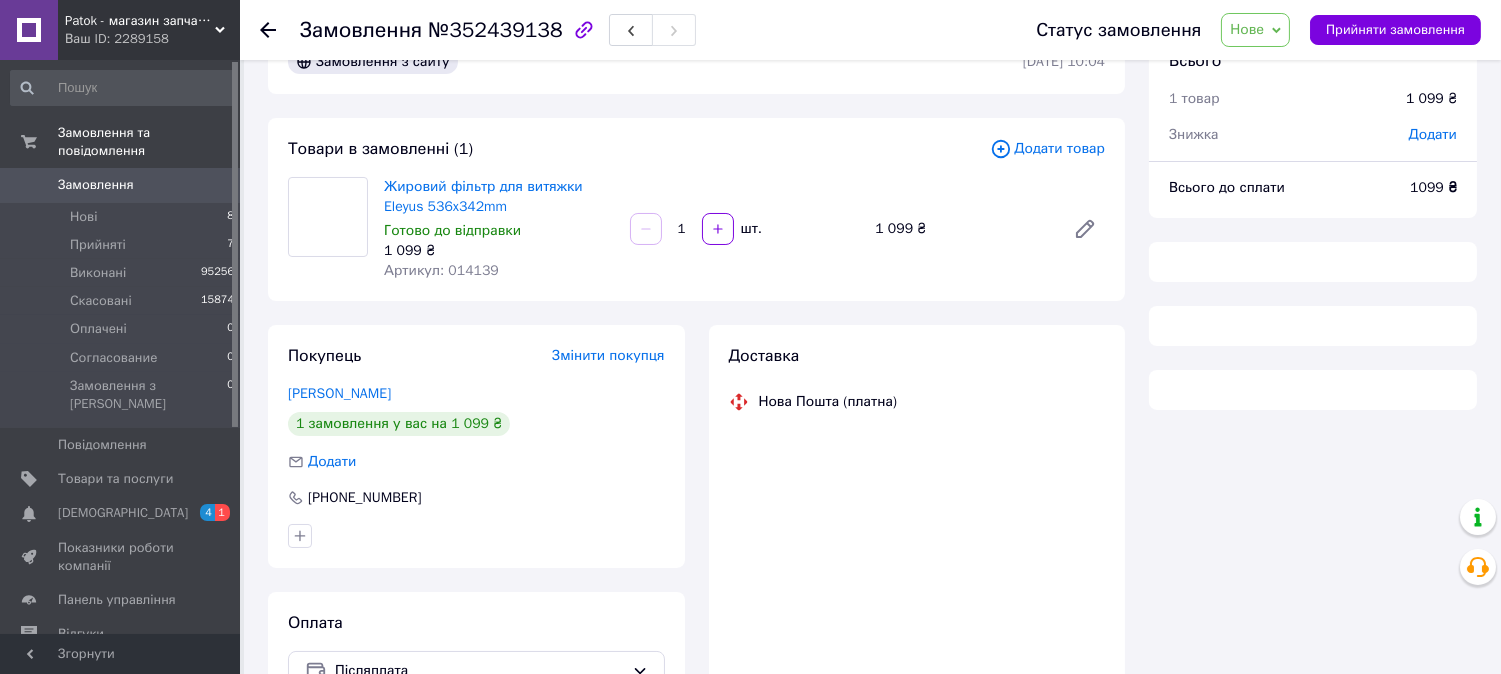 scroll, scrollTop: 0, scrollLeft: 0, axis: both 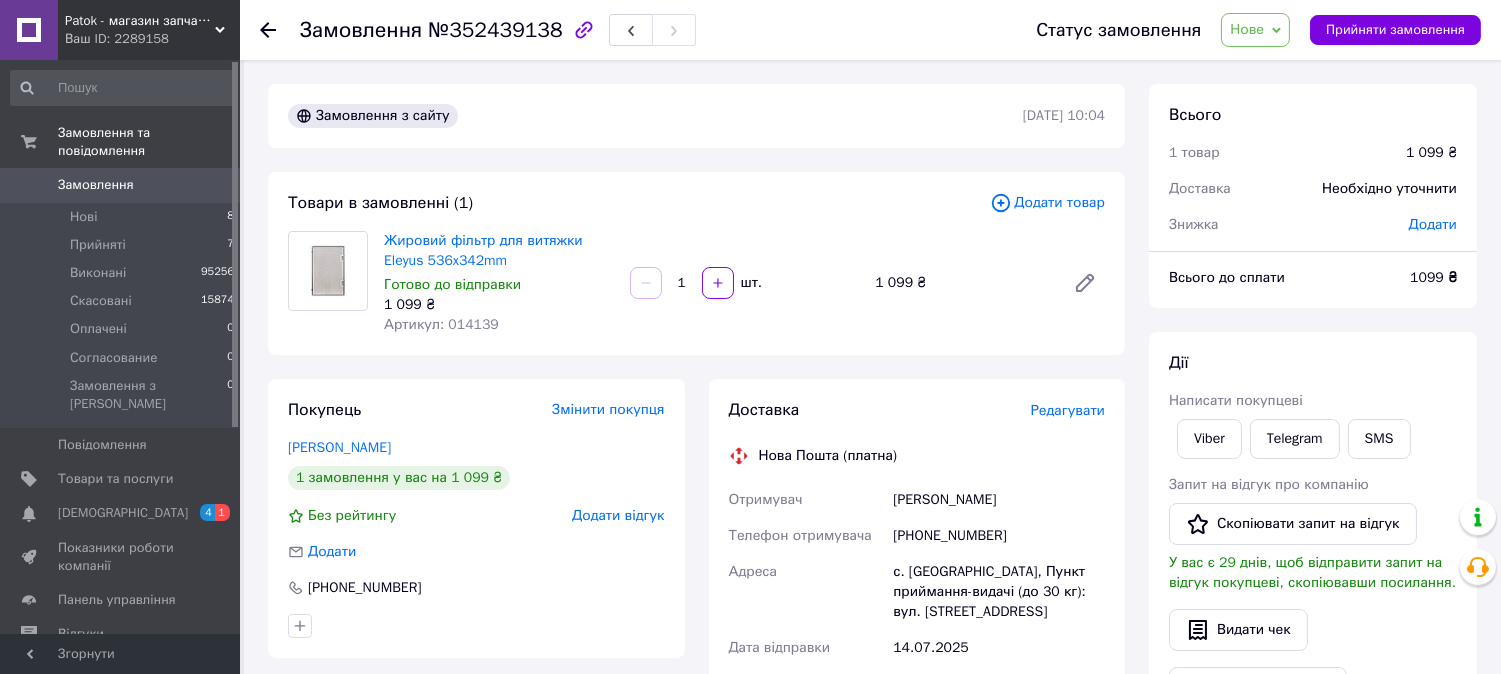 click 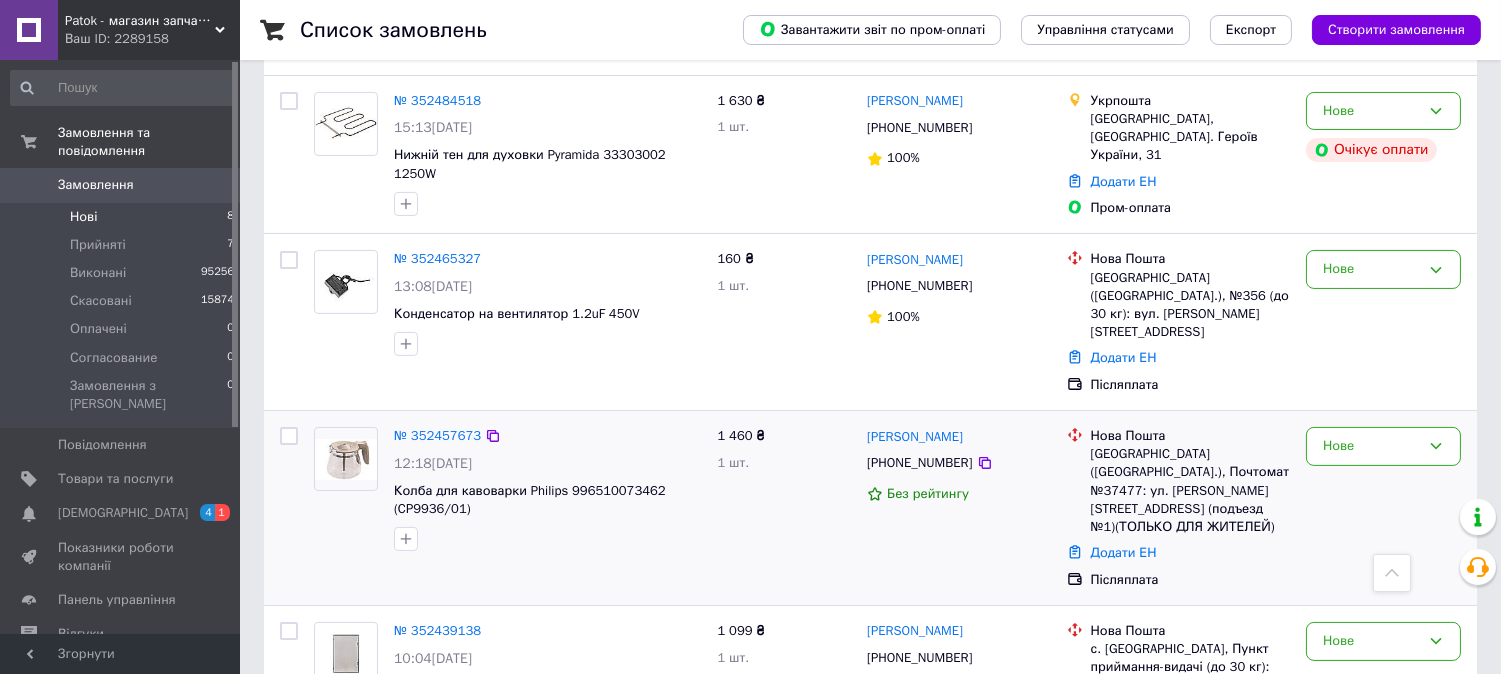 scroll, scrollTop: 710, scrollLeft: 0, axis: vertical 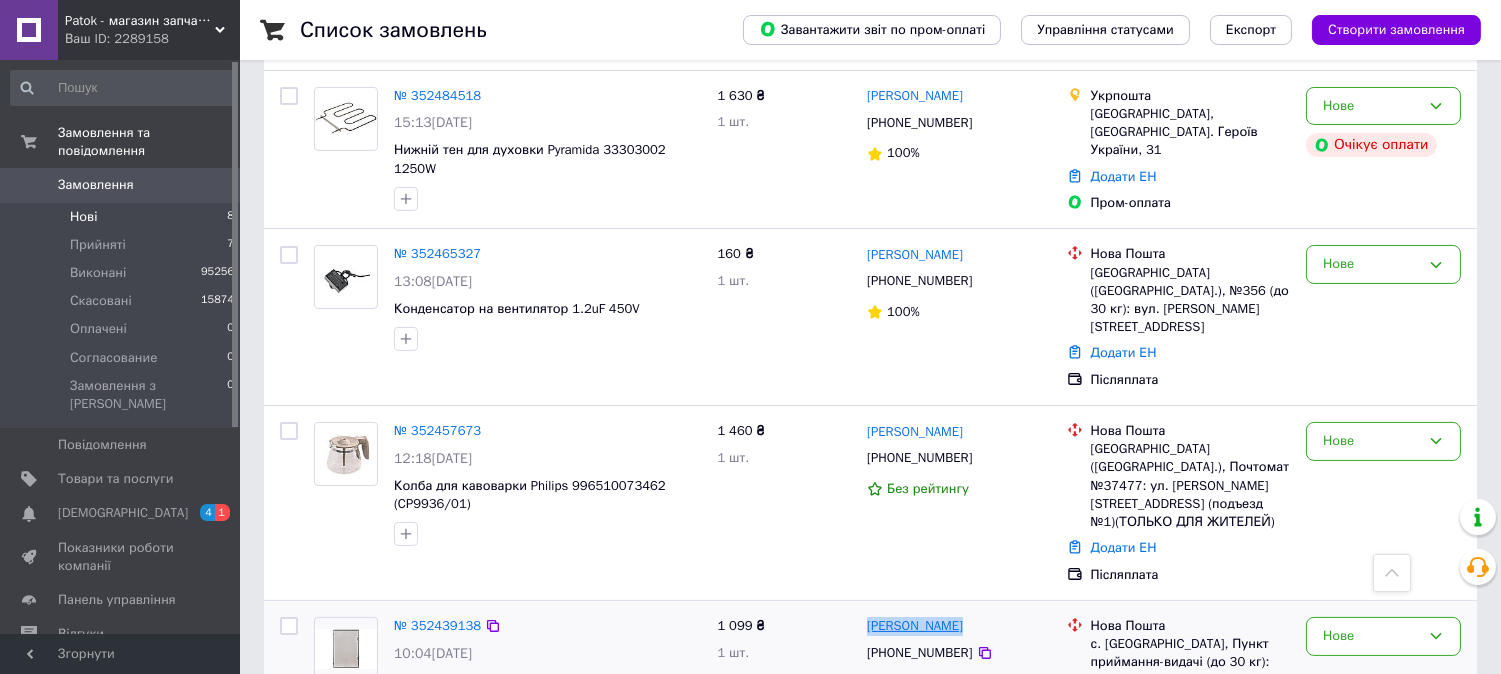 drag, startPoint x: 963, startPoint y: 517, endPoint x: 866, endPoint y: 522, distance: 97.128784 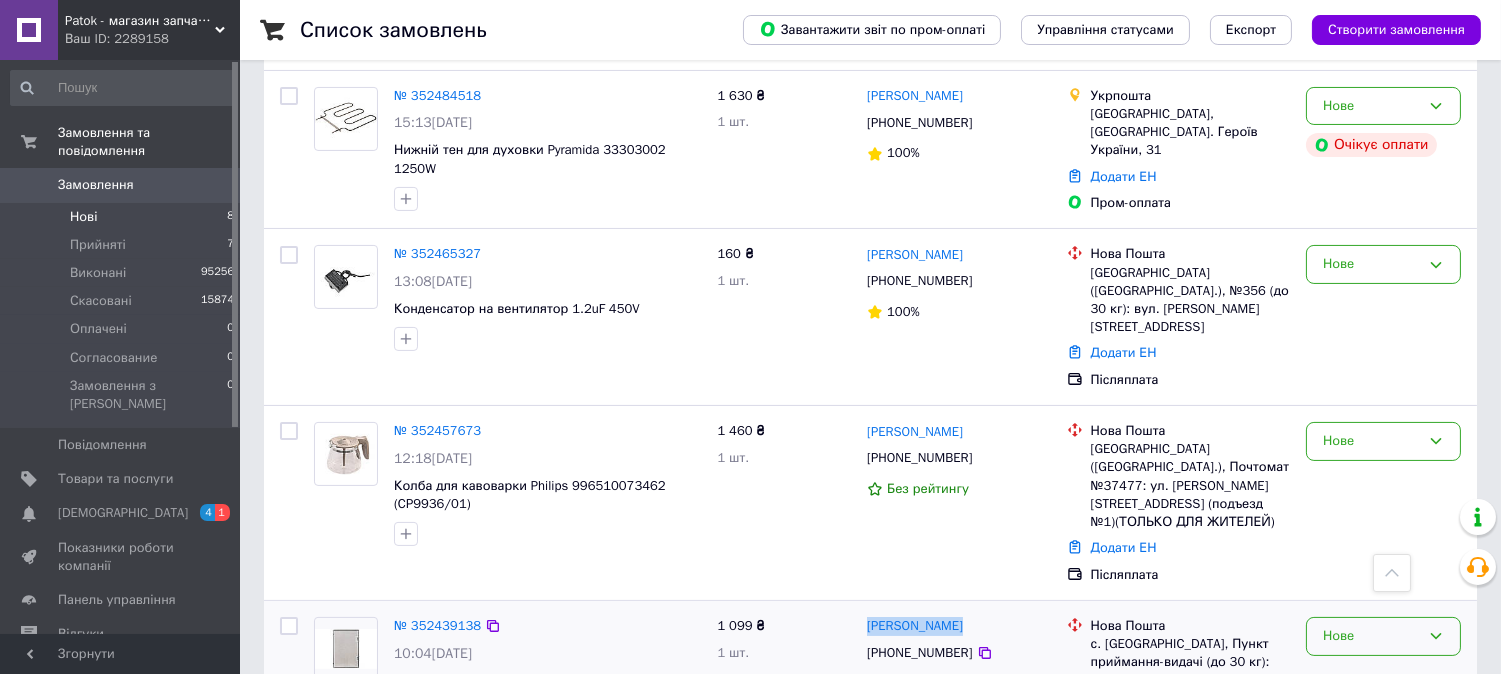 click on "Нове" at bounding box center [1383, 636] 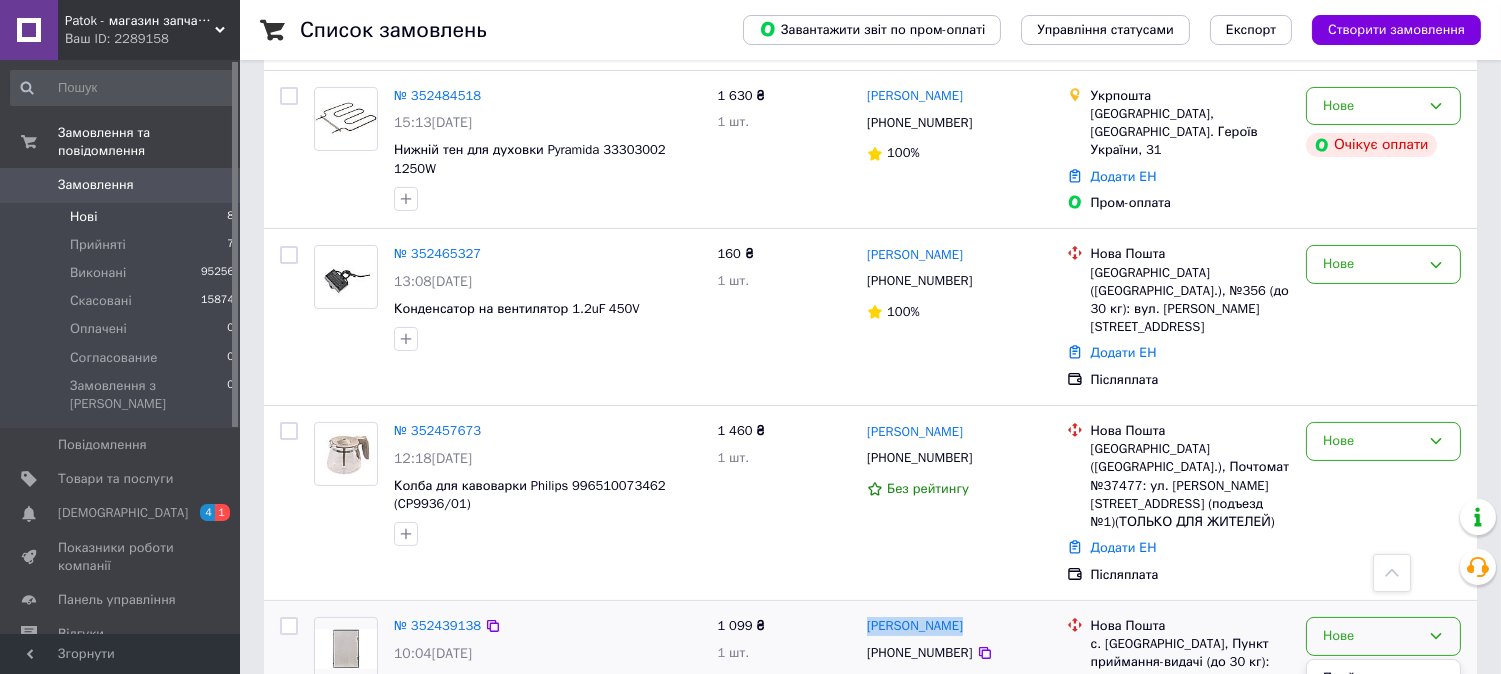 click on "Виконано" at bounding box center [1383, 714] 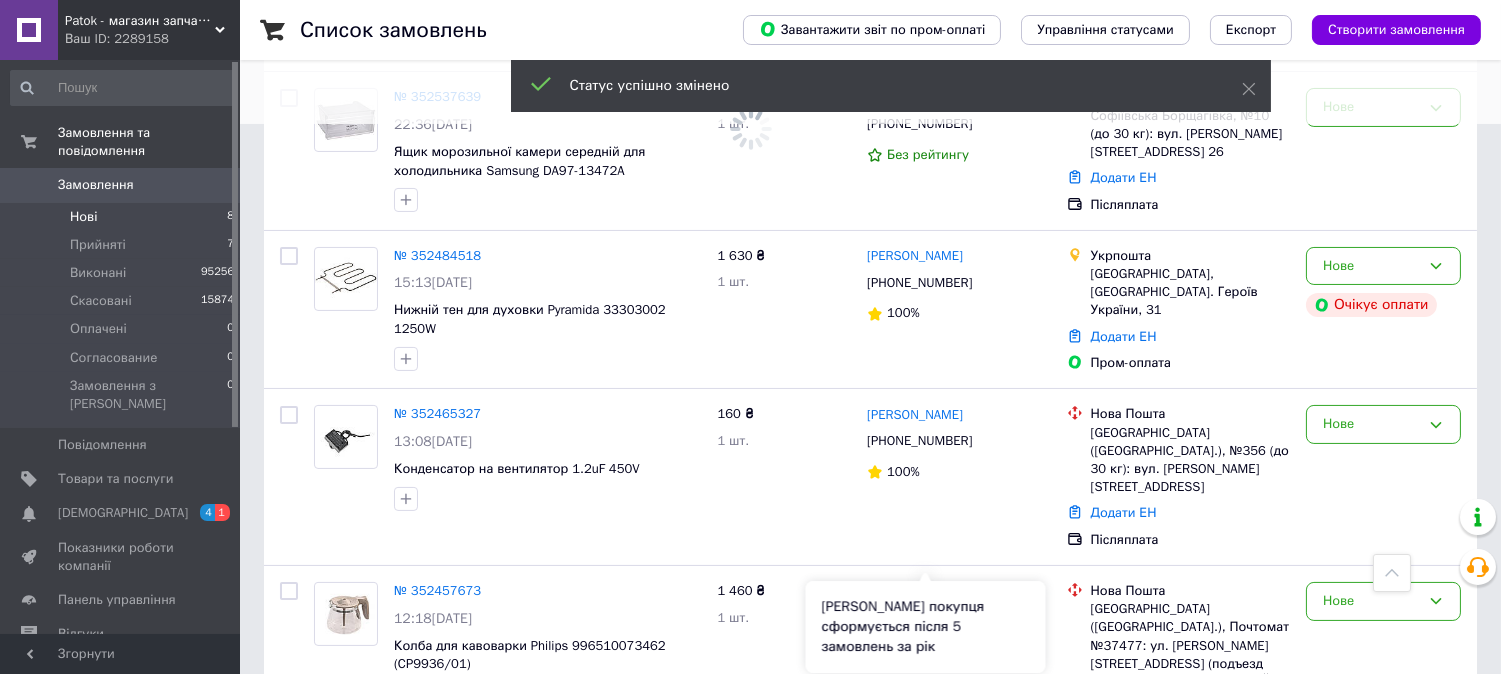 scroll, scrollTop: 598, scrollLeft: 0, axis: vertical 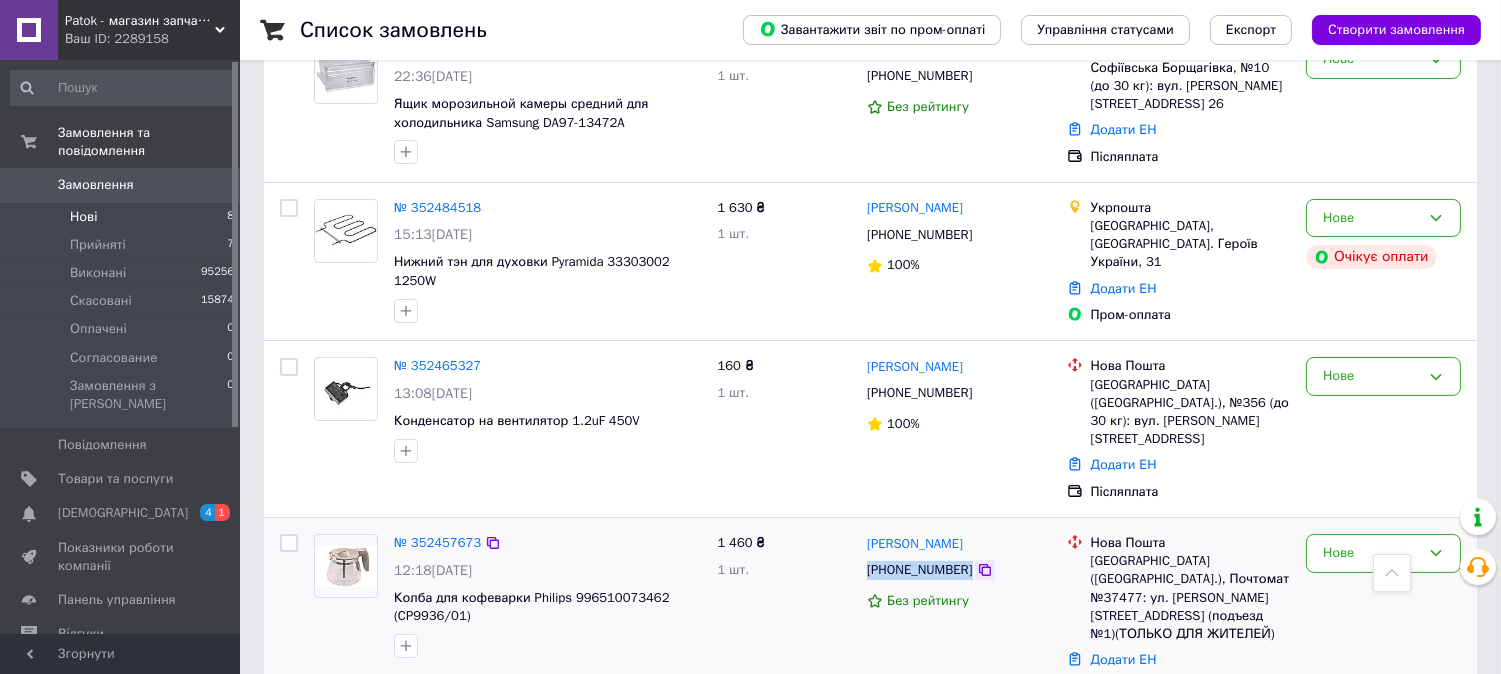 drag, startPoint x: 864, startPoint y: 478, endPoint x: 971, endPoint y: 485, distance: 107.22873 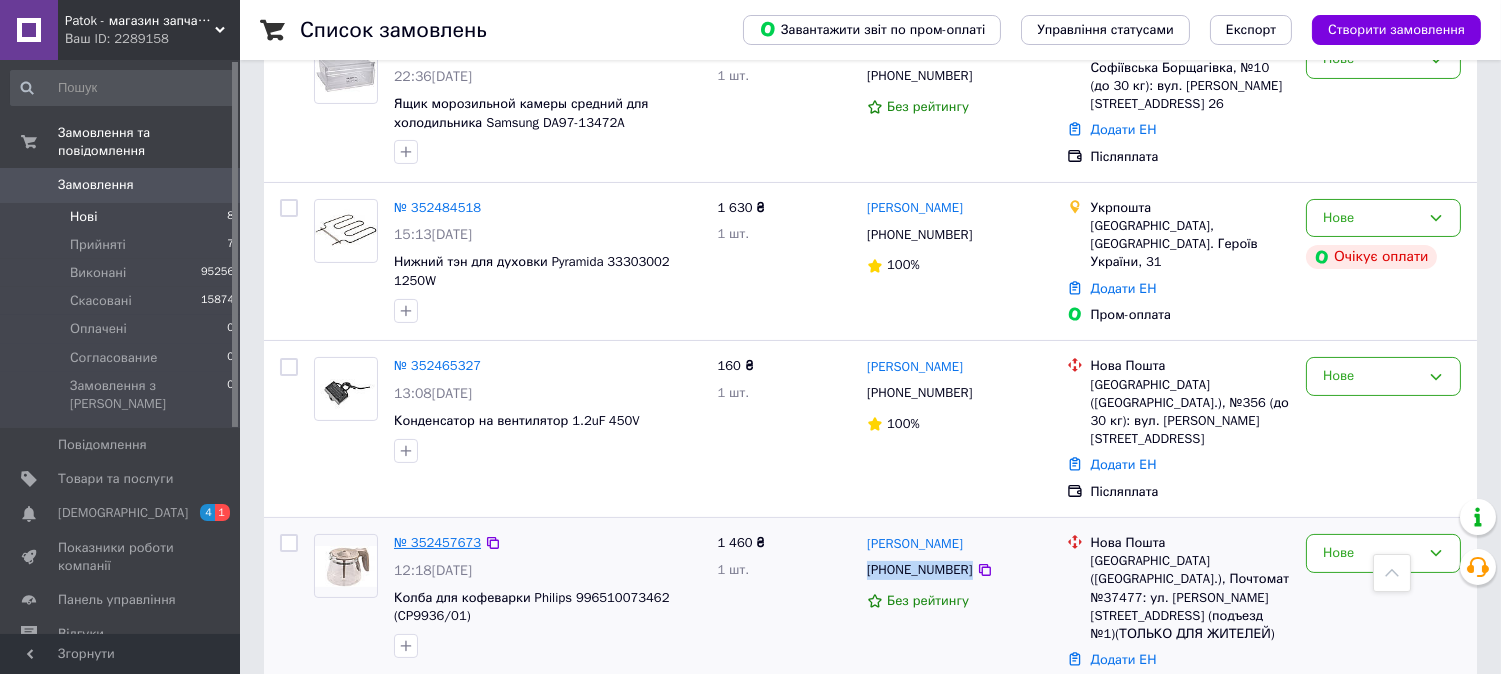 click on "№ 352457673" at bounding box center [437, 542] 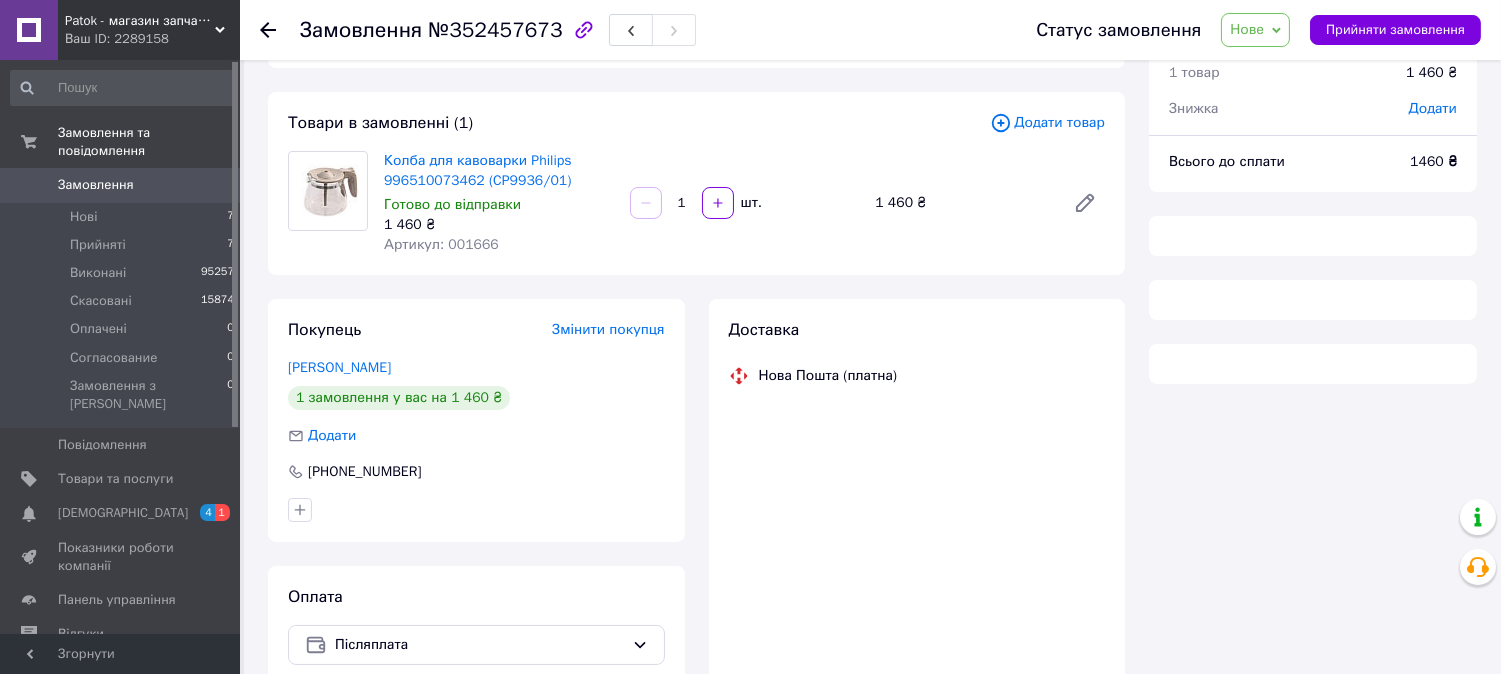 scroll, scrollTop: 0, scrollLeft: 0, axis: both 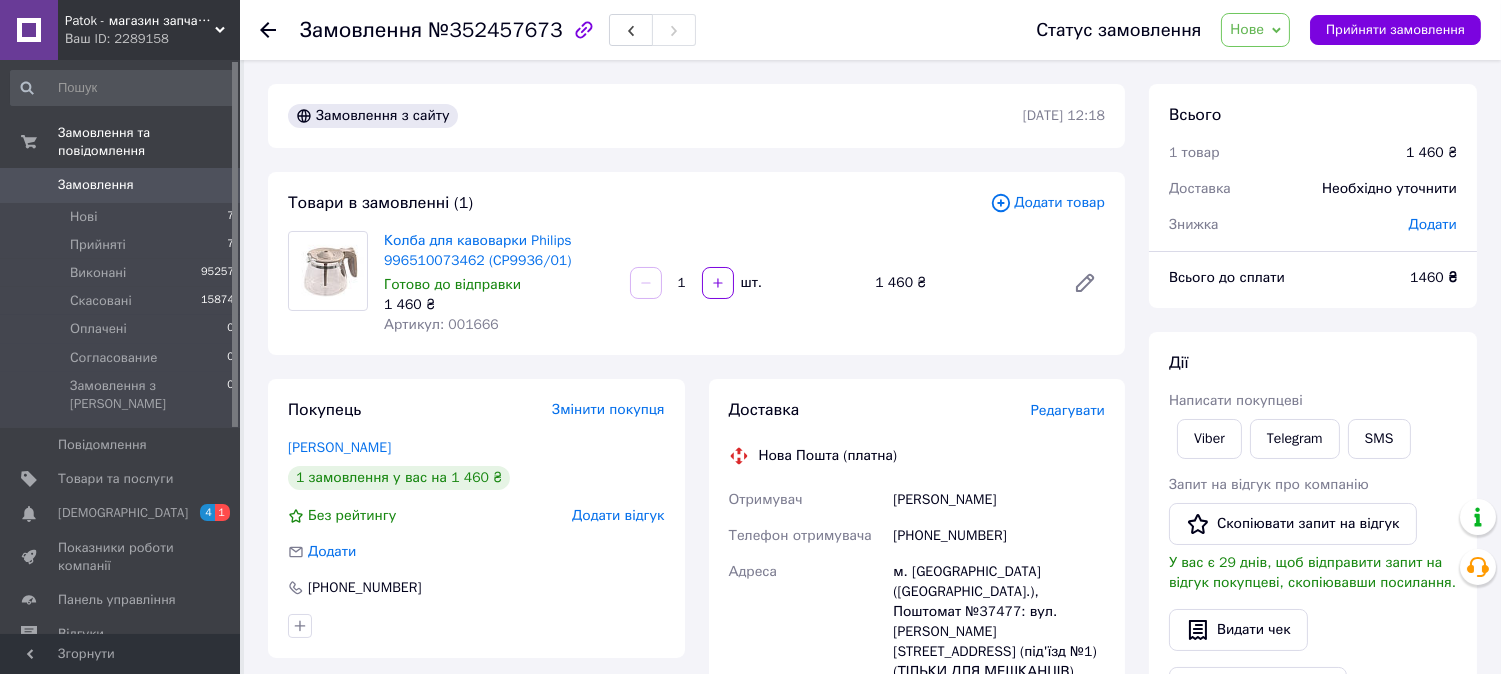 click 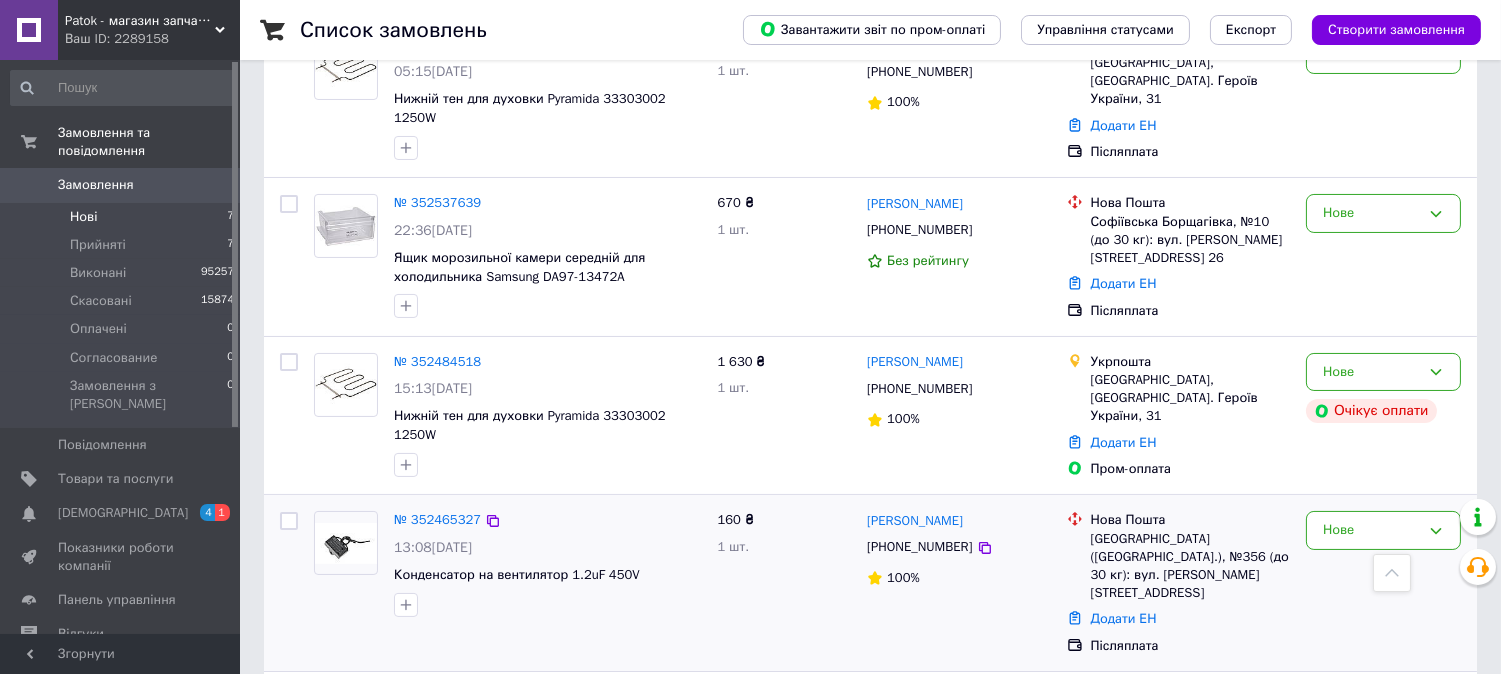 scroll, scrollTop: 551, scrollLeft: 0, axis: vertical 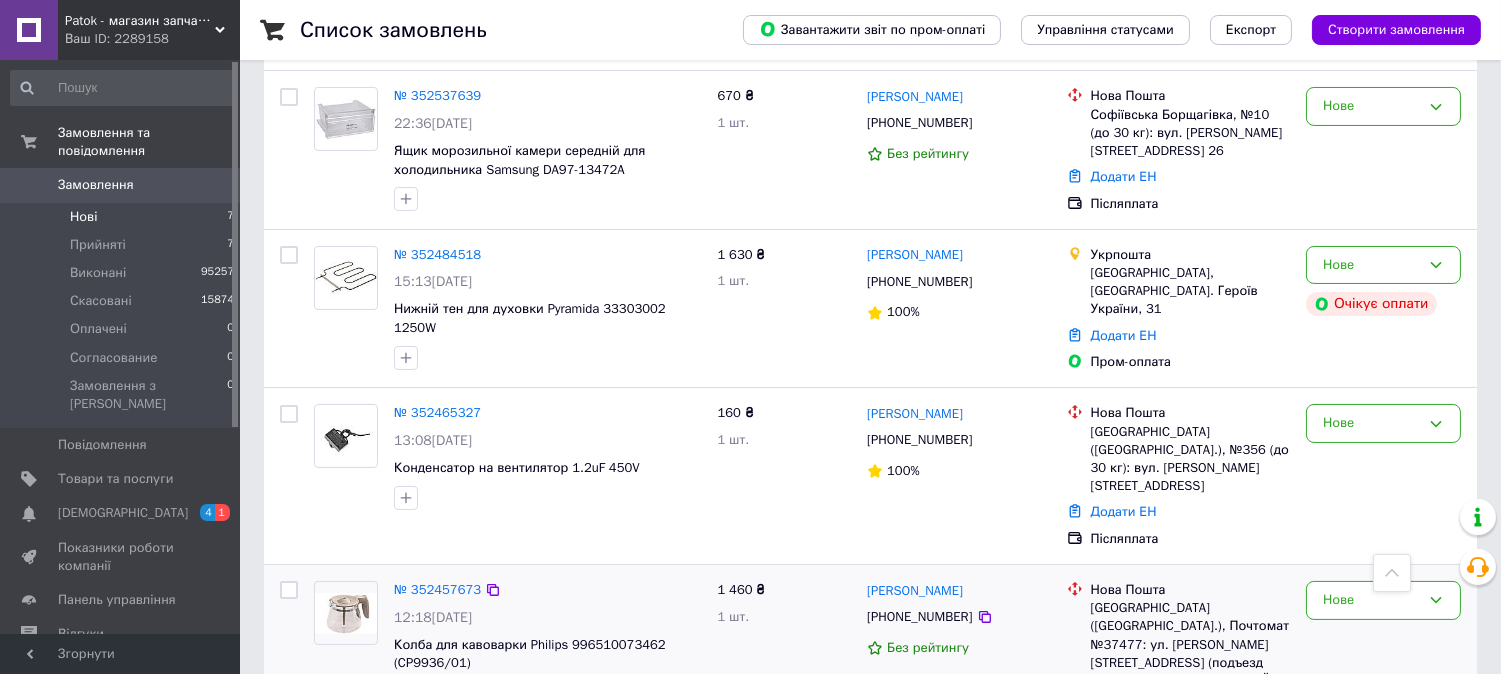 click on "[PERSON_NAME] [PHONE_NUMBER] Без рейтингу" at bounding box center [959, 662] 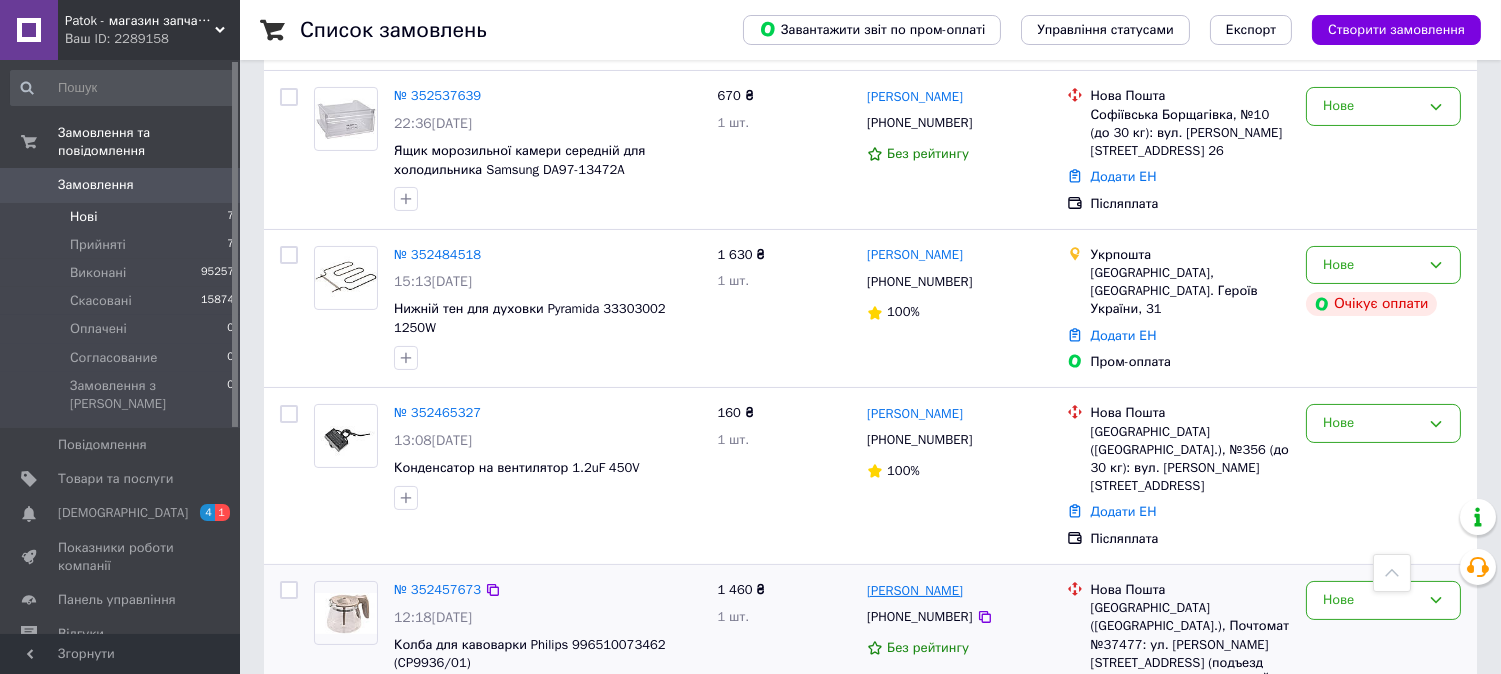 drag, startPoint x: 975, startPoint y: 488, endPoint x: 867, endPoint y: 504, distance: 109.17875 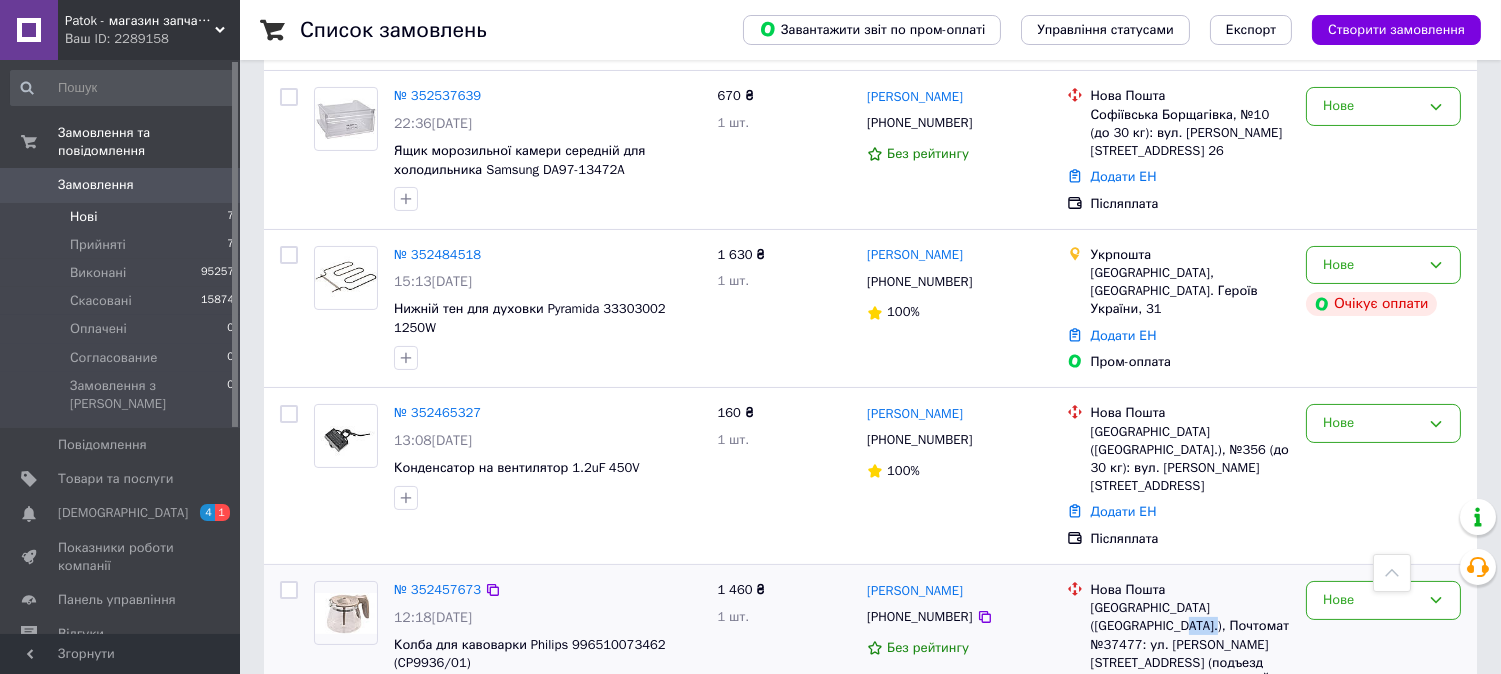 drag, startPoint x: 1138, startPoint y: 536, endPoint x: 1105, endPoint y: 537, distance: 33.01515 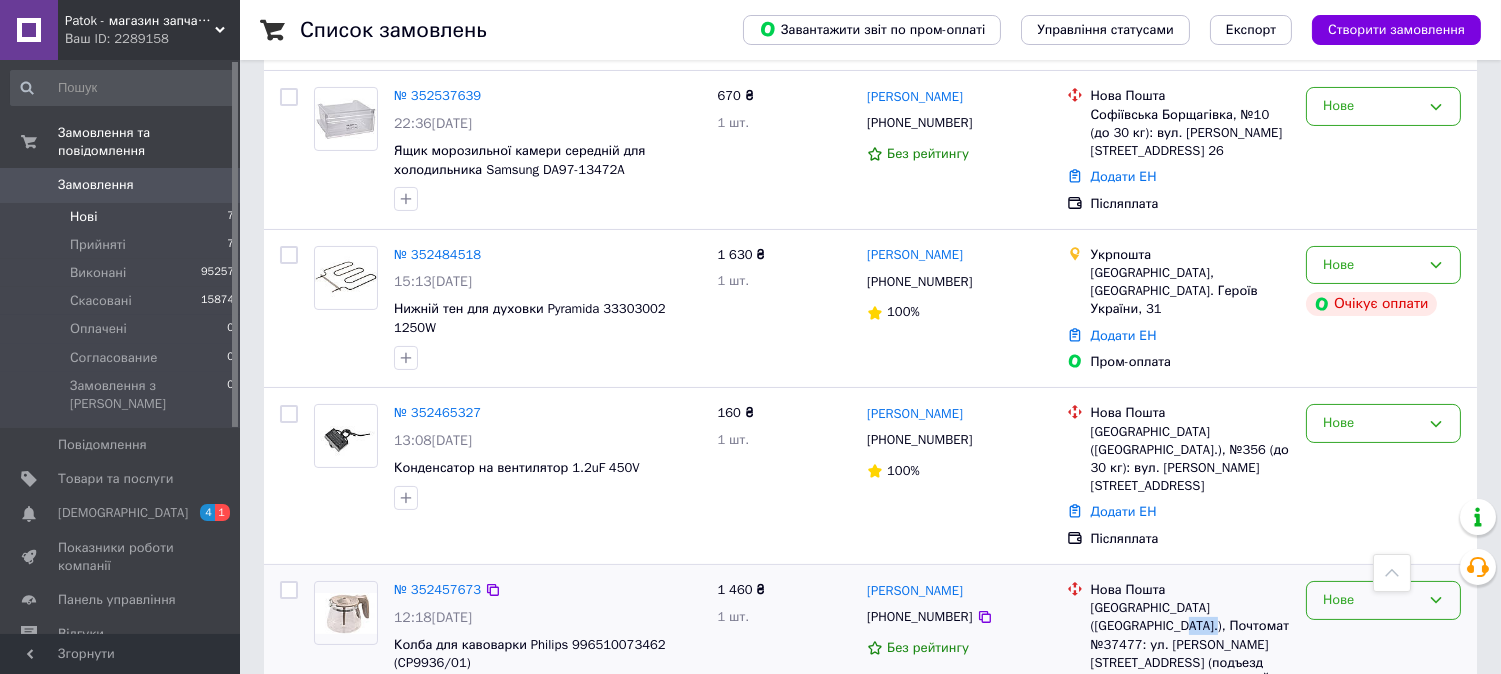 click on "Нове" at bounding box center (1371, 600) 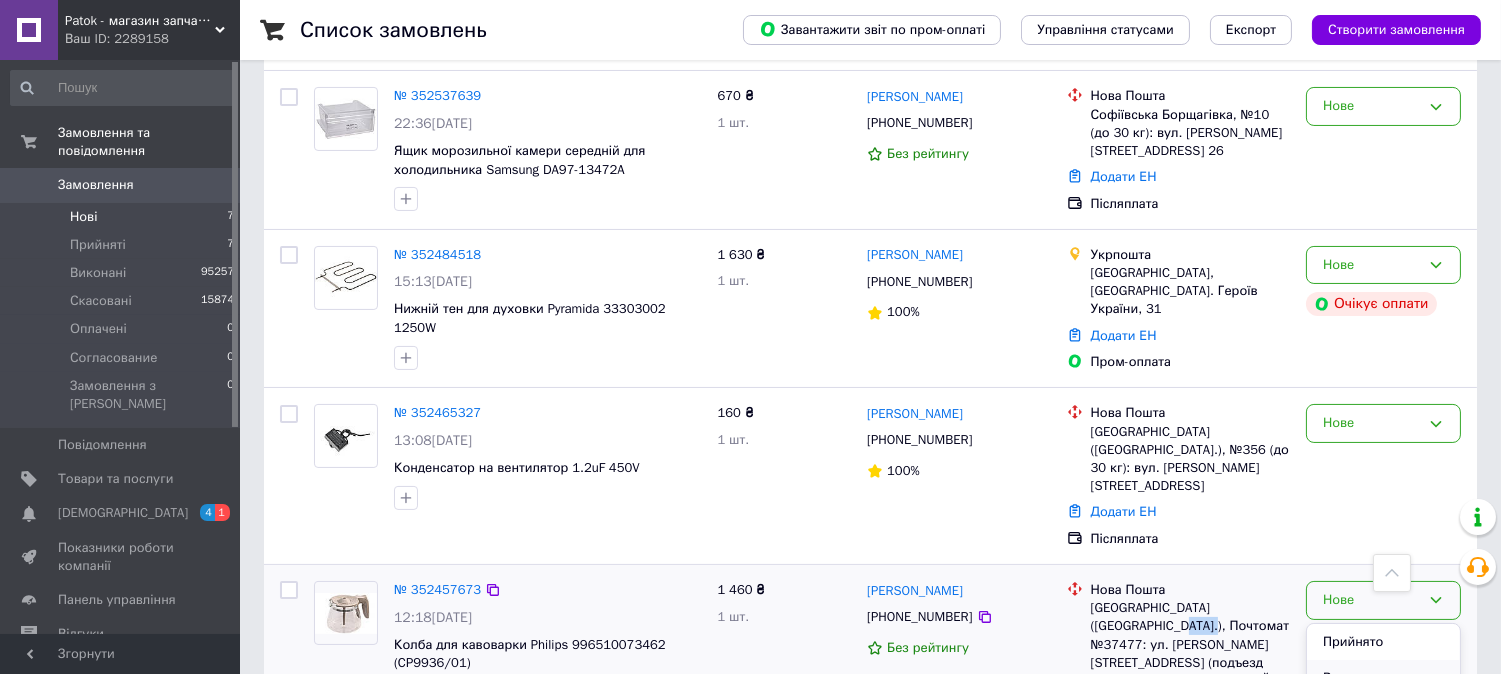 click on "Виконано" at bounding box center (1383, 678) 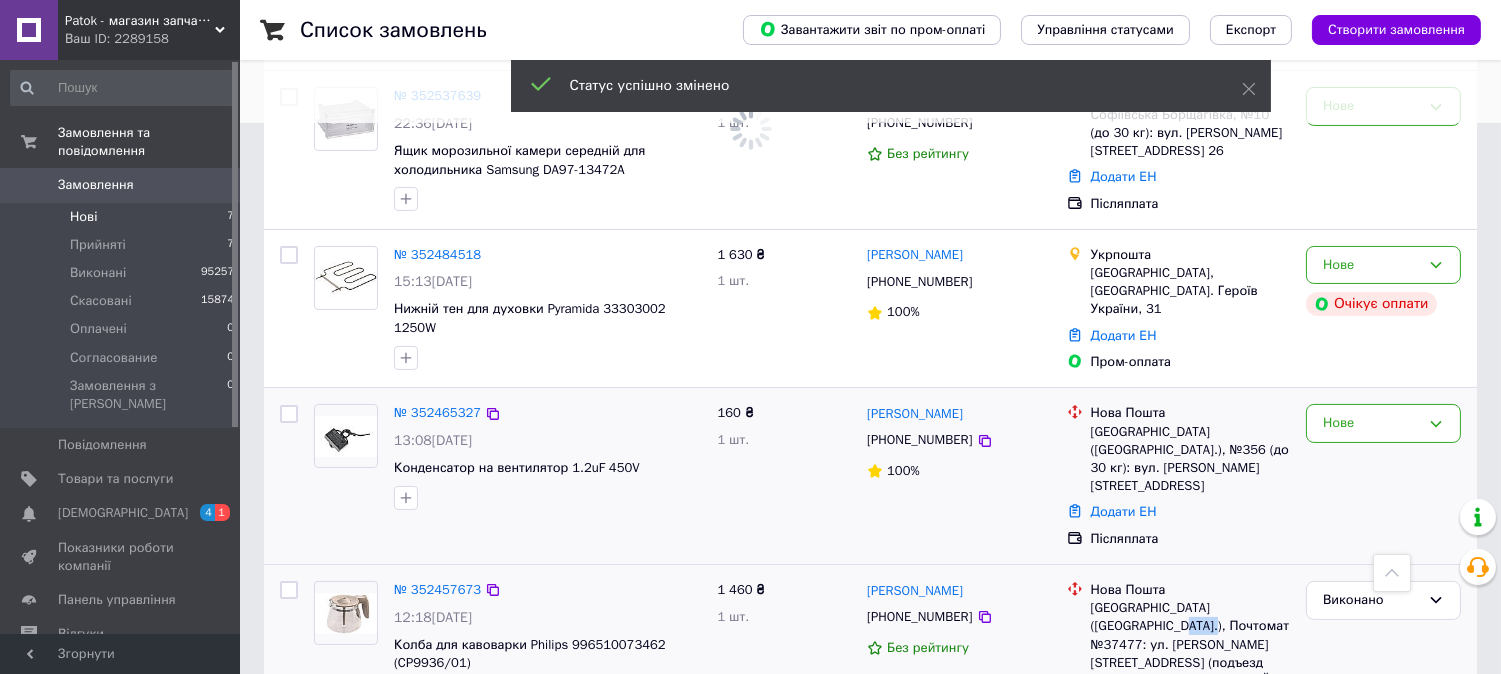 scroll, scrollTop: 531, scrollLeft: 0, axis: vertical 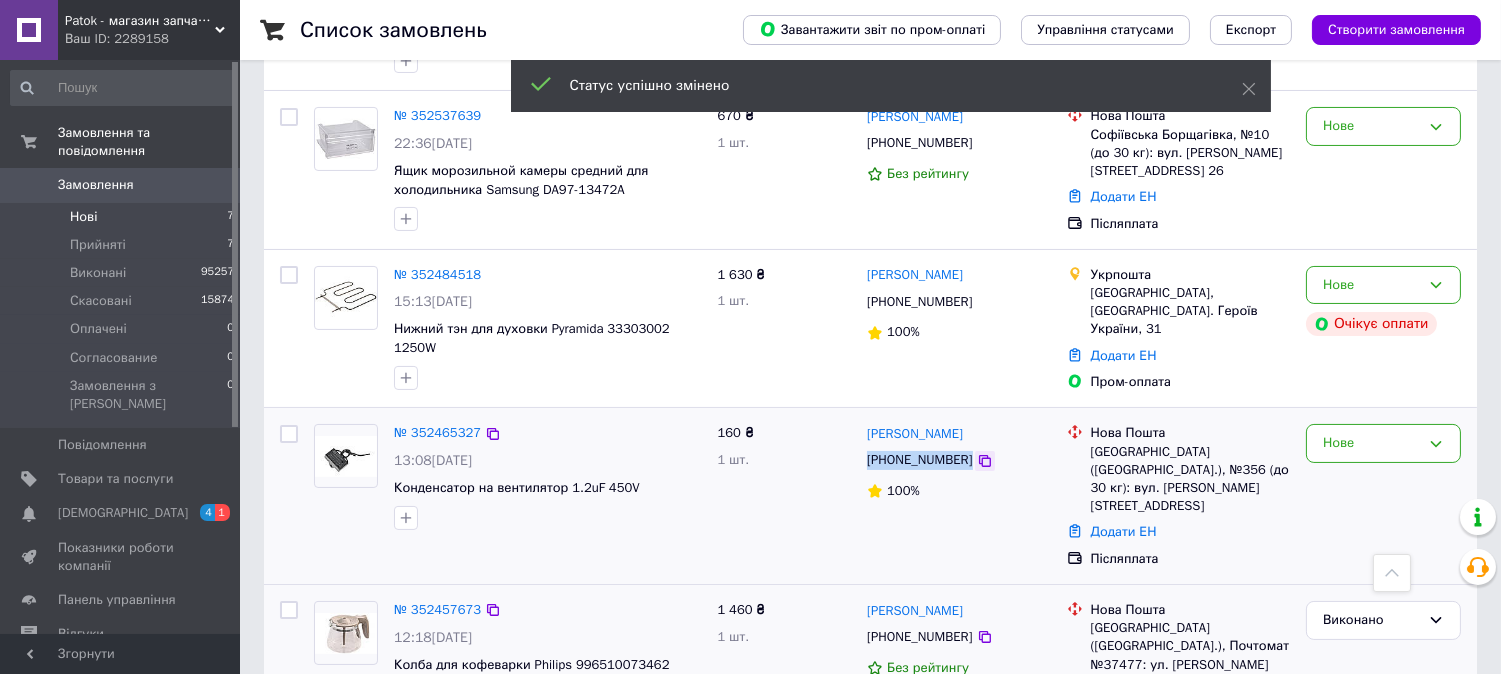 drag, startPoint x: 861, startPoint y: 406, endPoint x: 966, endPoint y: 406, distance: 105 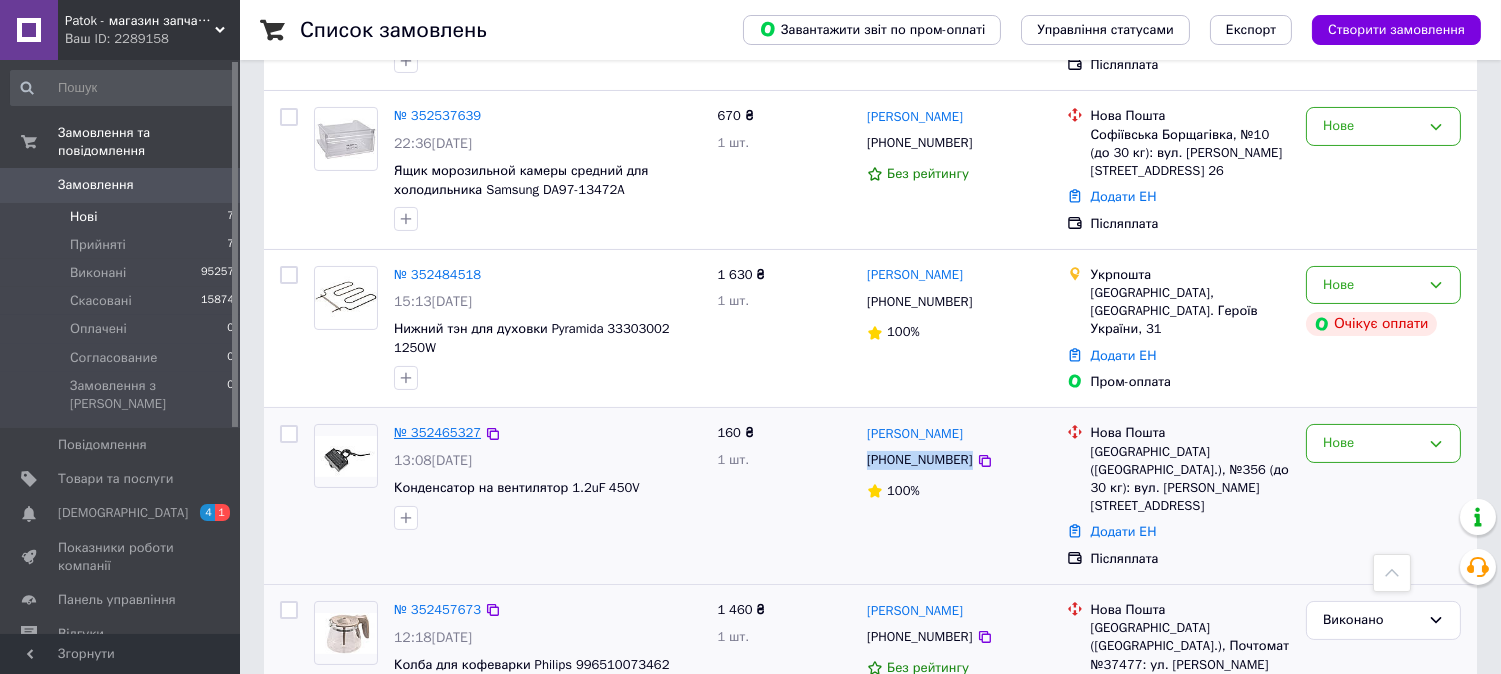 click on "№ 352465327" at bounding box center [437, 432] 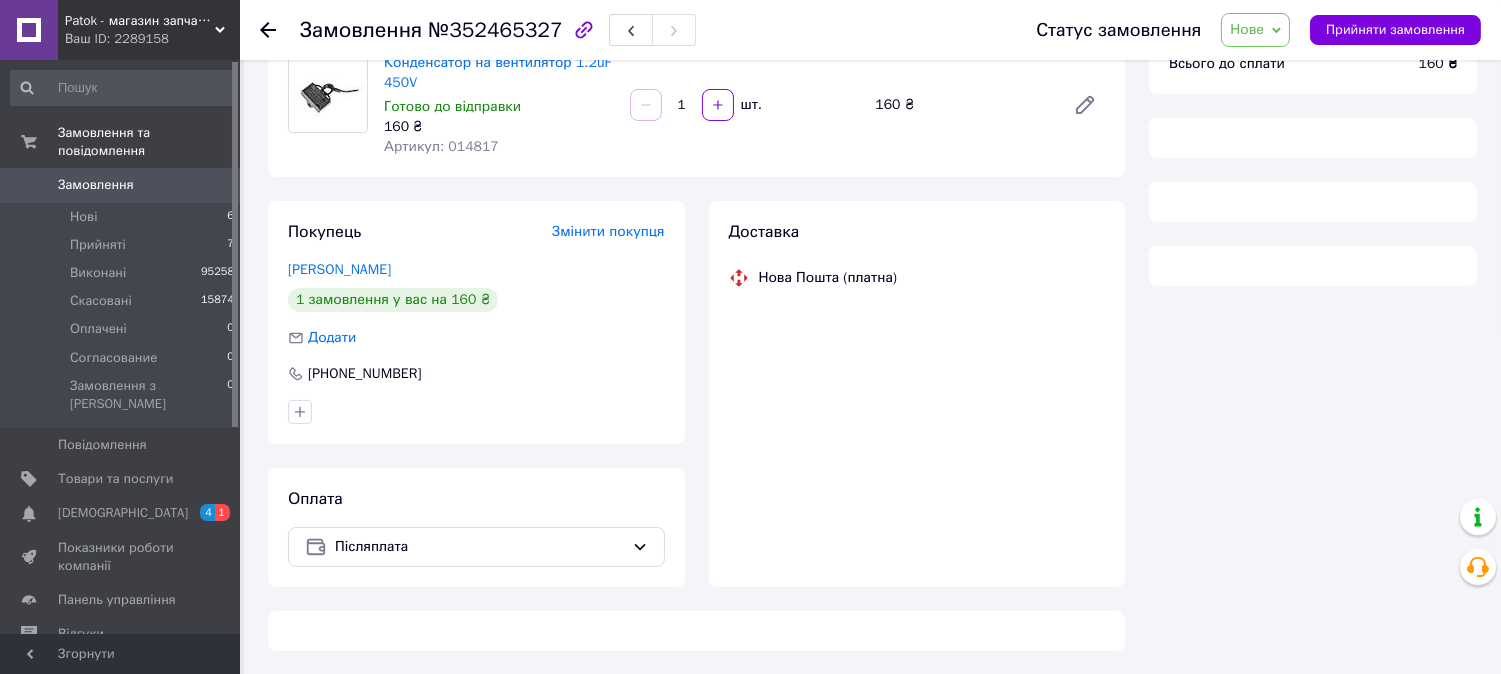 scroll, scrollTop: 531, scrollLeft: 0, axis: vertical 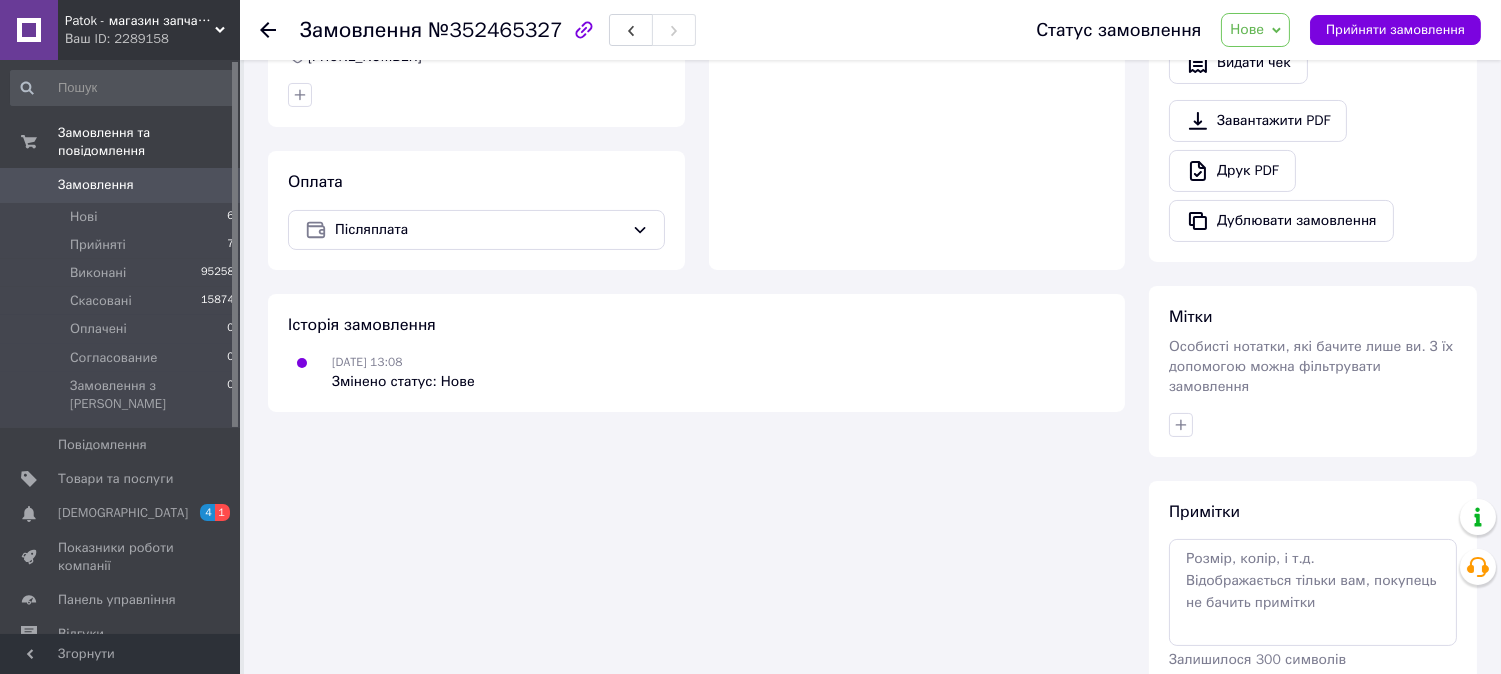 click 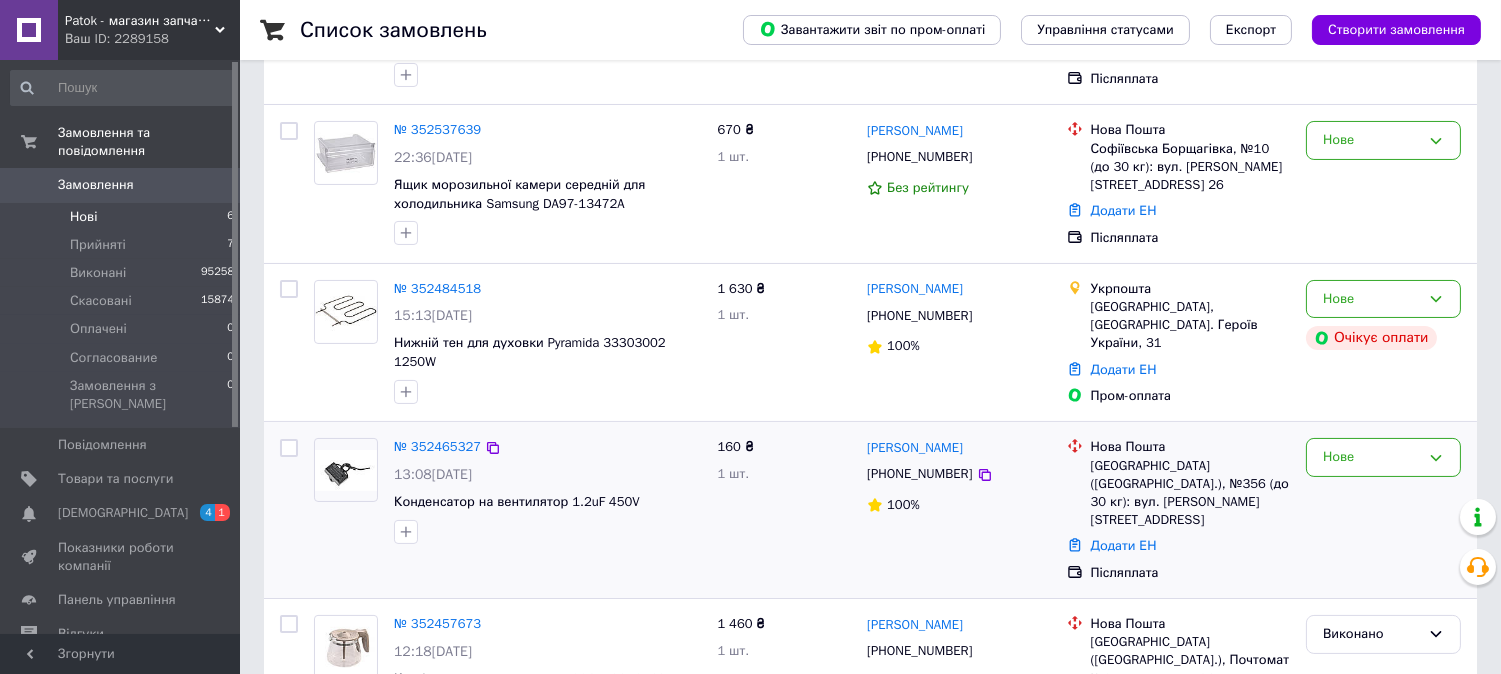 scroll, scrollTop: 531, scrollLeft: 0, axis: vertical 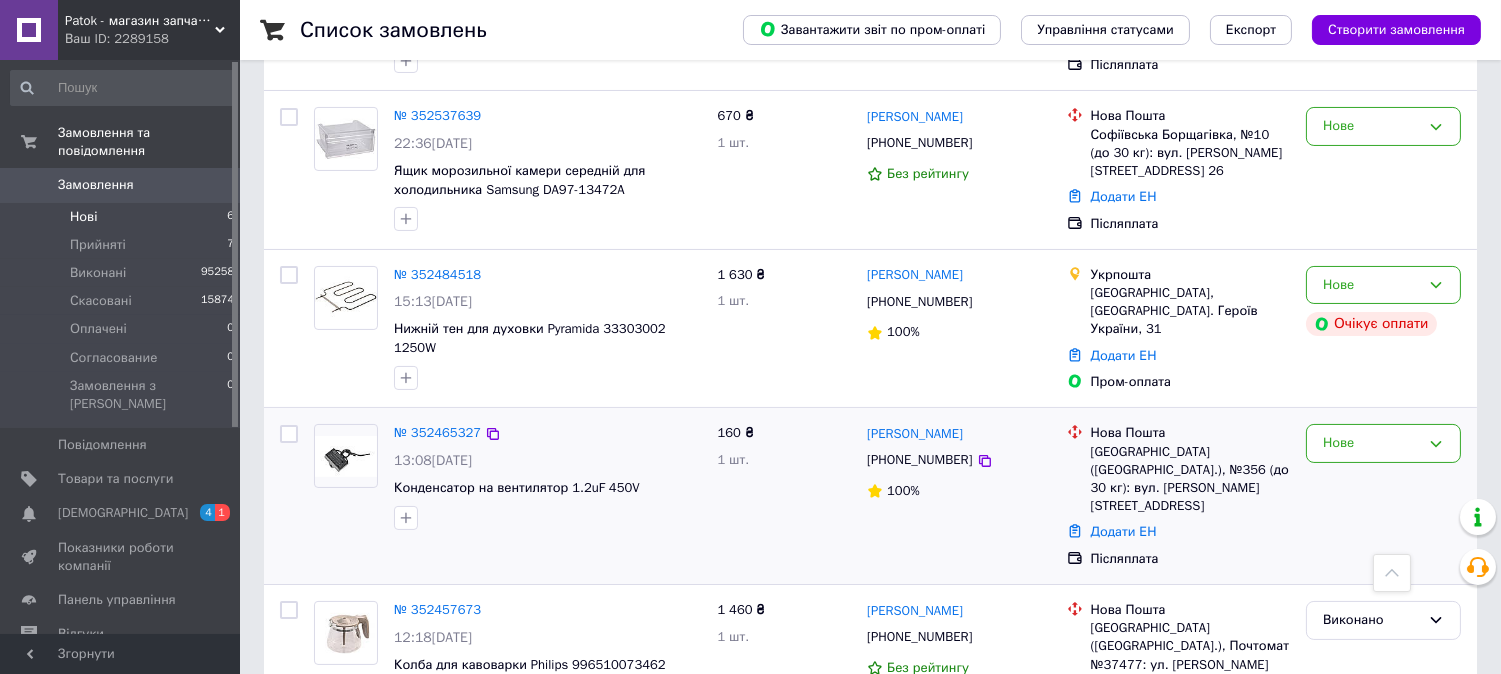 drag, startPoint x: 978, startPoint y: 382, endPoint x: 864, endPoint y: 385, distance: 114.03947 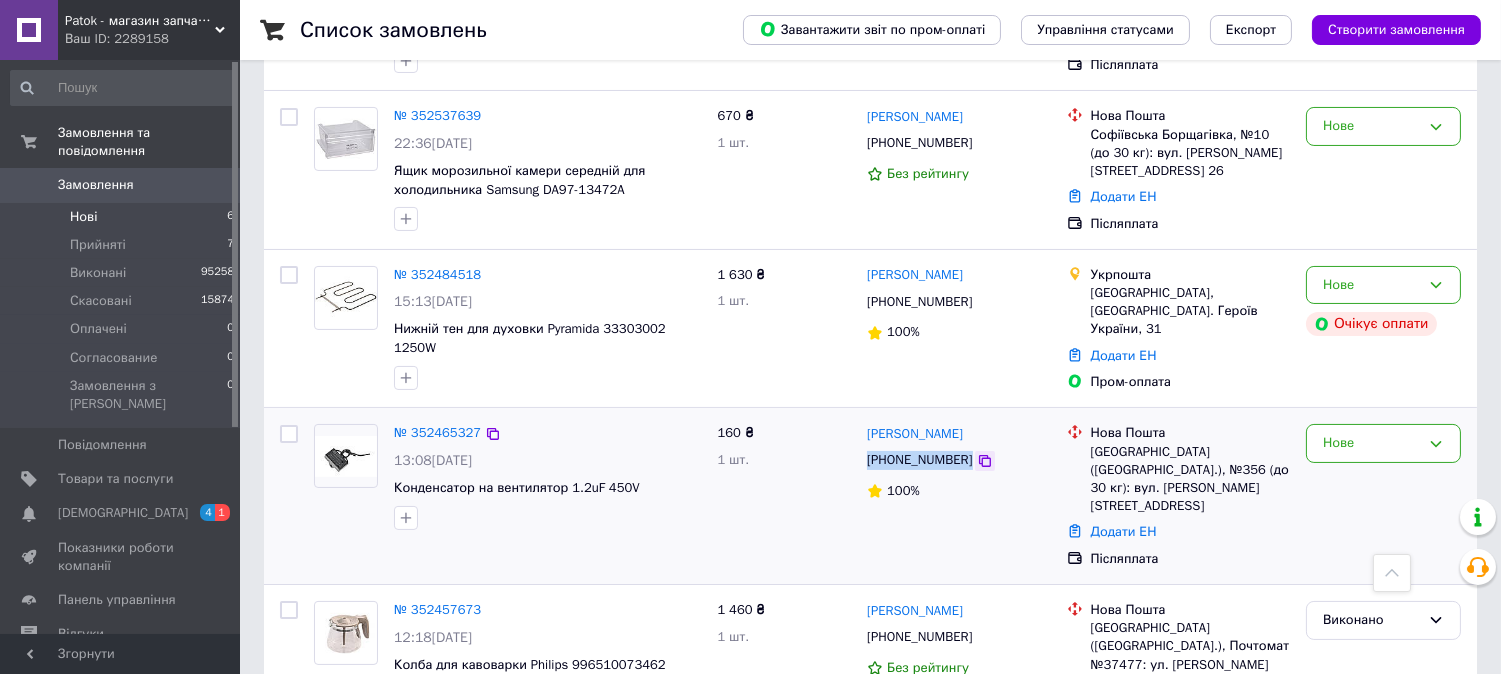 drag, startPoint x: 863, startPoint y: 406, endPoint x: 971, endPoint y: 414, distance: 108.29589 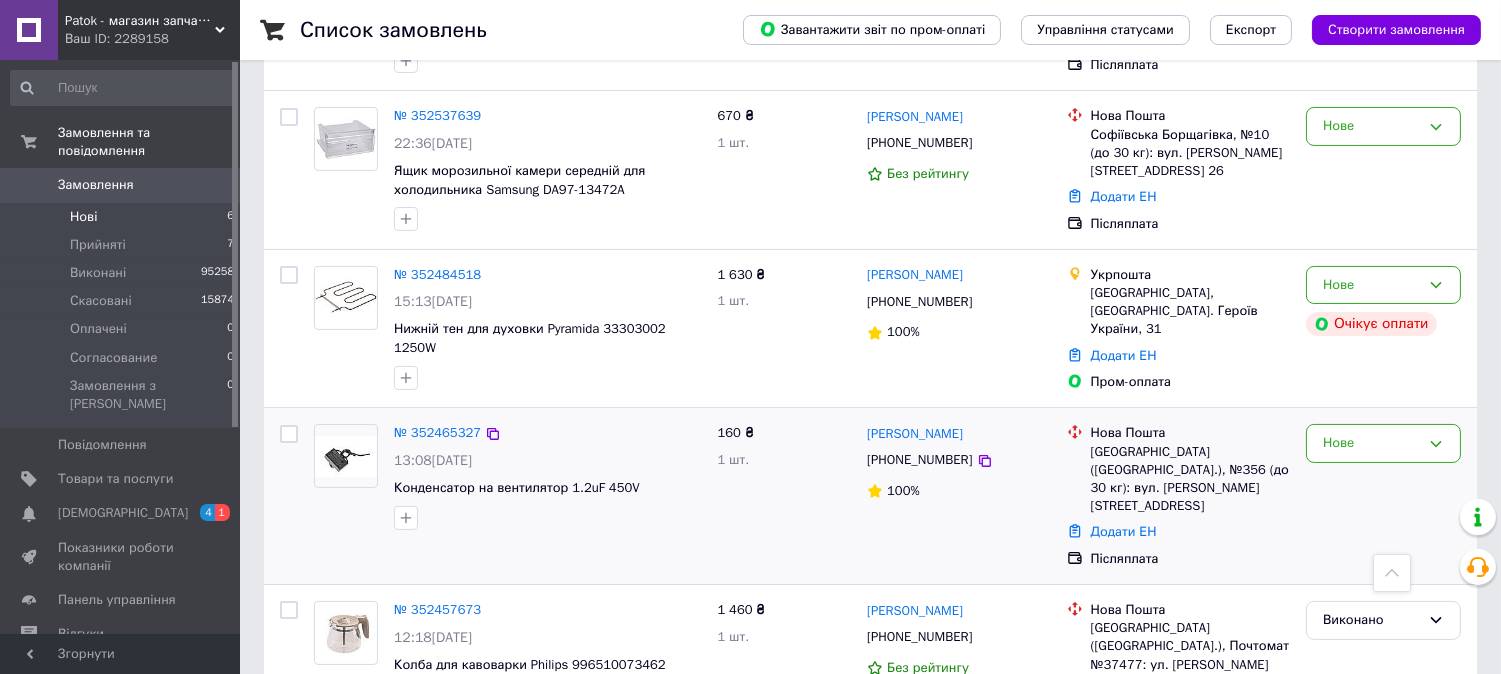 click on "160 ₴ 1 шт." at bounding box center [784, 496] 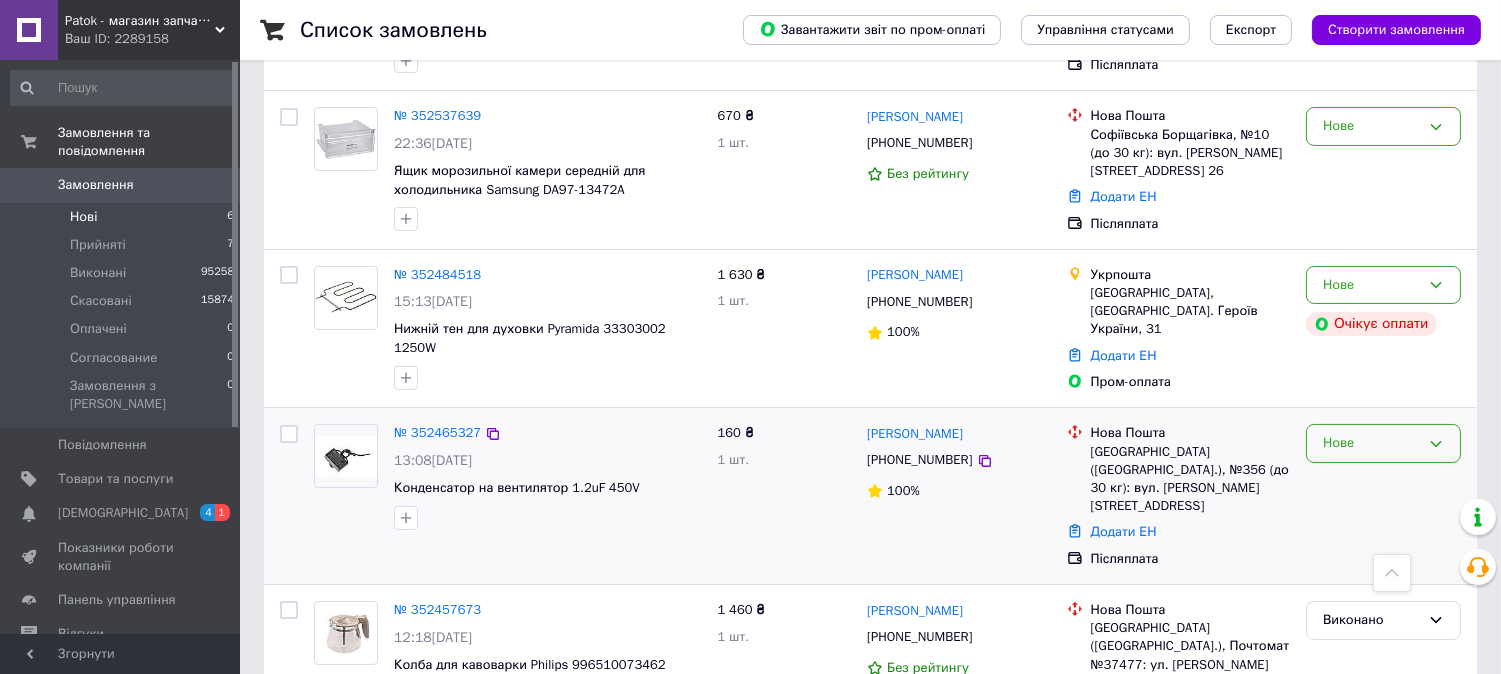 click on "Нове" at bounding box center (1371, 443) 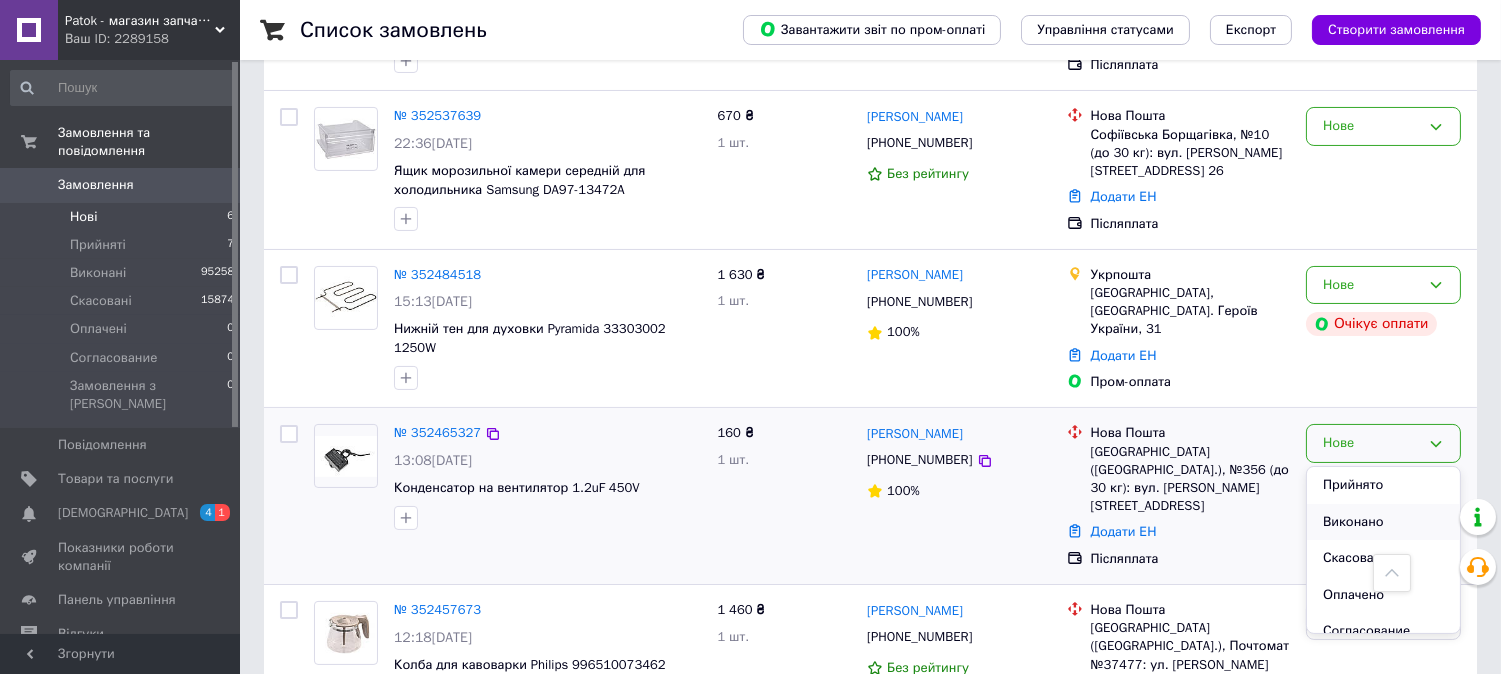 click on "Виконано" at bounding box center (1383, 522) 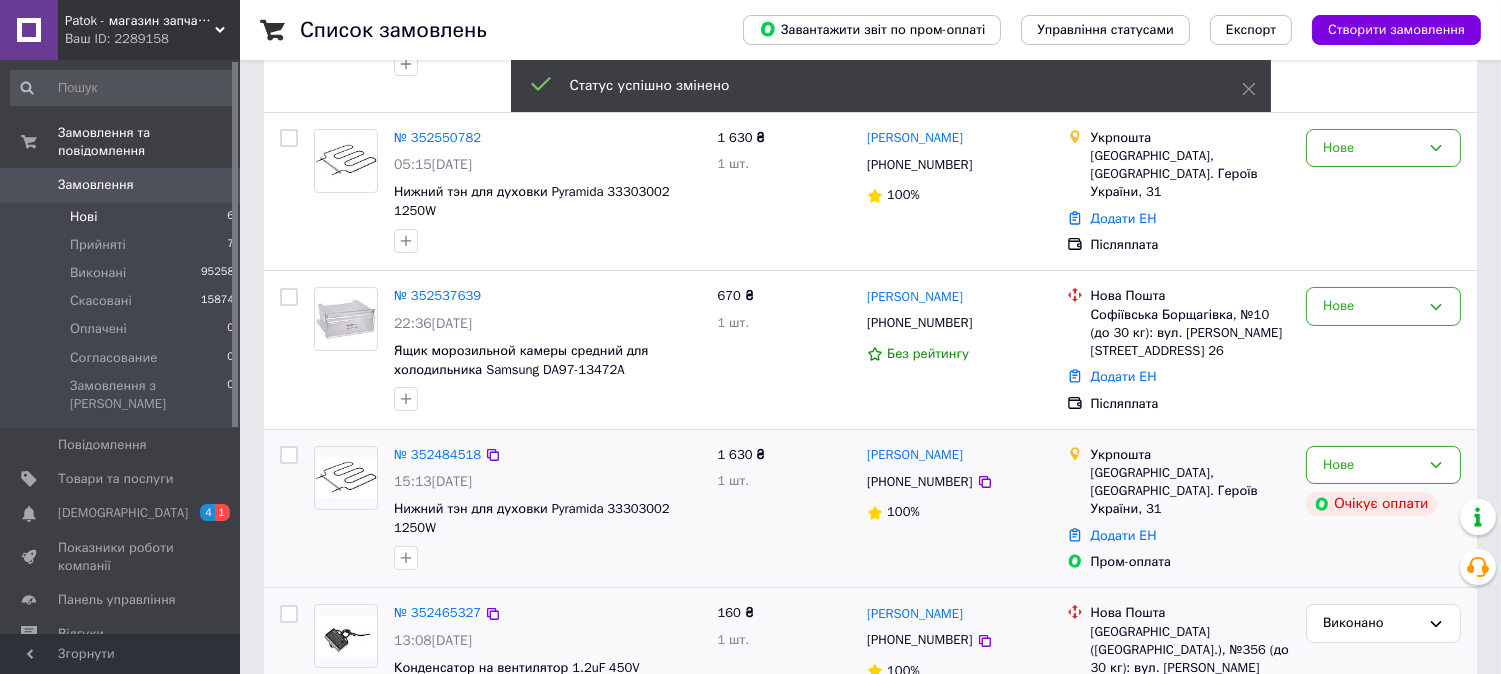 scroll, scrollTop: 372, scrollLeft: 0, axis: vertical 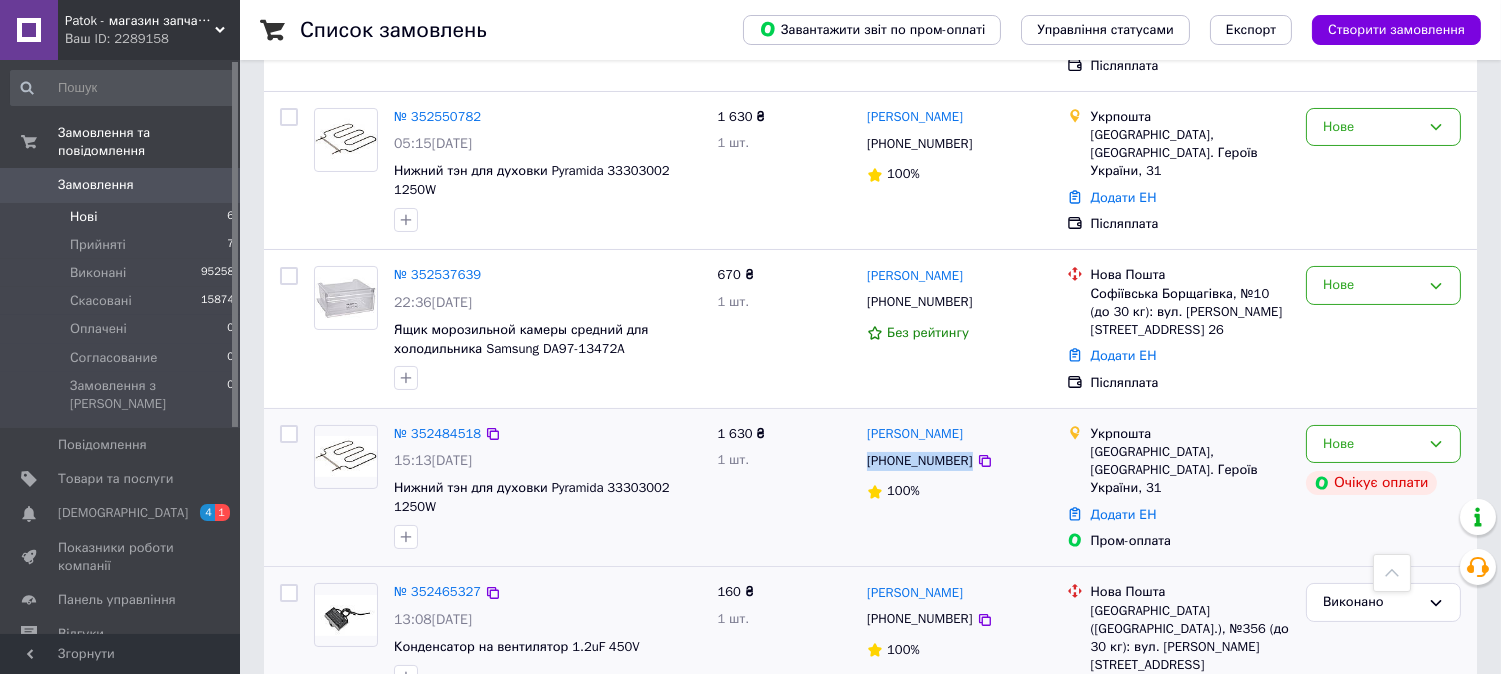 drag, startPoint x: 862, startPoint y: 424, endPoint x: 965, endPoint y: 412, distance: 103.69667 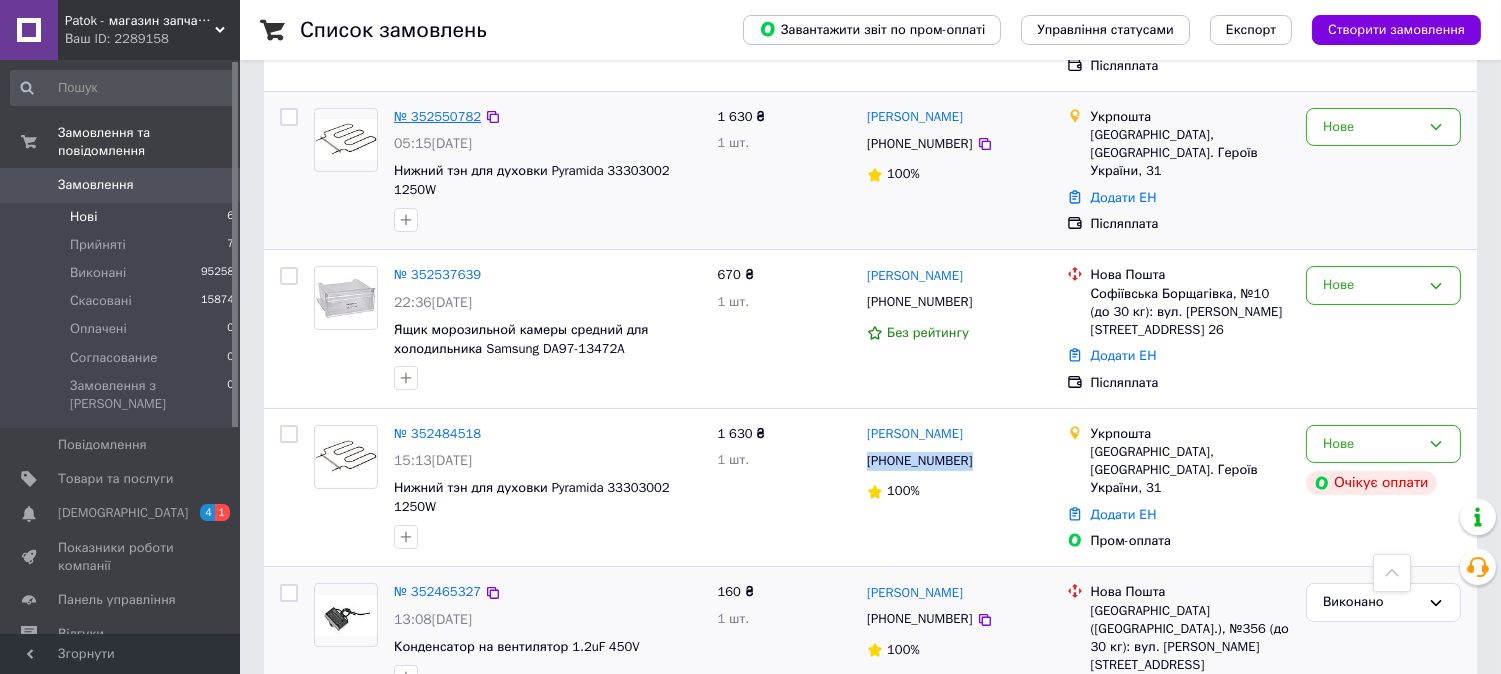 click on "№ 352550782" at bounding box center (437, 116) 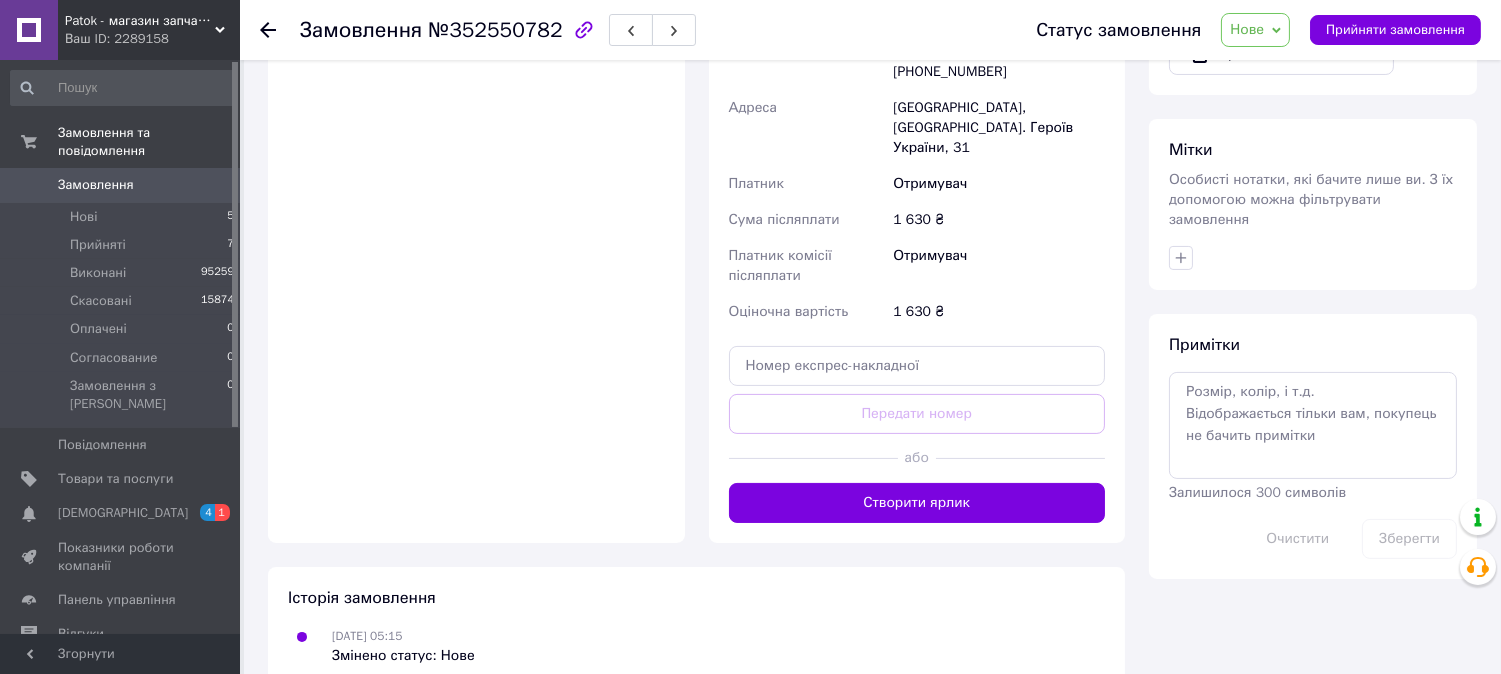scroll, scrollTop: 623, scrollLeft: 0, axis: vertical 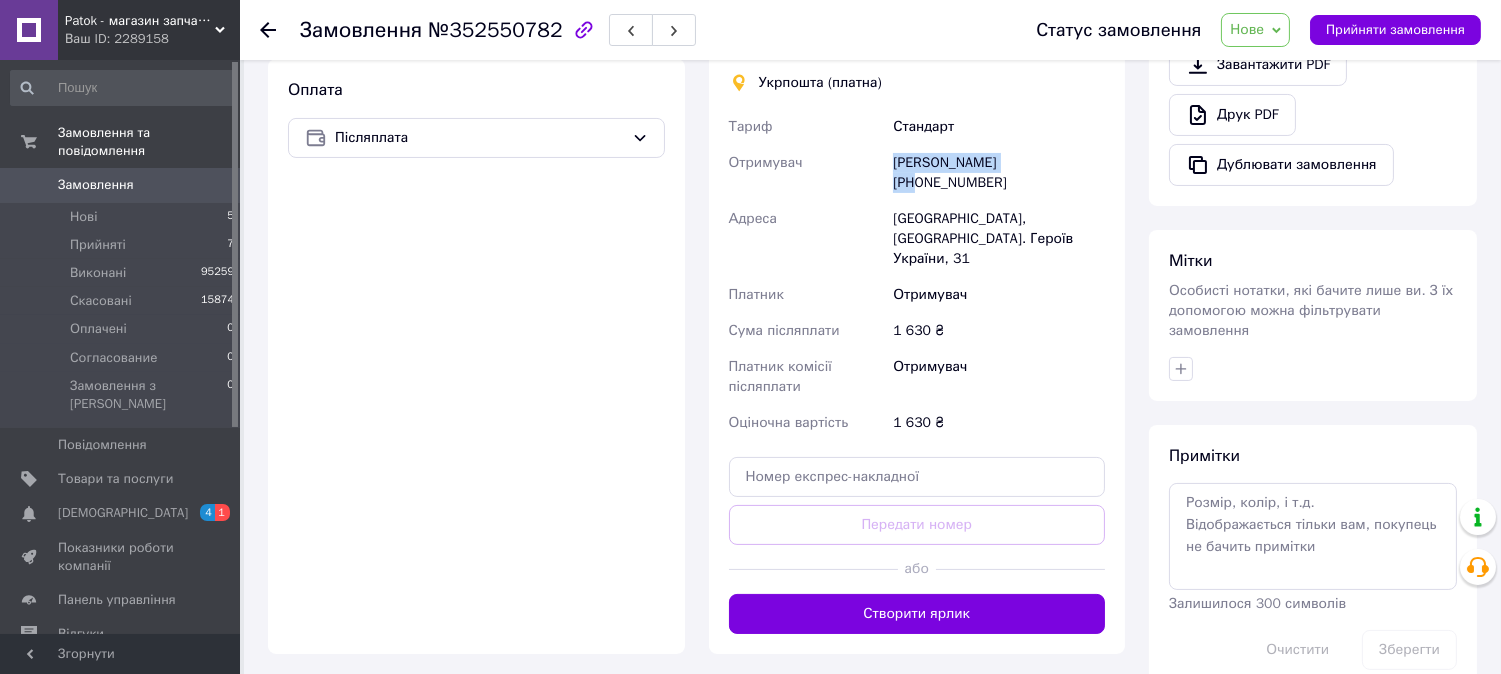drag, startPoint x: 1027, startPoint y: 163, endPoint x: 890, endPoint y: 166, distance: 137.03284 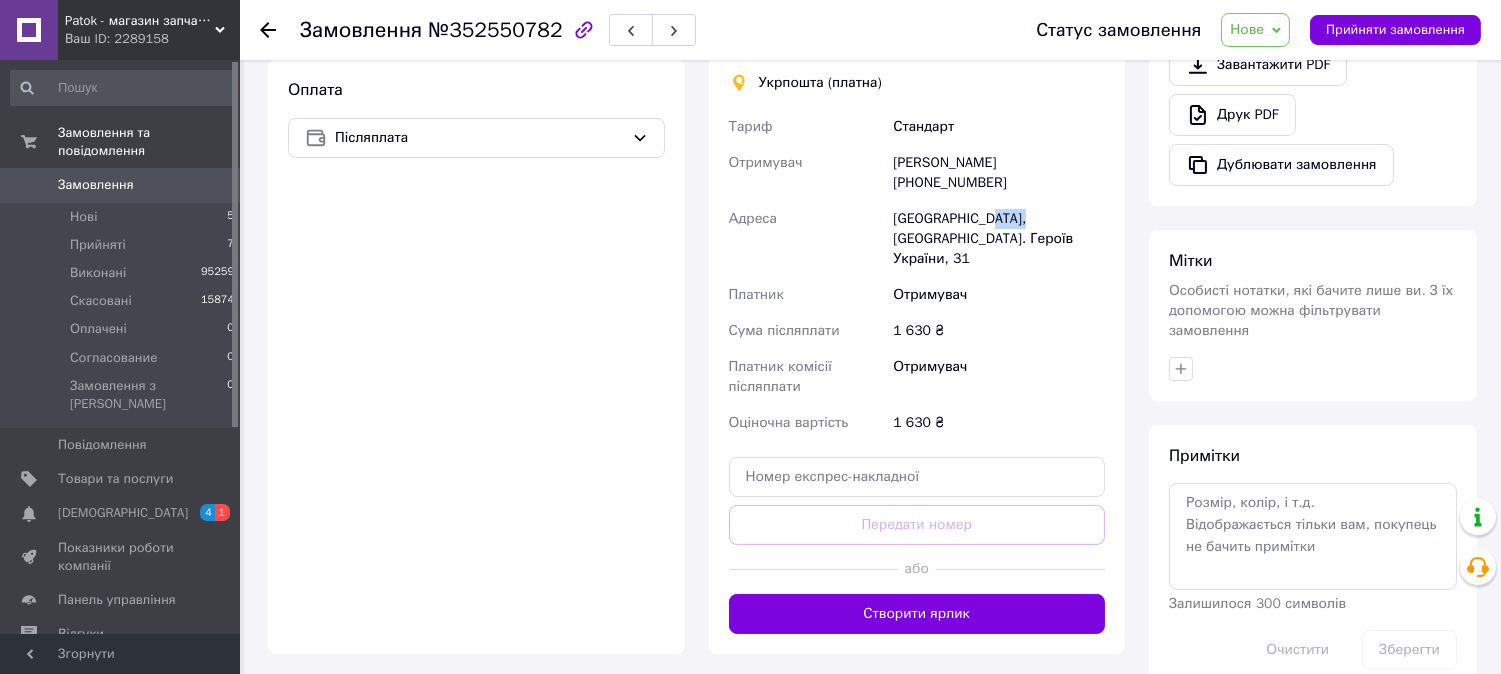 drag, startPoint x: 1018, startPoint y: 218, endPoint x: 985, endPoint y: 221, distance: 33.13608 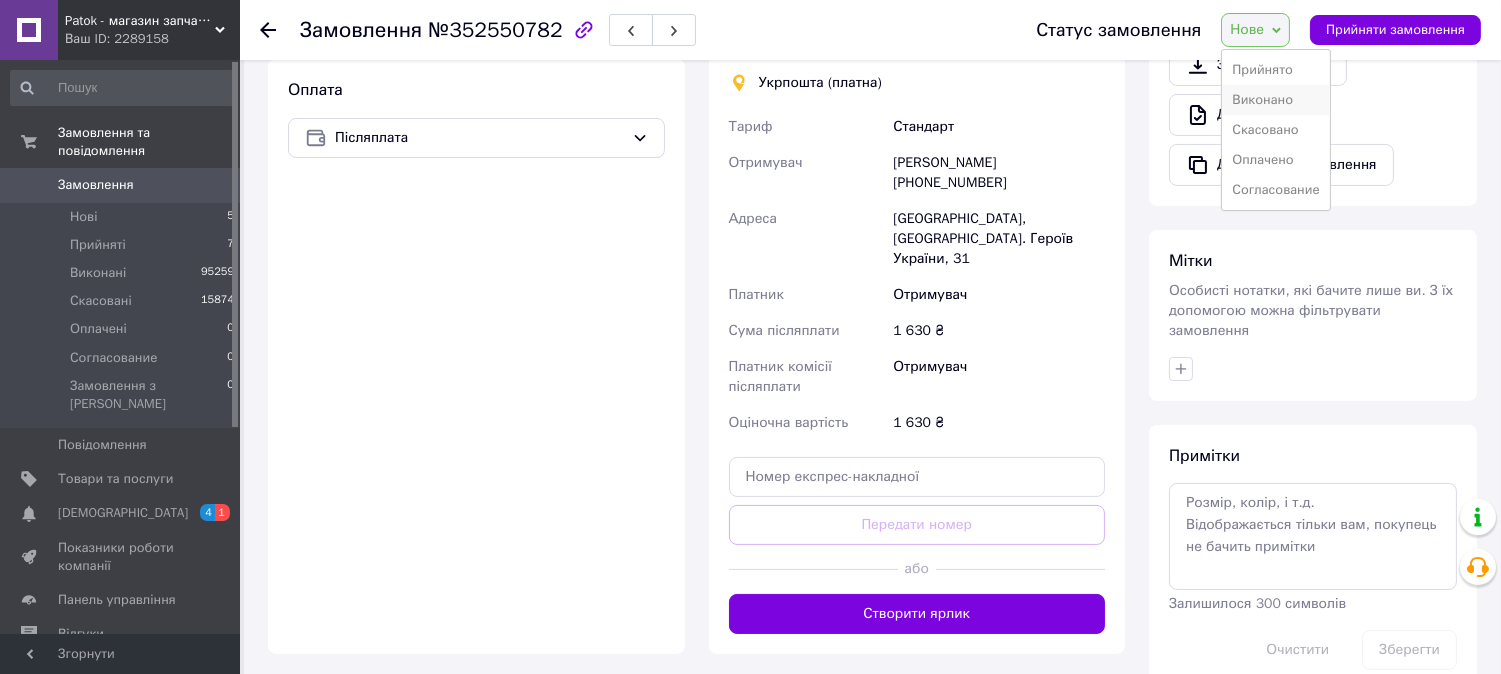 click on "Виконано" at bounding box center [1275, 100] 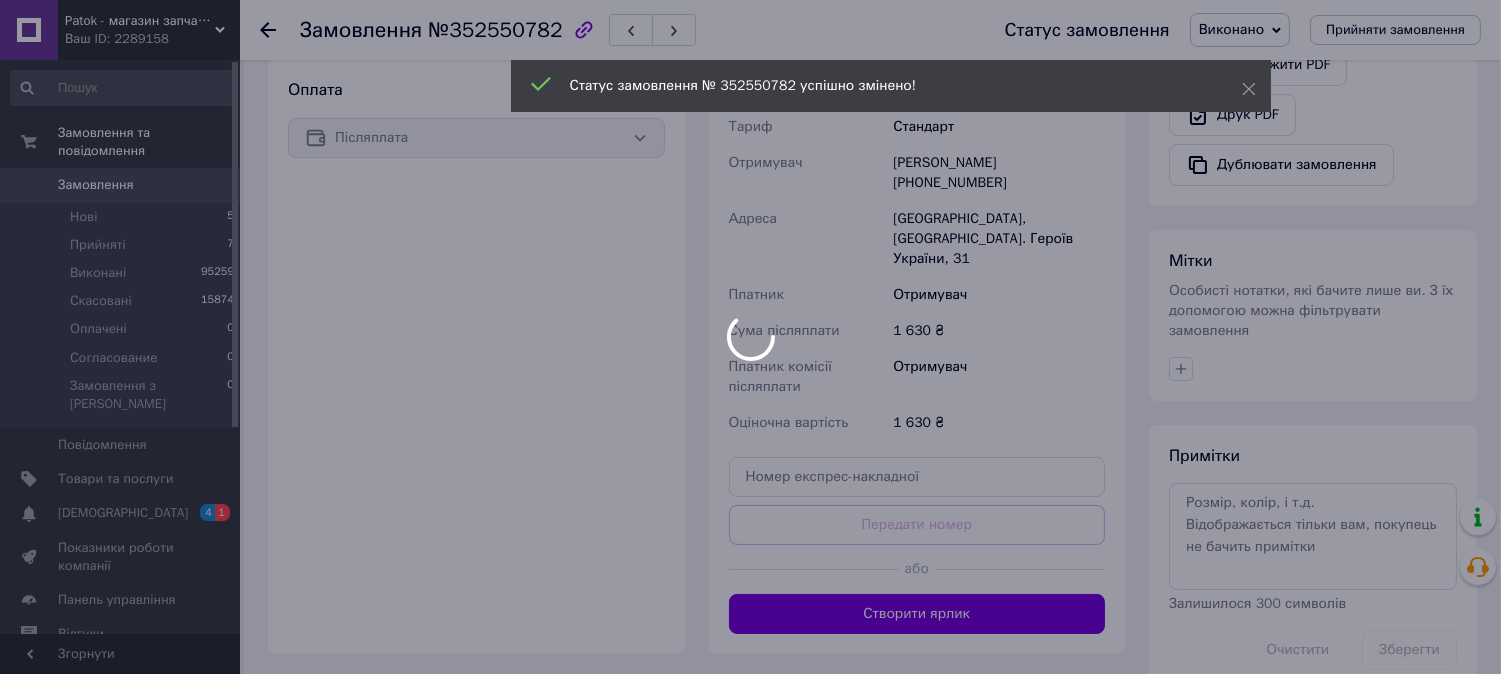 click at bounding box center [750, 337] 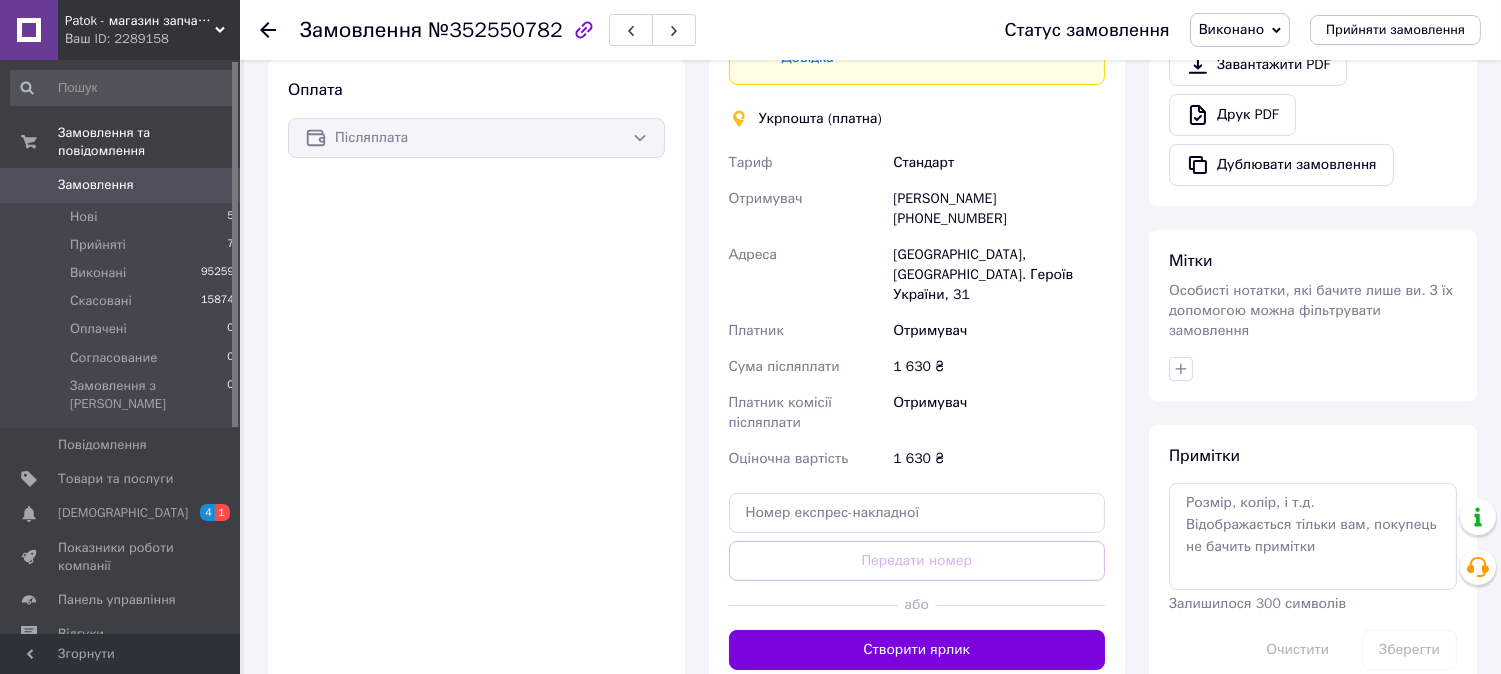 click 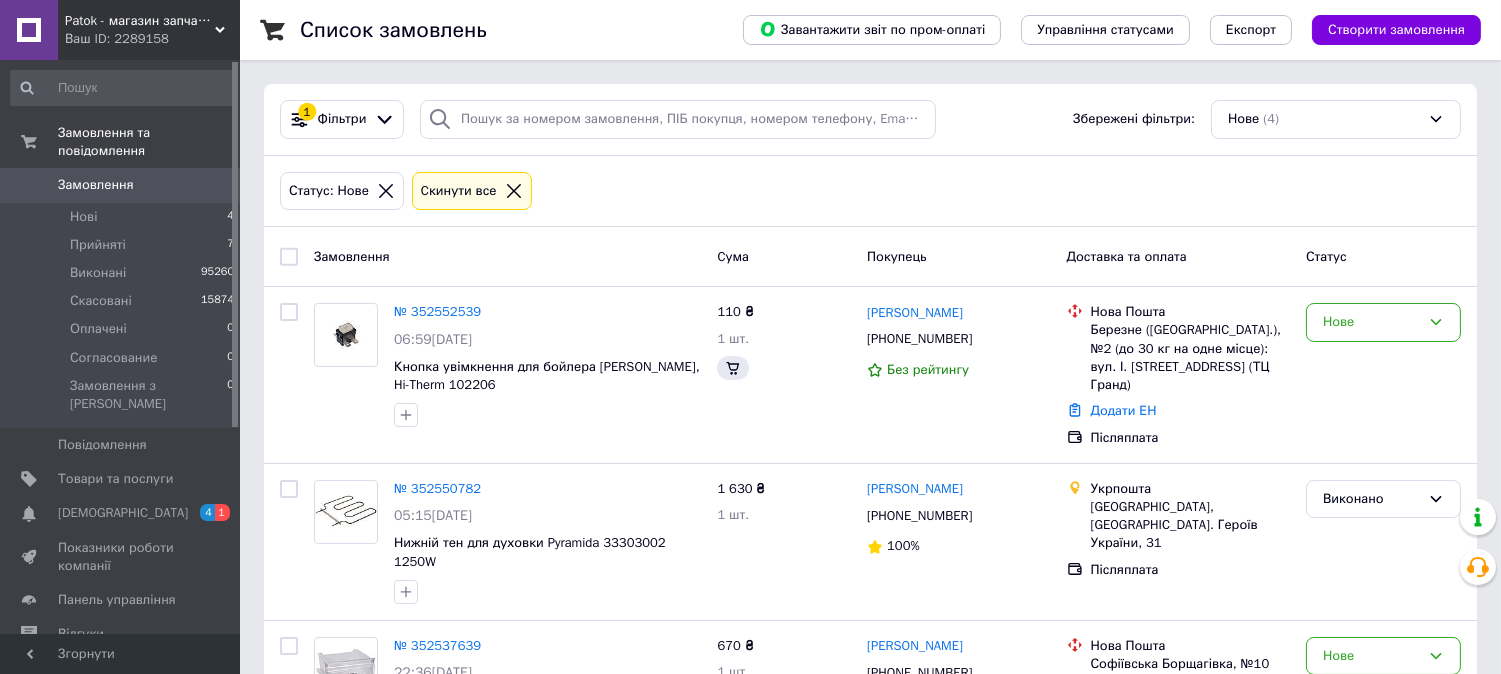 scroll, scrollTop: 232, scrollLeft: 0, axis: vertical 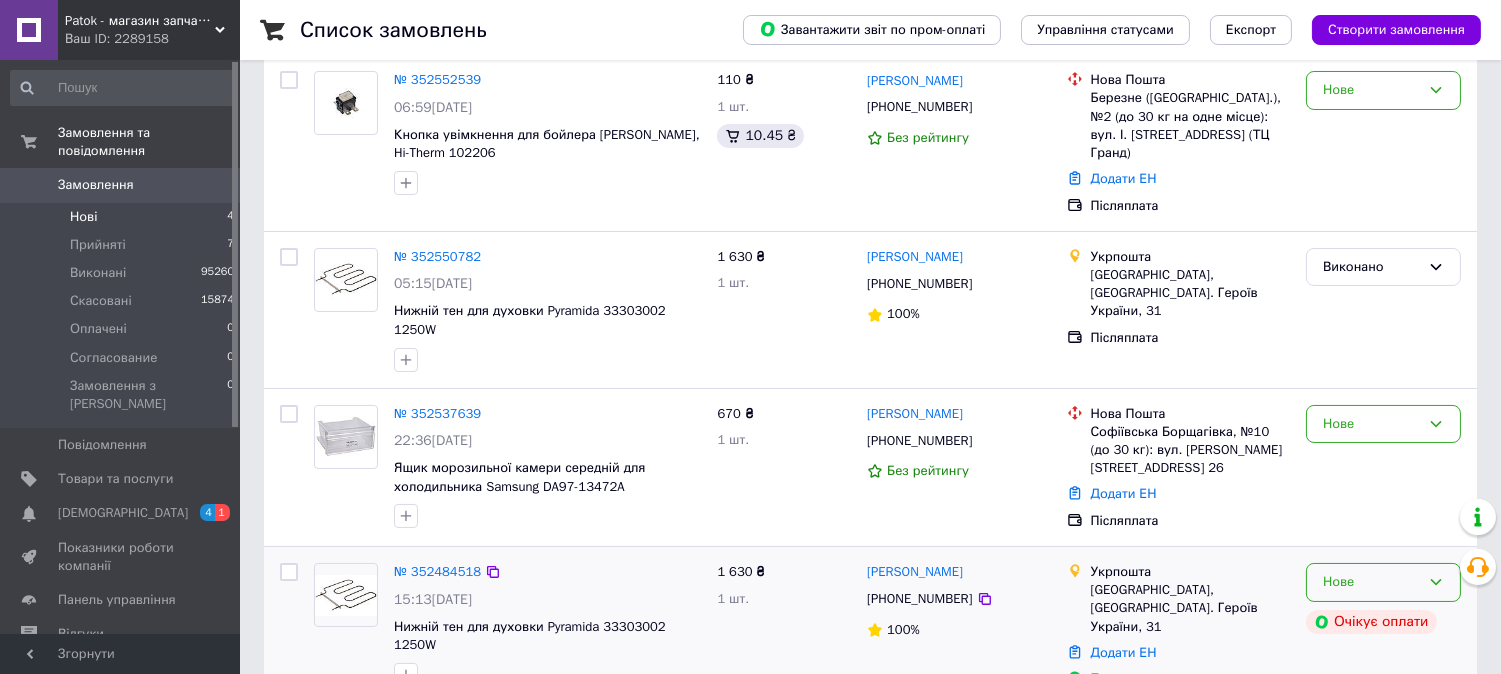 click on "Нове" at bounding box center [1371, 582] 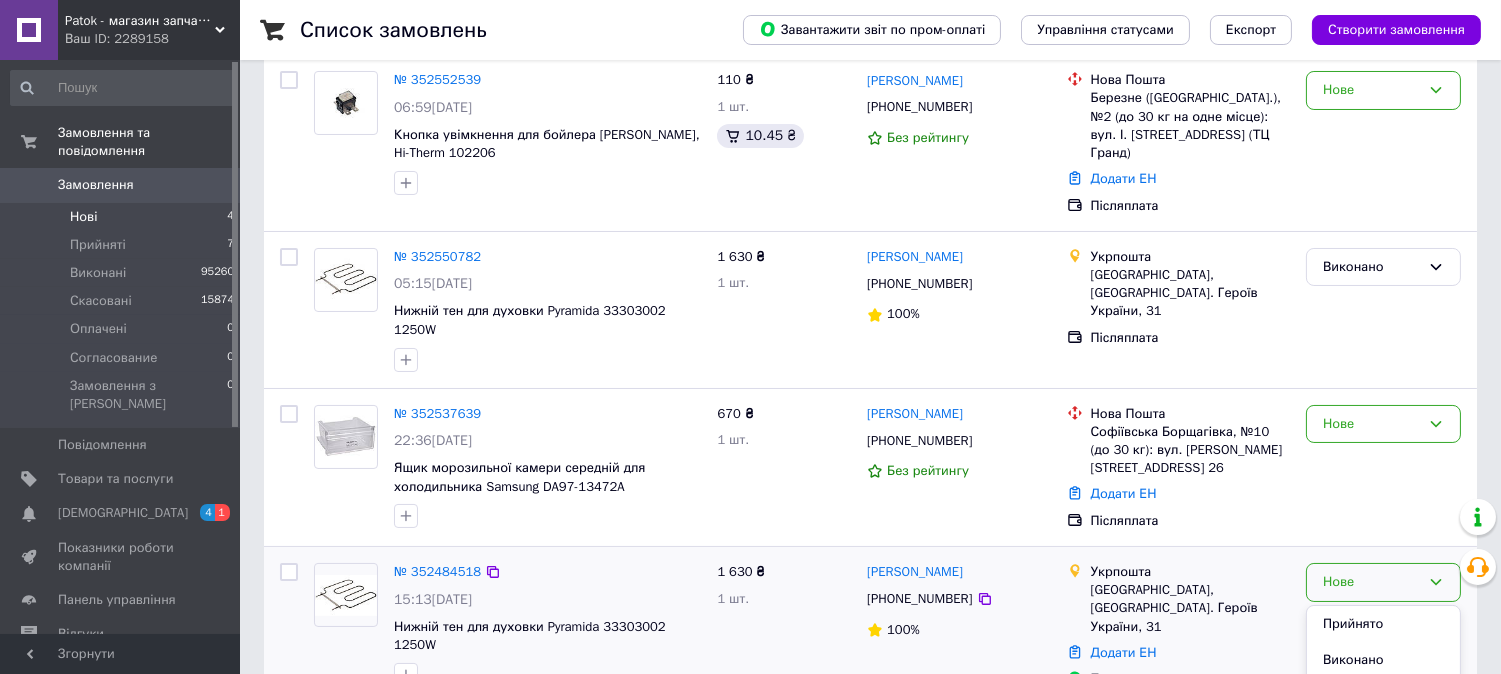 click on "Скасовано" at bounding box center (1383, 697) 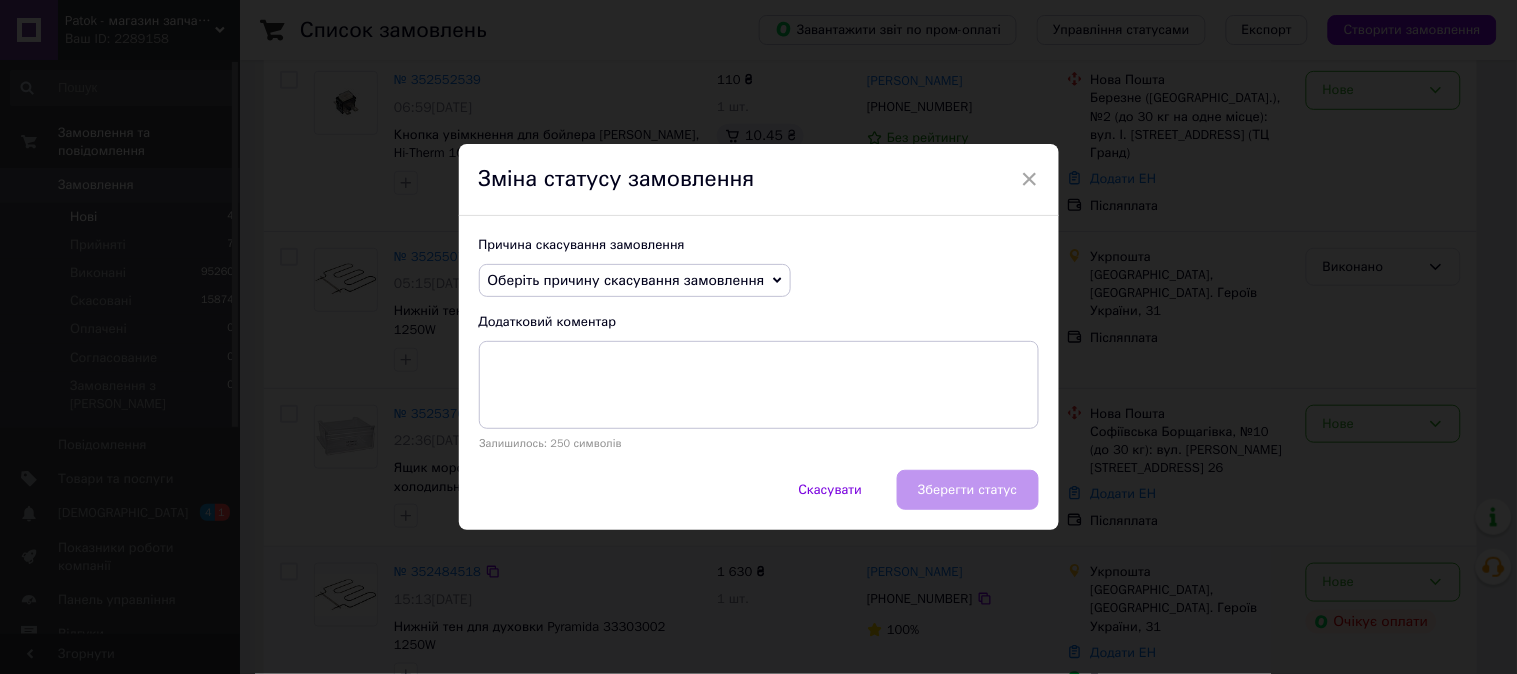 click on "Оберіть причину скасування замовлення" at bounding box center (626, 280) 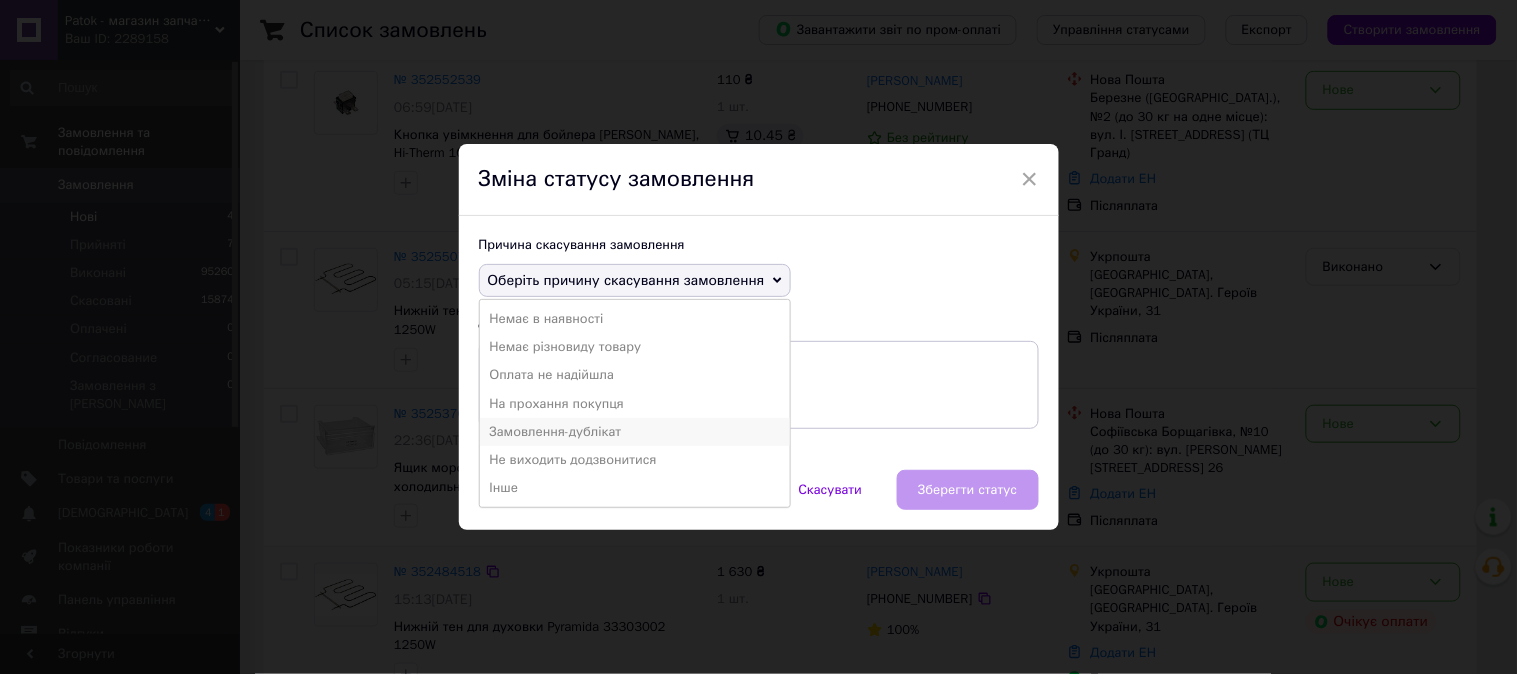 click on "Замовлення-дублікат" at bounding box center [635, 432] 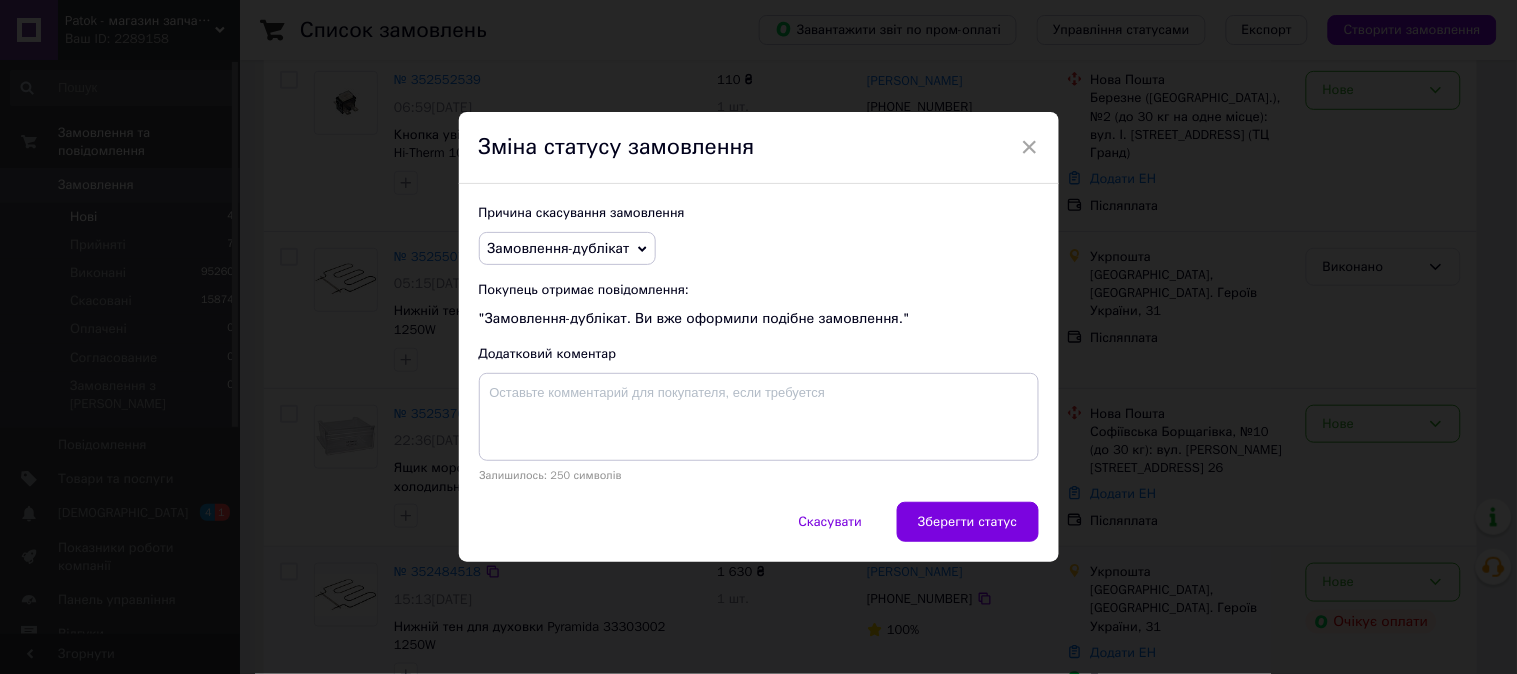 click on "Зберегти статус" at bounding box center [967, 522] 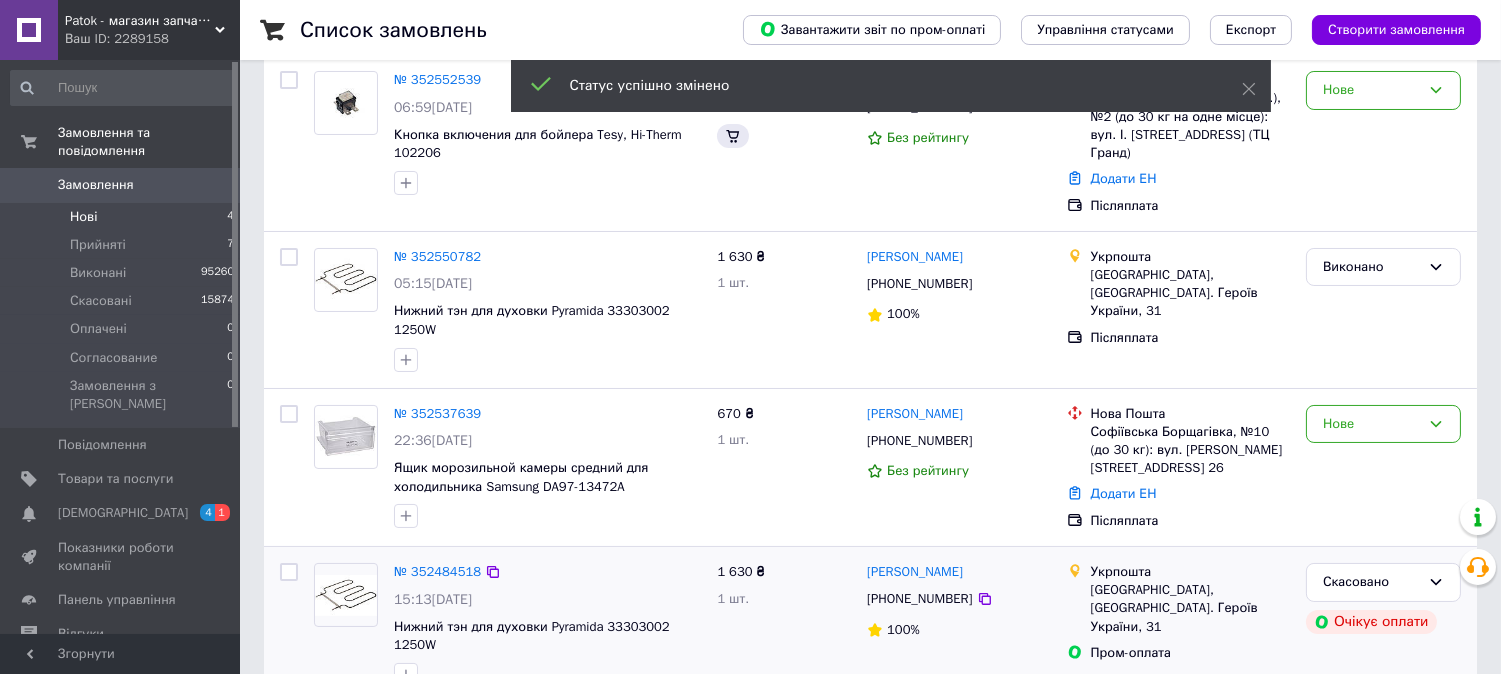 scroll, scrollTop: 230, scrollLeft: 0, axis: vertical 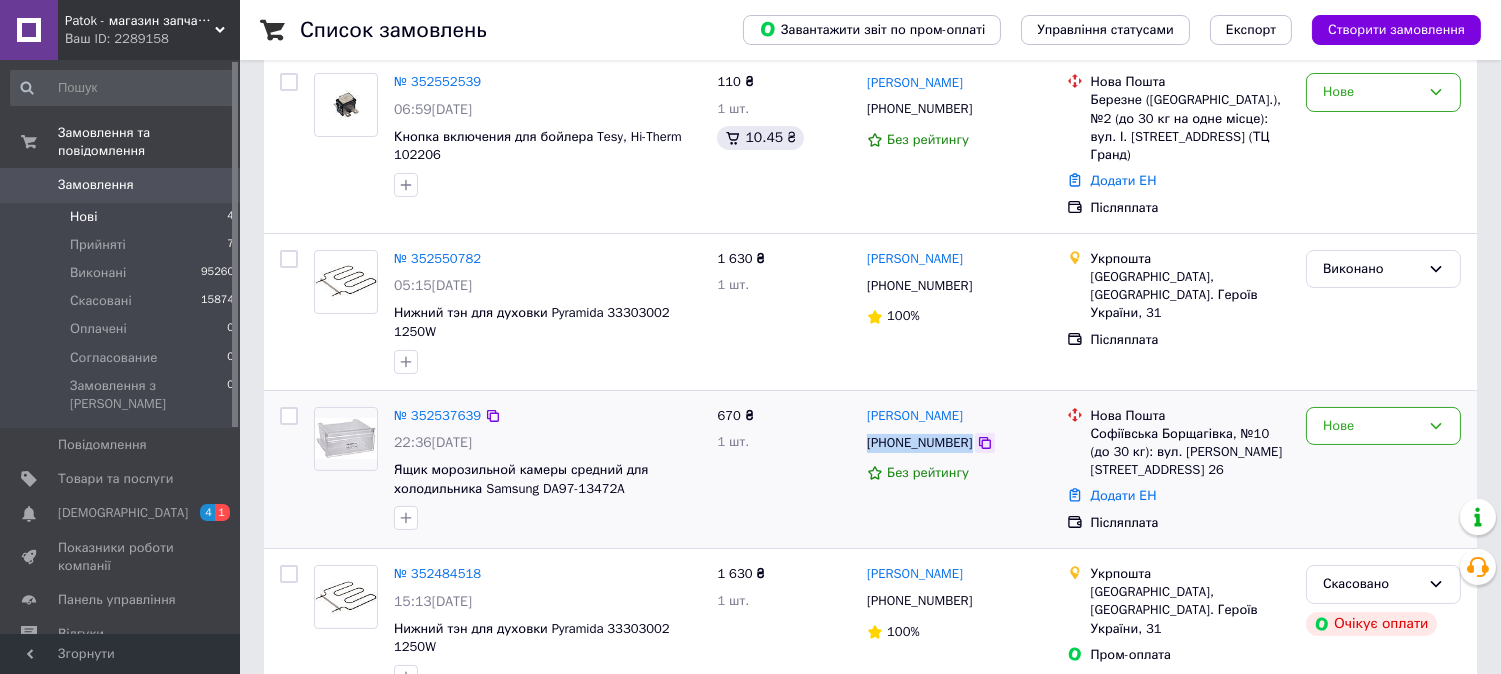 drag, startPoint x: 867, startPoint y: 407, endPoint x: 967, endPoint y: 412, distance: 100.12492 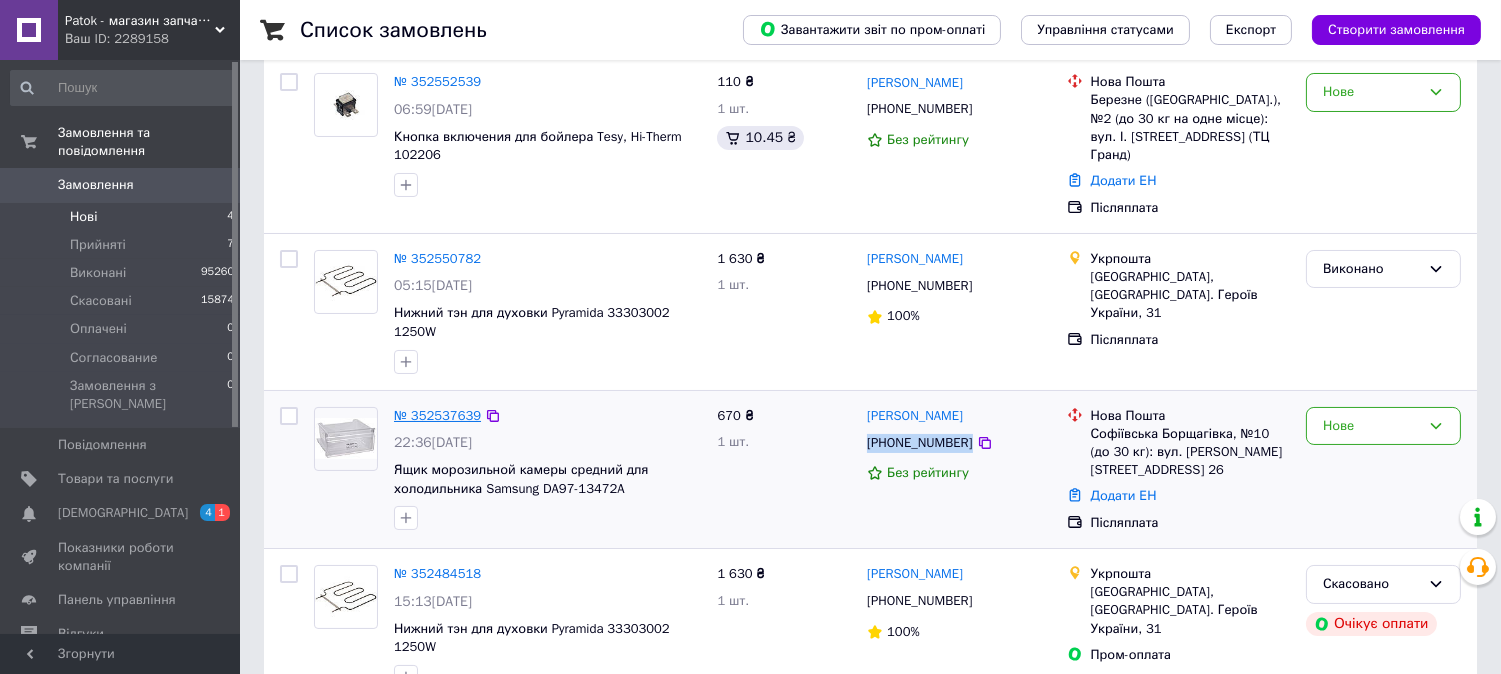 click on "№ 352537639" at bounding box center (437, 415) 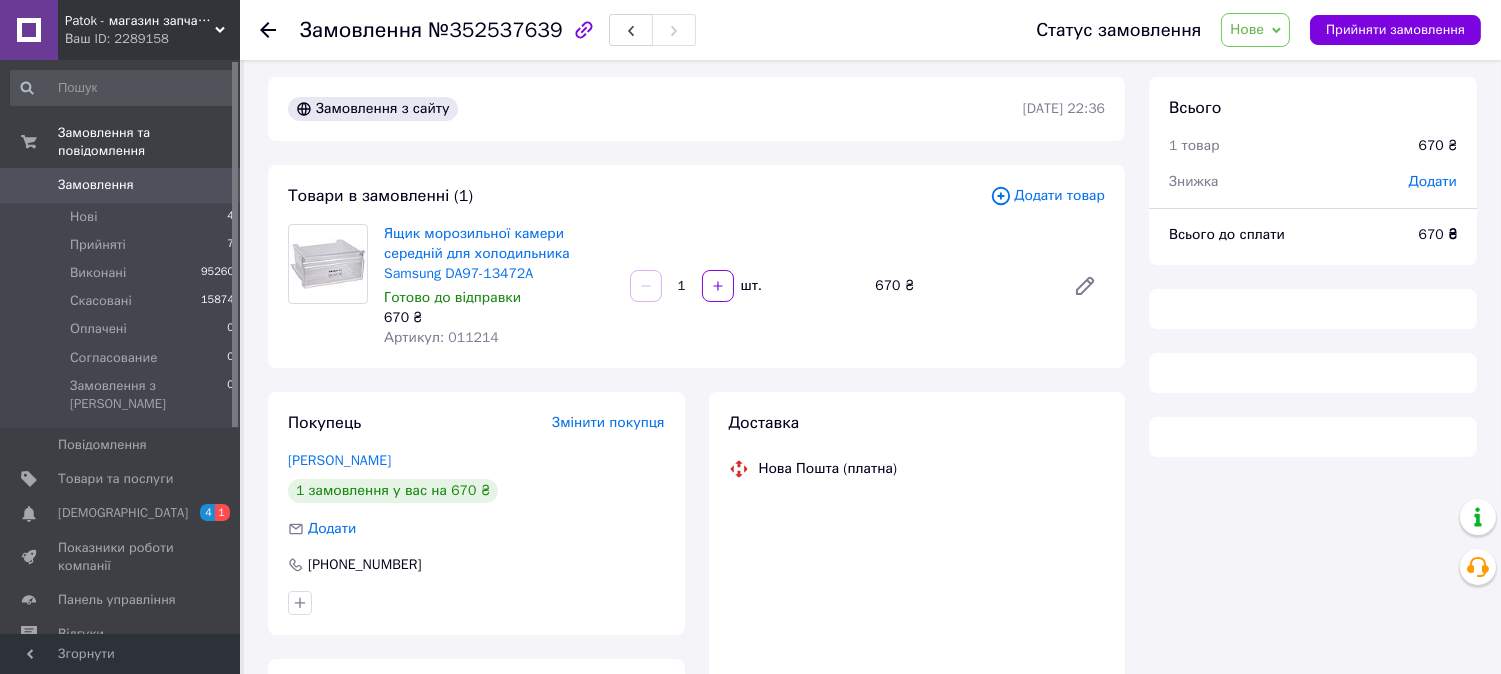 scroll, scrollTop: 0, scrollLeft: 0, axis: both 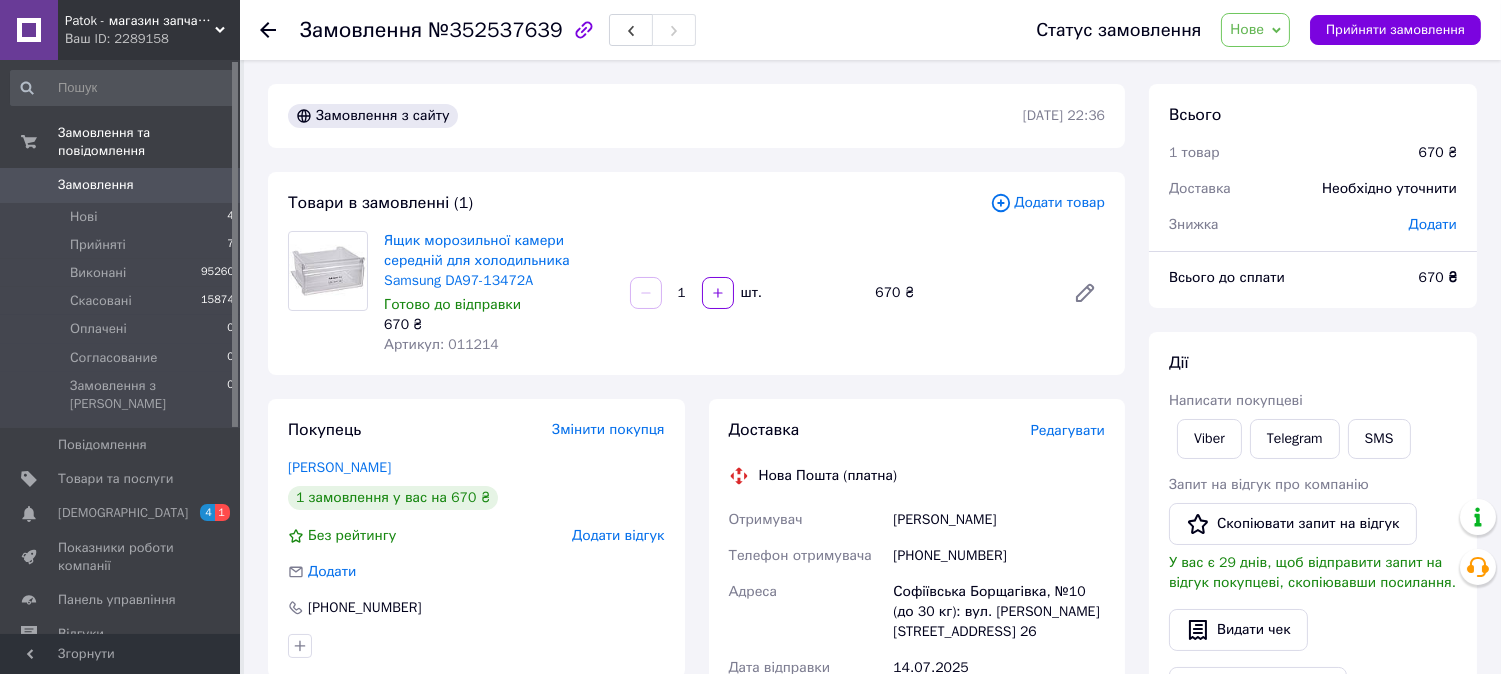 click 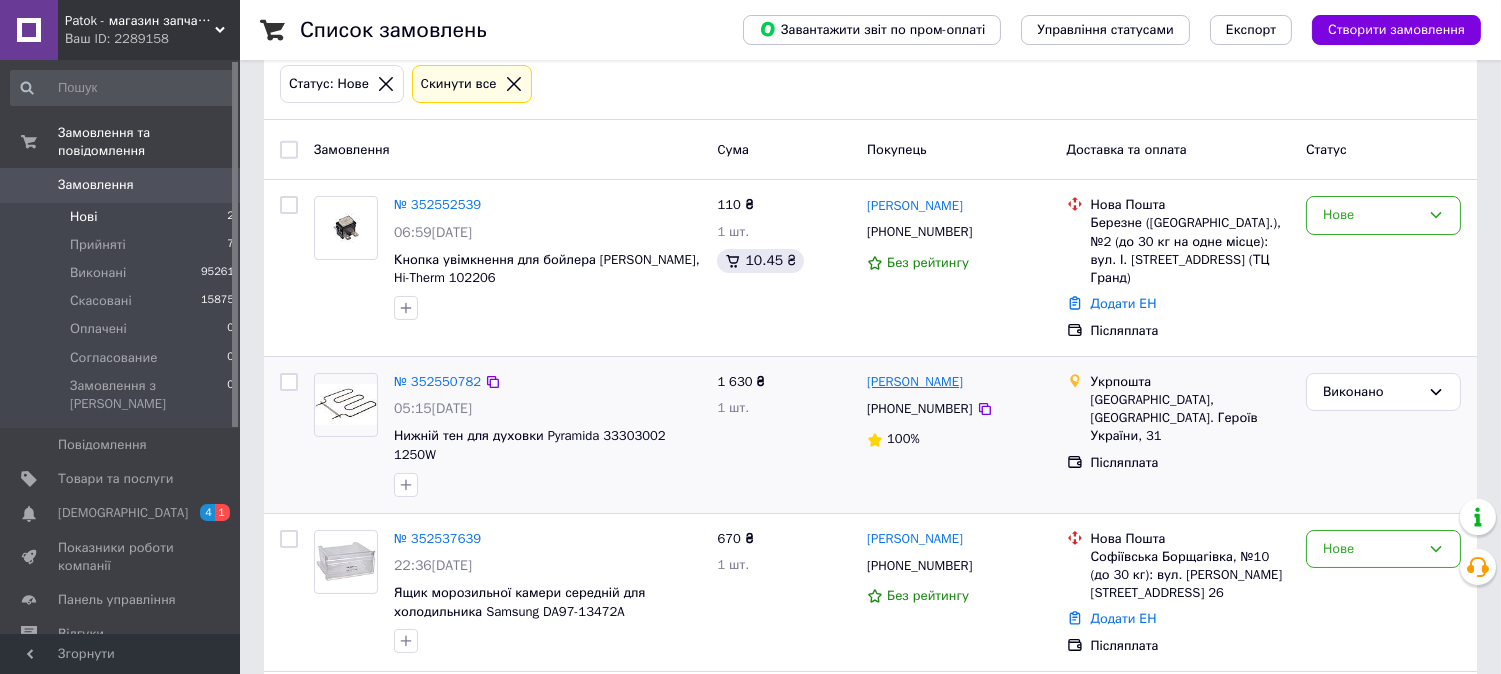 scroll, scrollTop: 230, scrollLeft: 0, axis: vertical 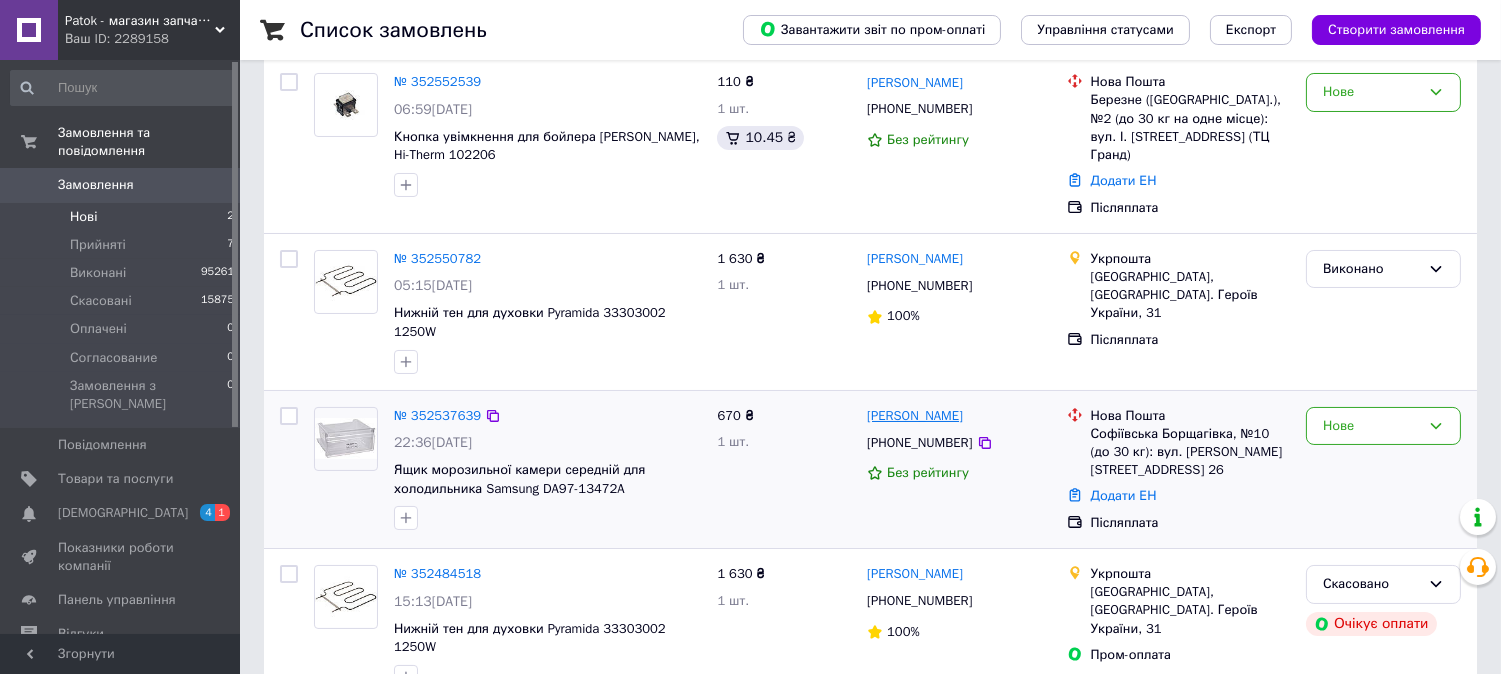 drag, startPoint x: 990, startPoint y: 384, endPoint x: 867, endPoint y: 383, distance: 123.00407 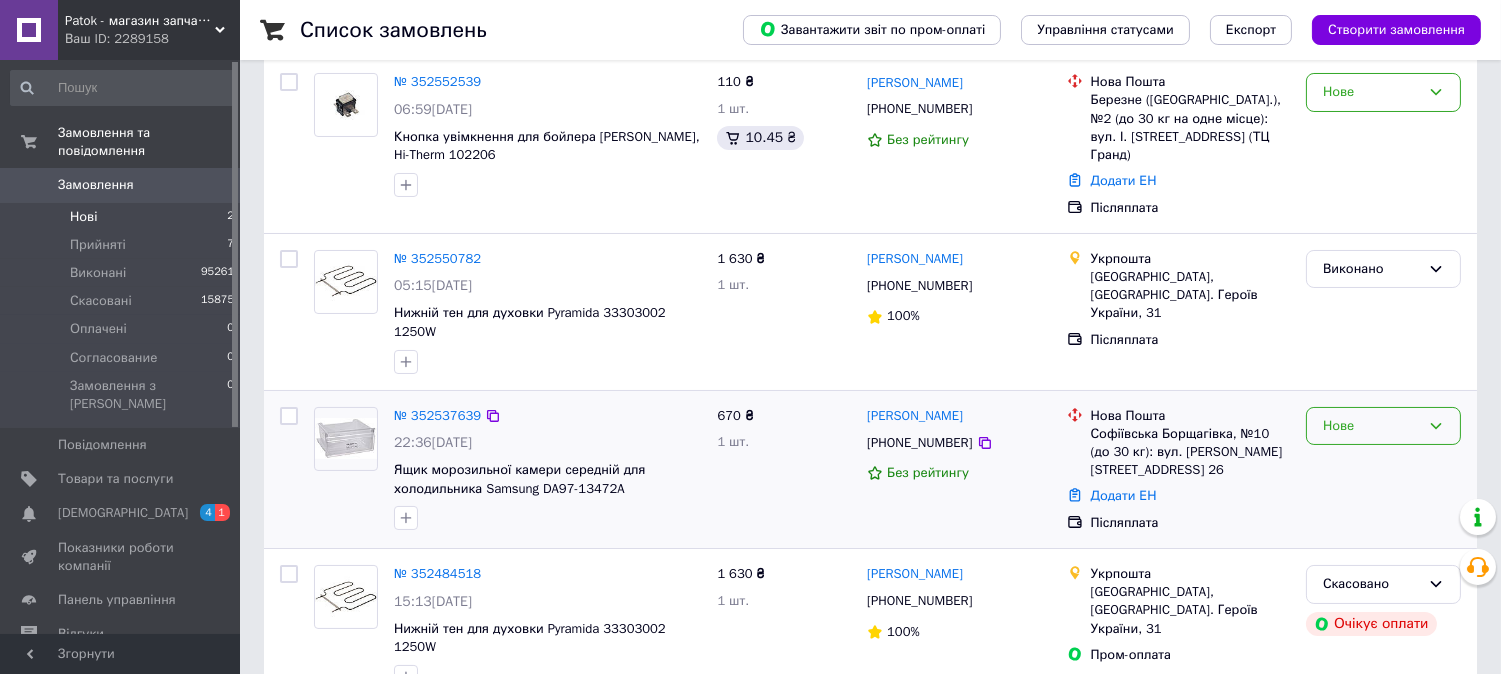 click on "Нове" at bounding box center (1371, 426) 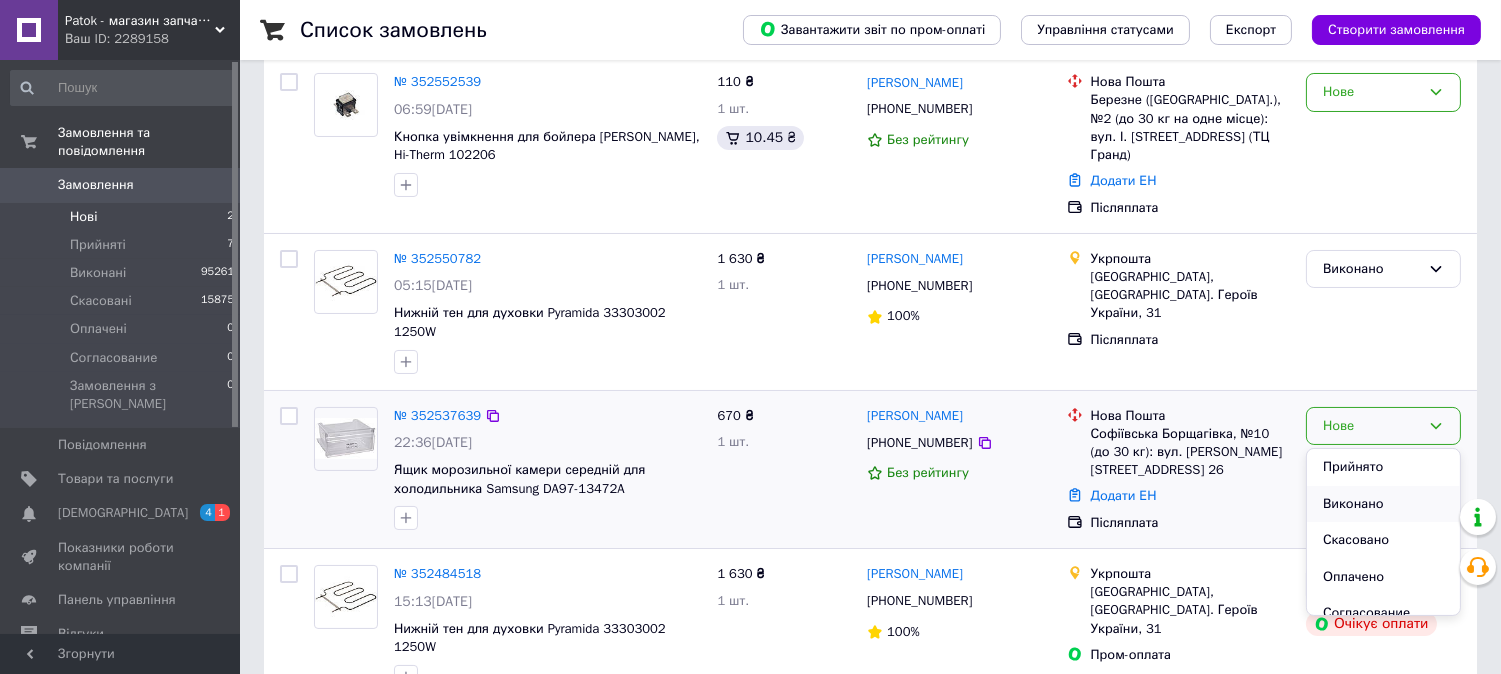 click on "Виконано" at bounding box center [1383, 504] 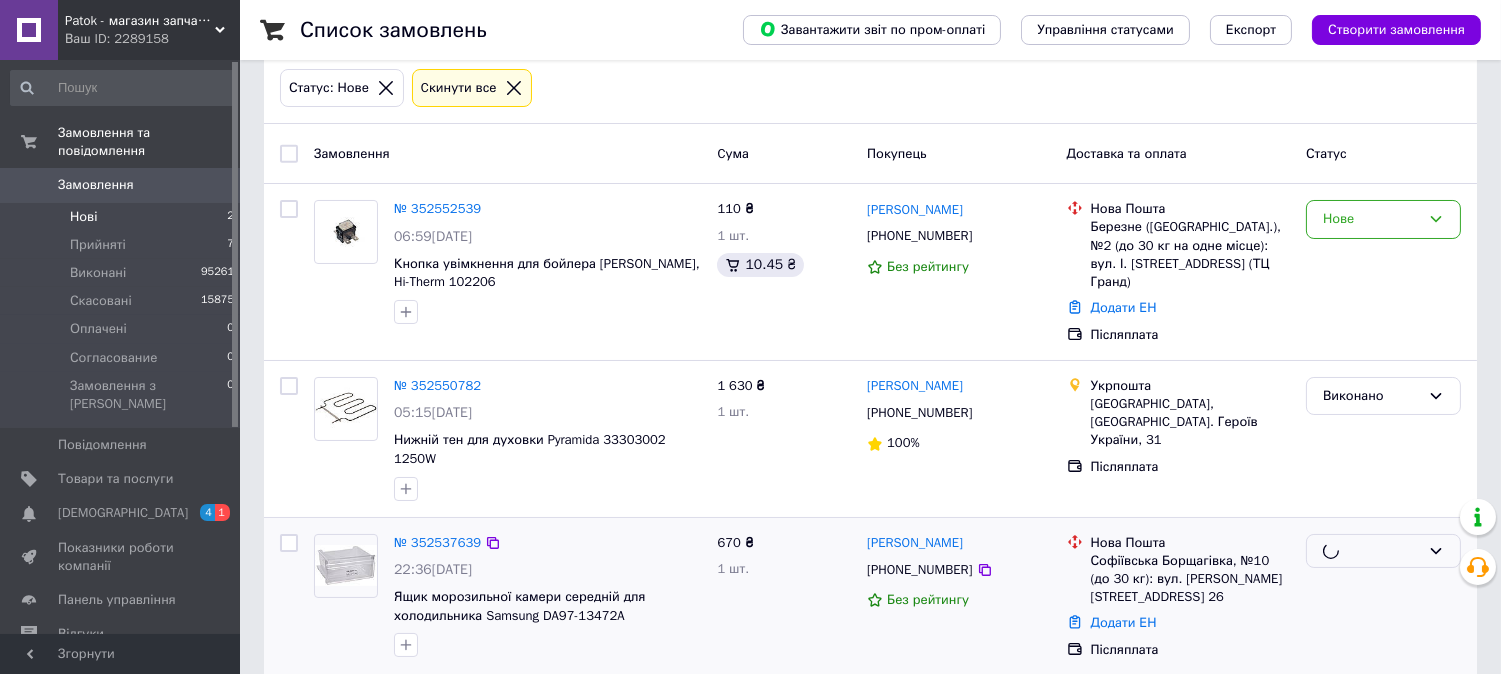 scroll, scrollTop: 7, scrollLeft: 0, axis: vertical 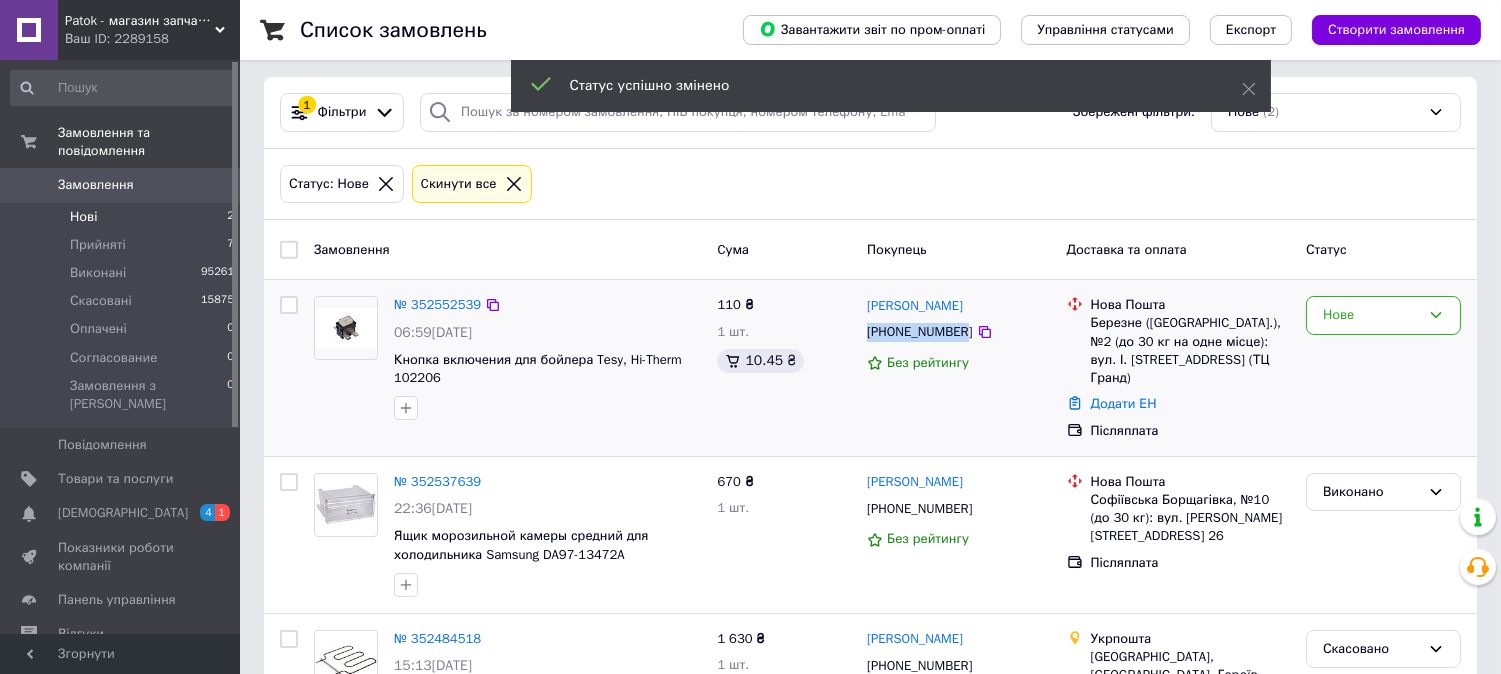 drag, startPoint x: 866, startPoint y: 328, endPoint x: 956, endPoint y: 334, distance: 90.199776 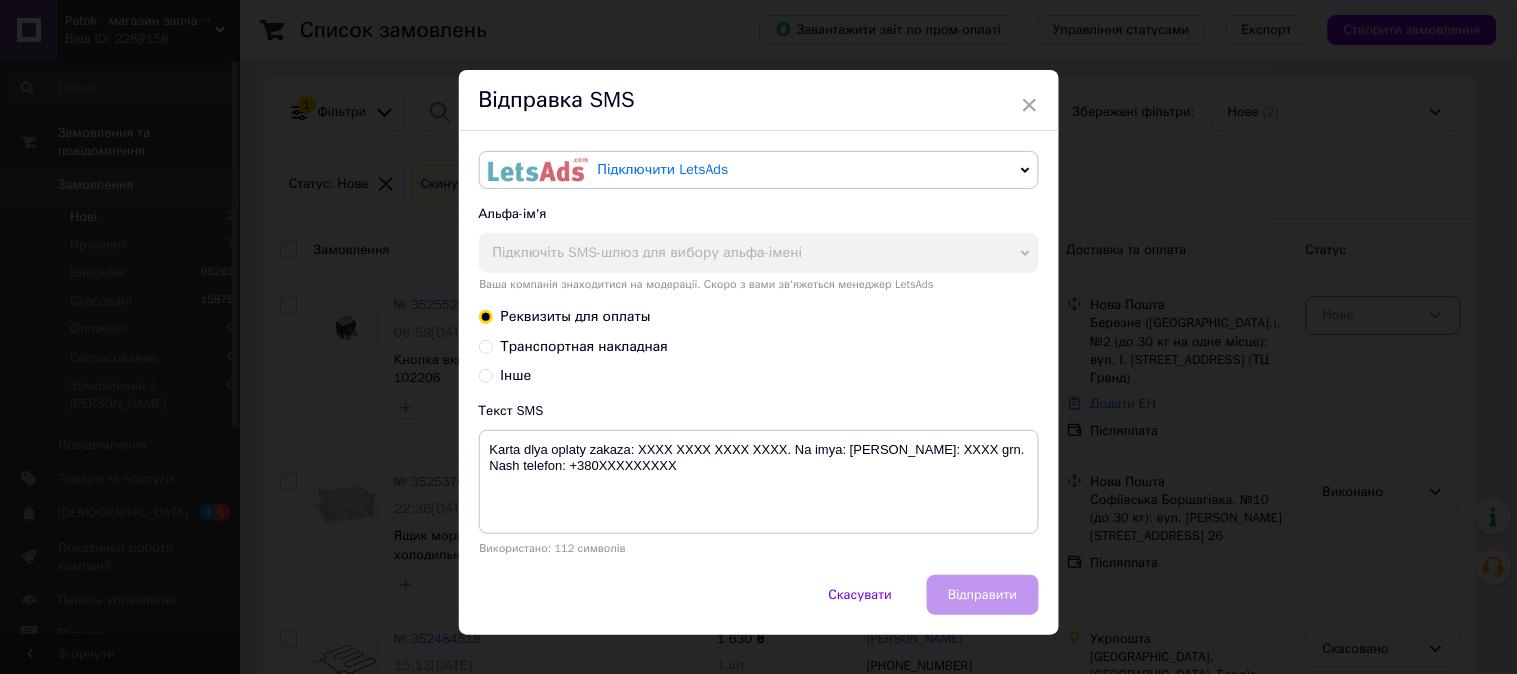 click on "×" at bounding box center (1030, 105) 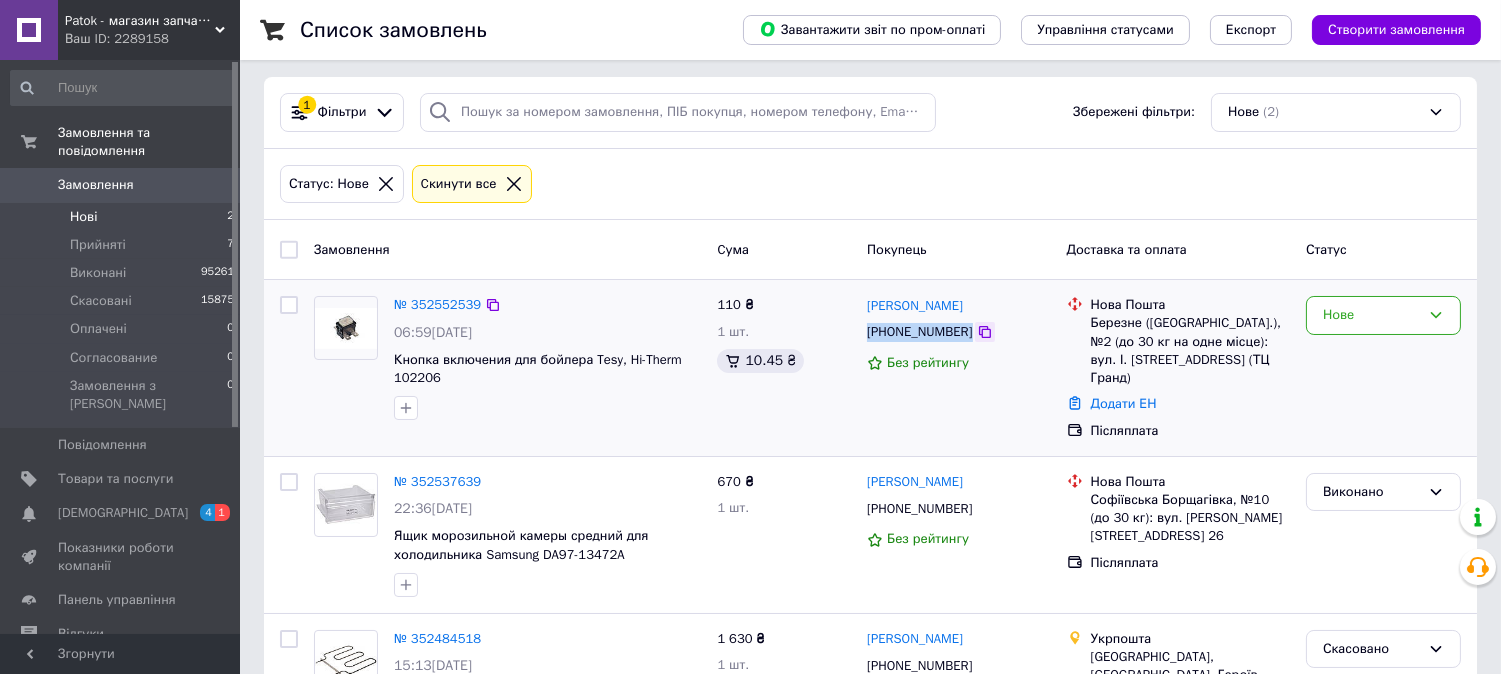 drag, startPoint x: 866, startPoint y: 327, endPoint x: 978, endPoint y: 338, distance: 112.53888 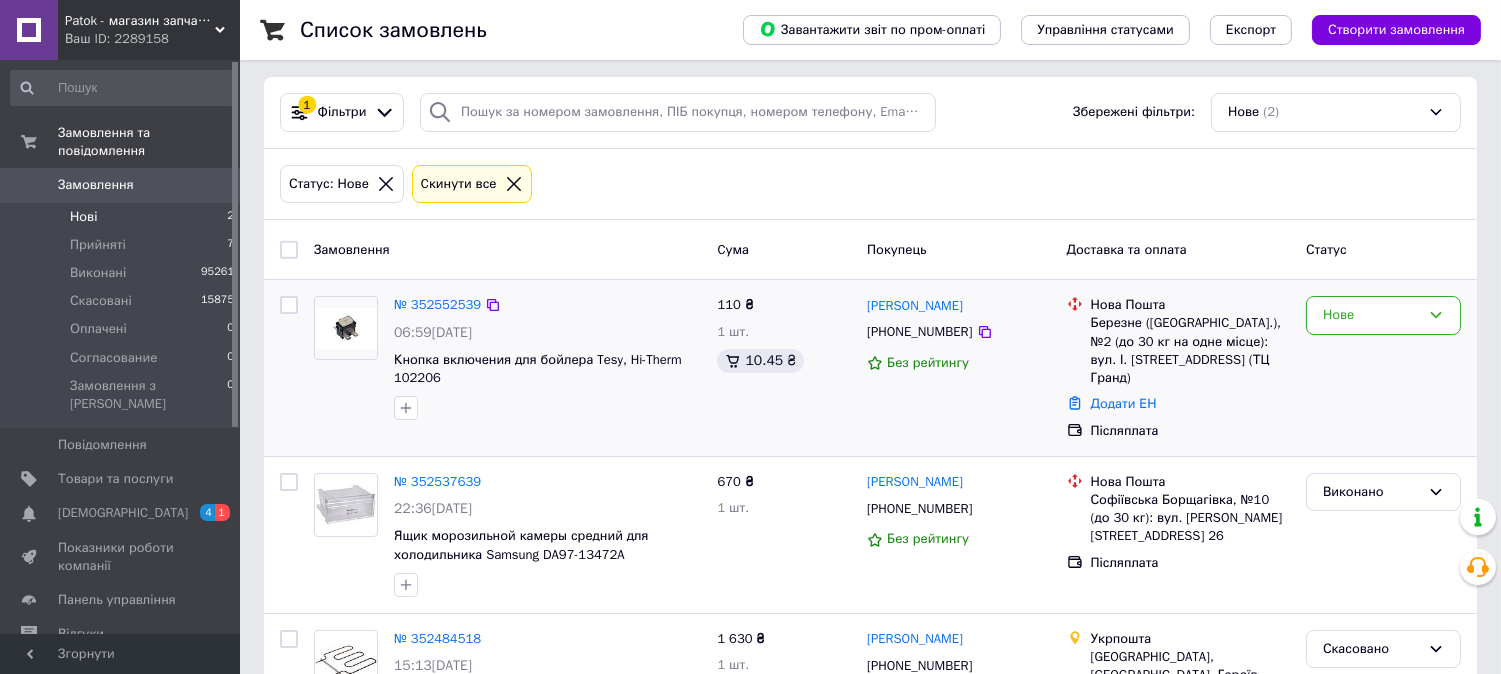 click on "№ 352552539 06:59[DATE] Кнопка включения для бойлера Tesy, Hi-Therm 102206" at bounding box center [547, 358] 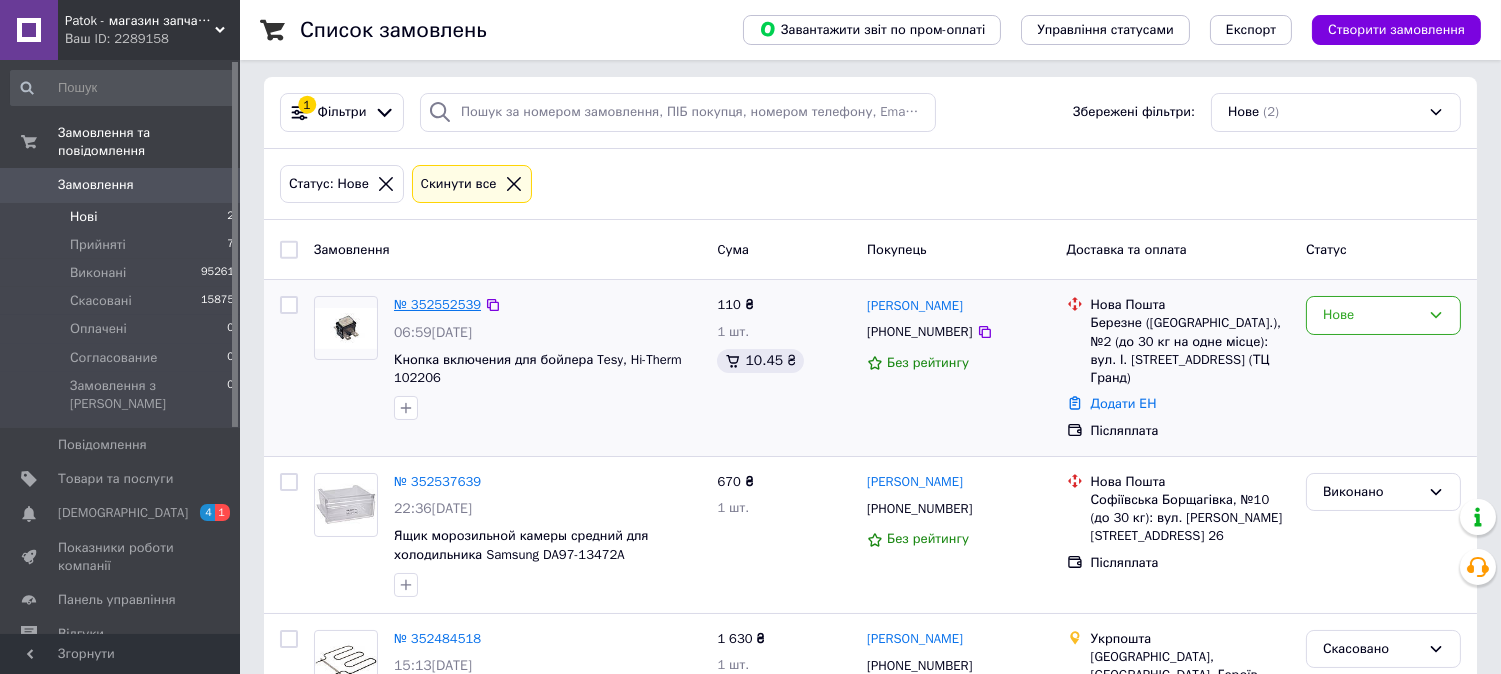click on "№ 352552539" at bounding box center [437, 304] 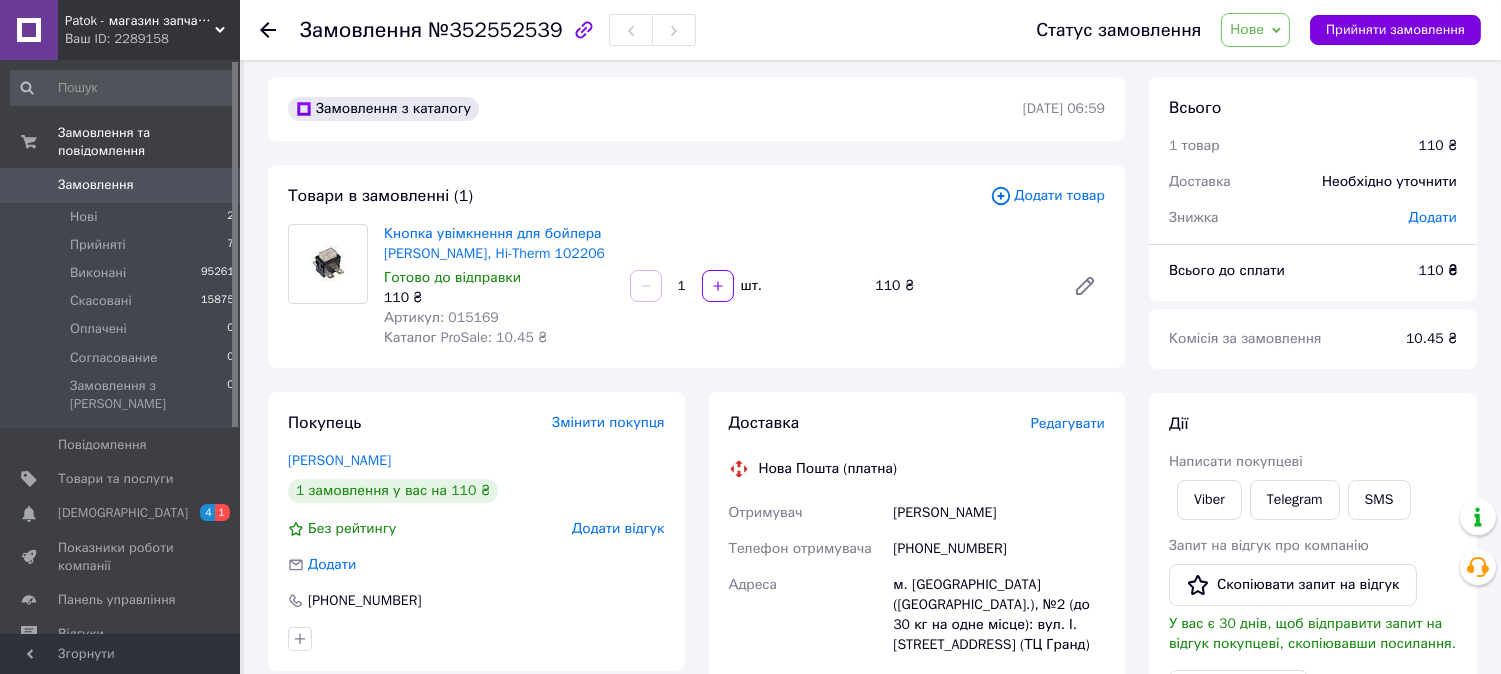 drag, startPoint x: 1016, startPoint y: 516, endPoint x: 893, endPoint y: 504, distance: 123.58398 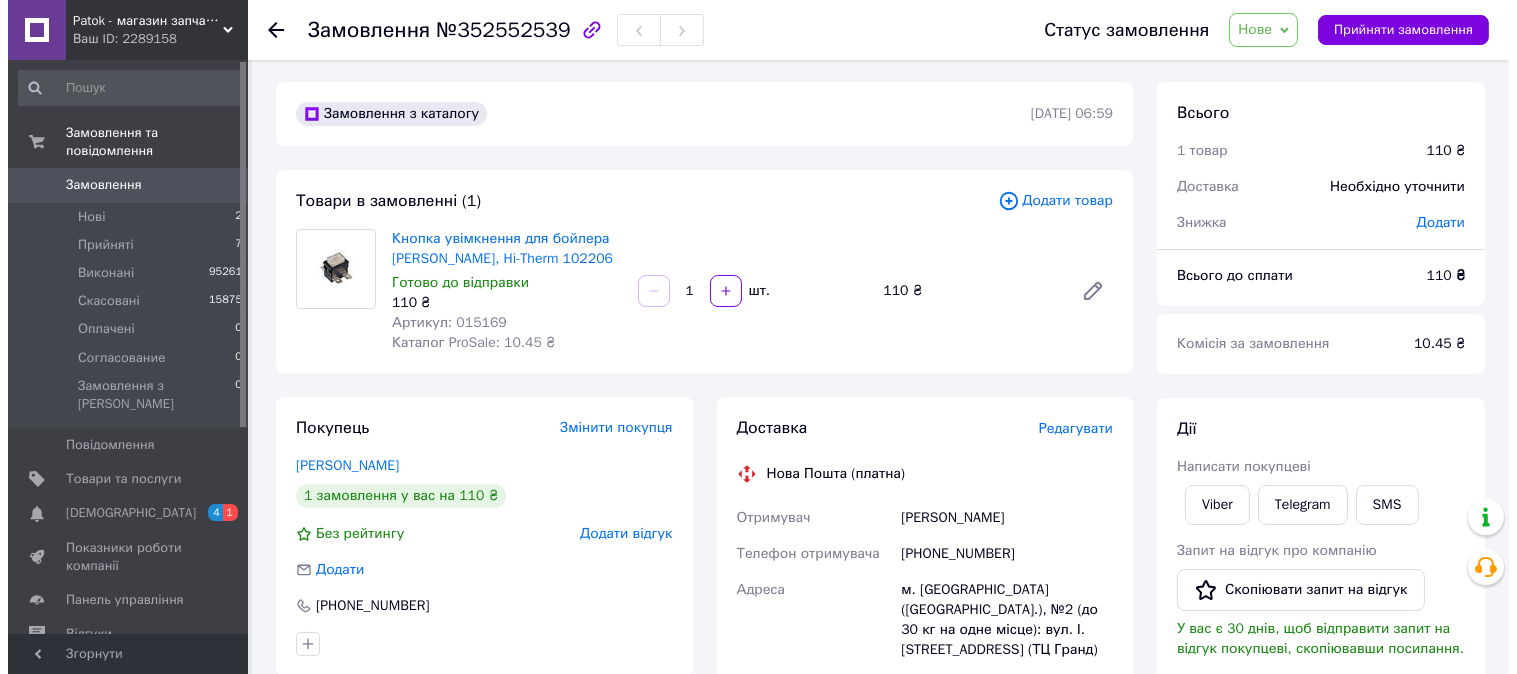 scroll, scrollTop: 0, scrollLeft: 0, axis: both 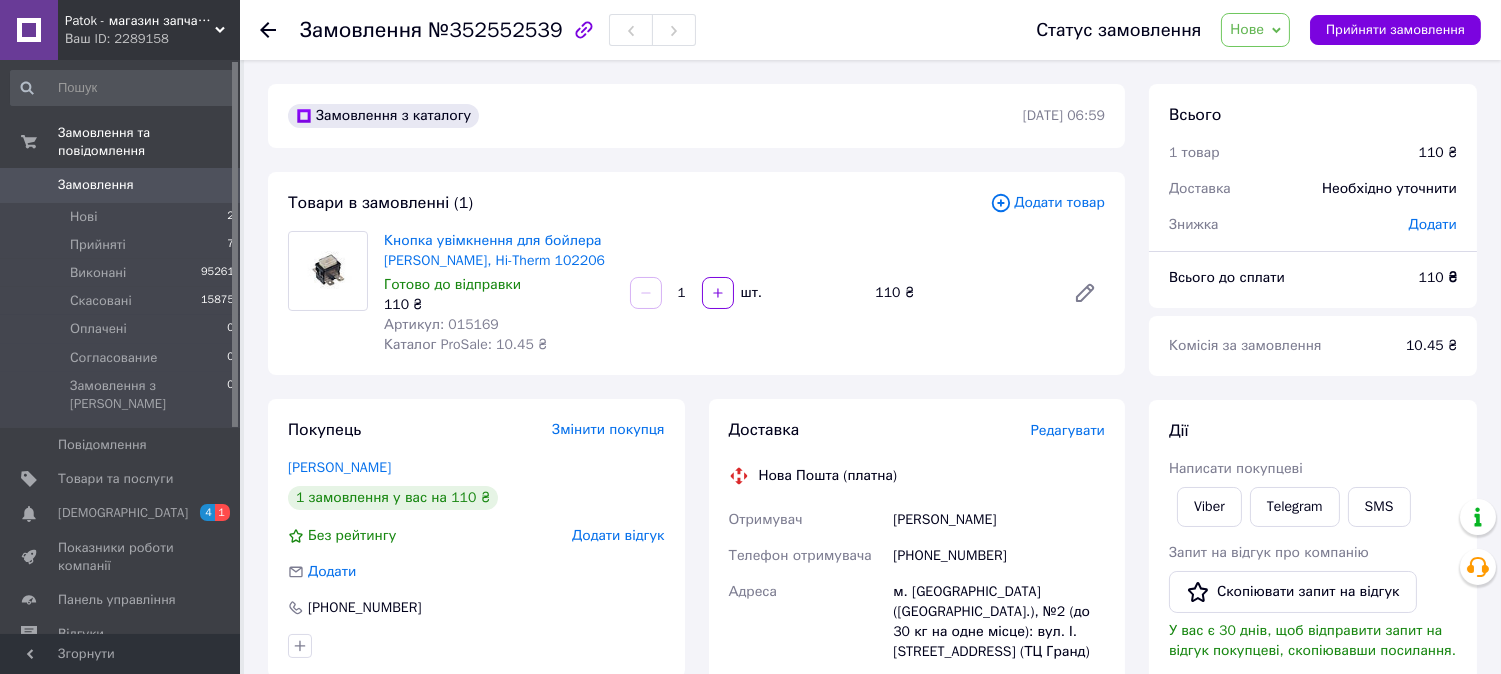 click on "Нове" at bounding box center (1255, 30) 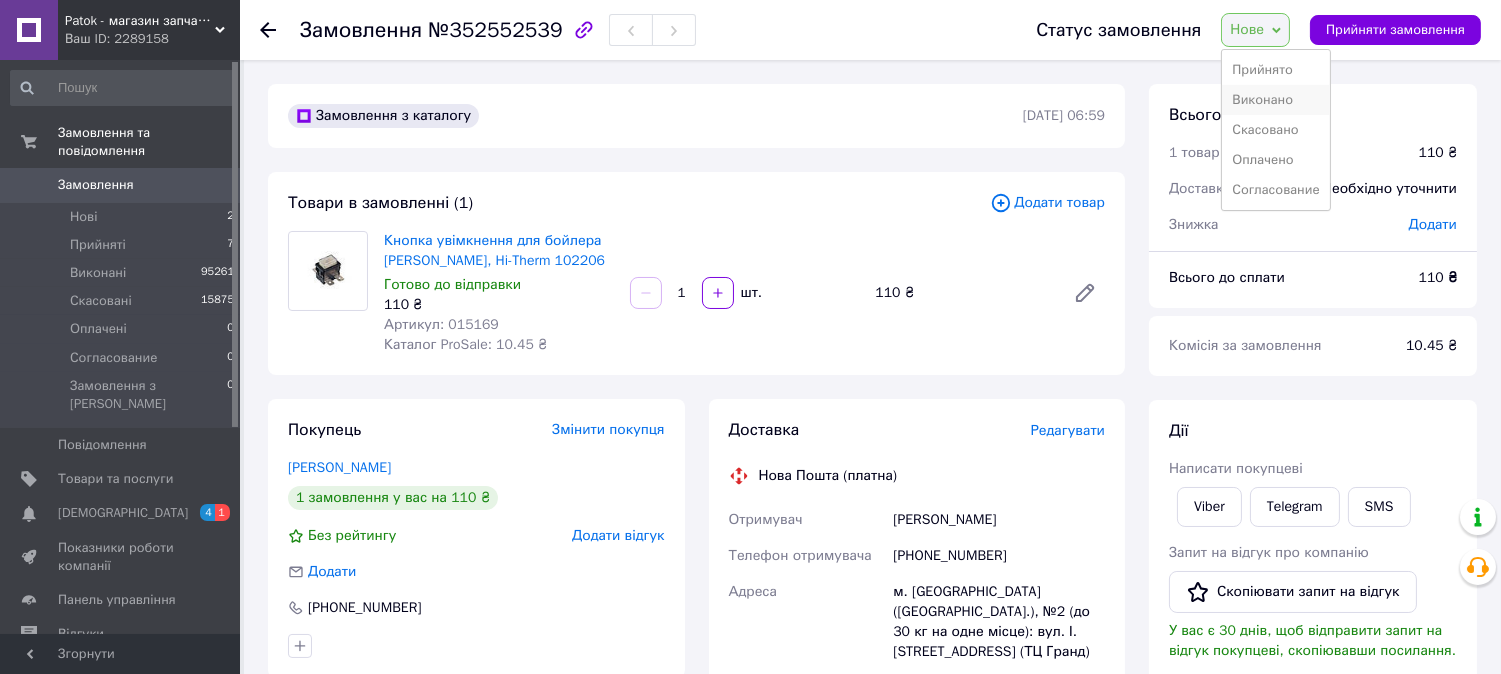 click on "Виконано" at bounding box center [1275, 100] 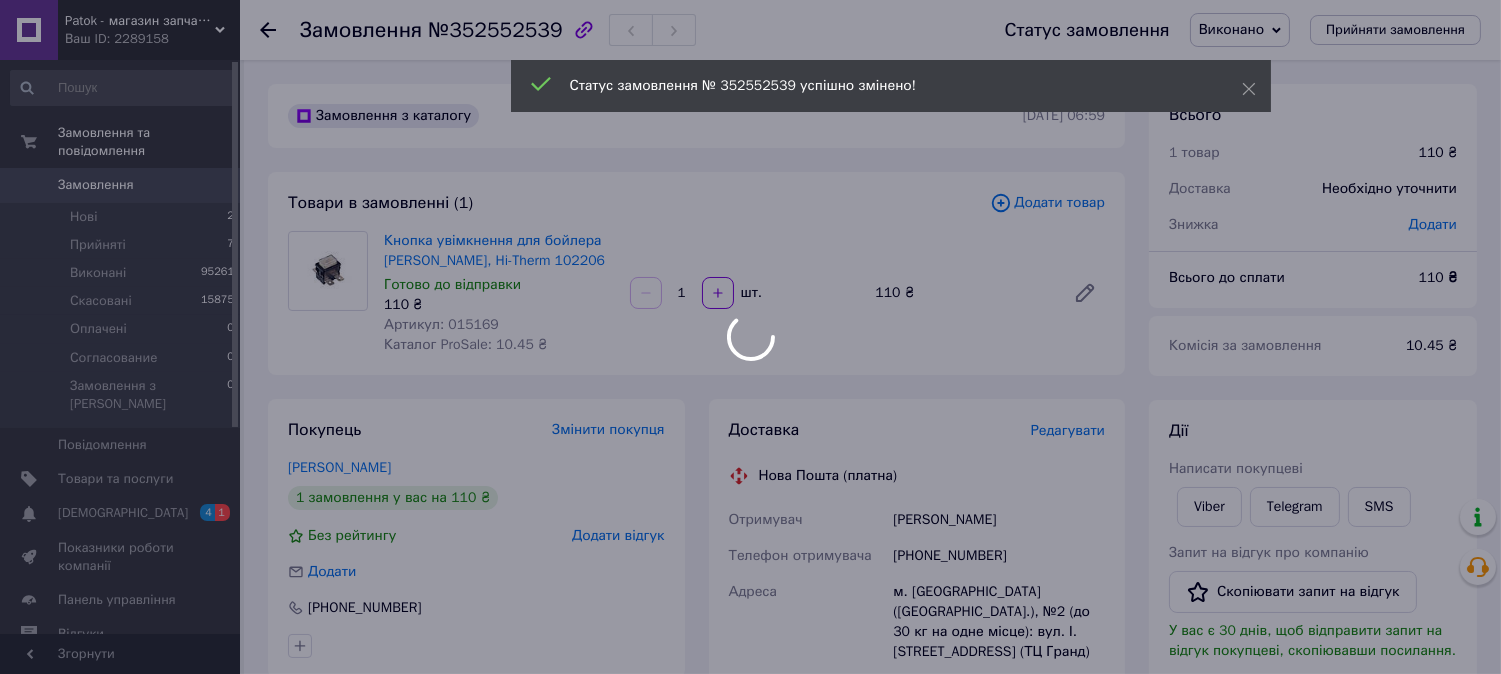 click 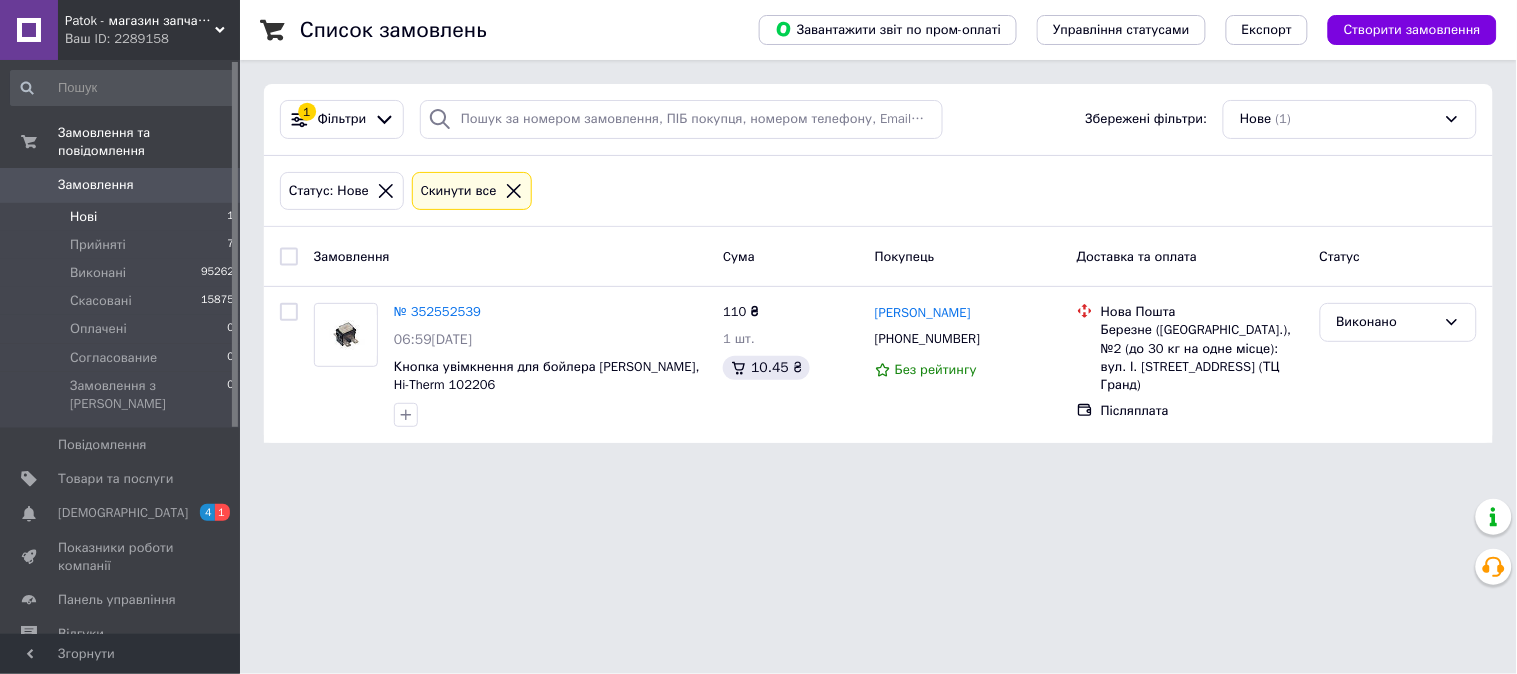 click 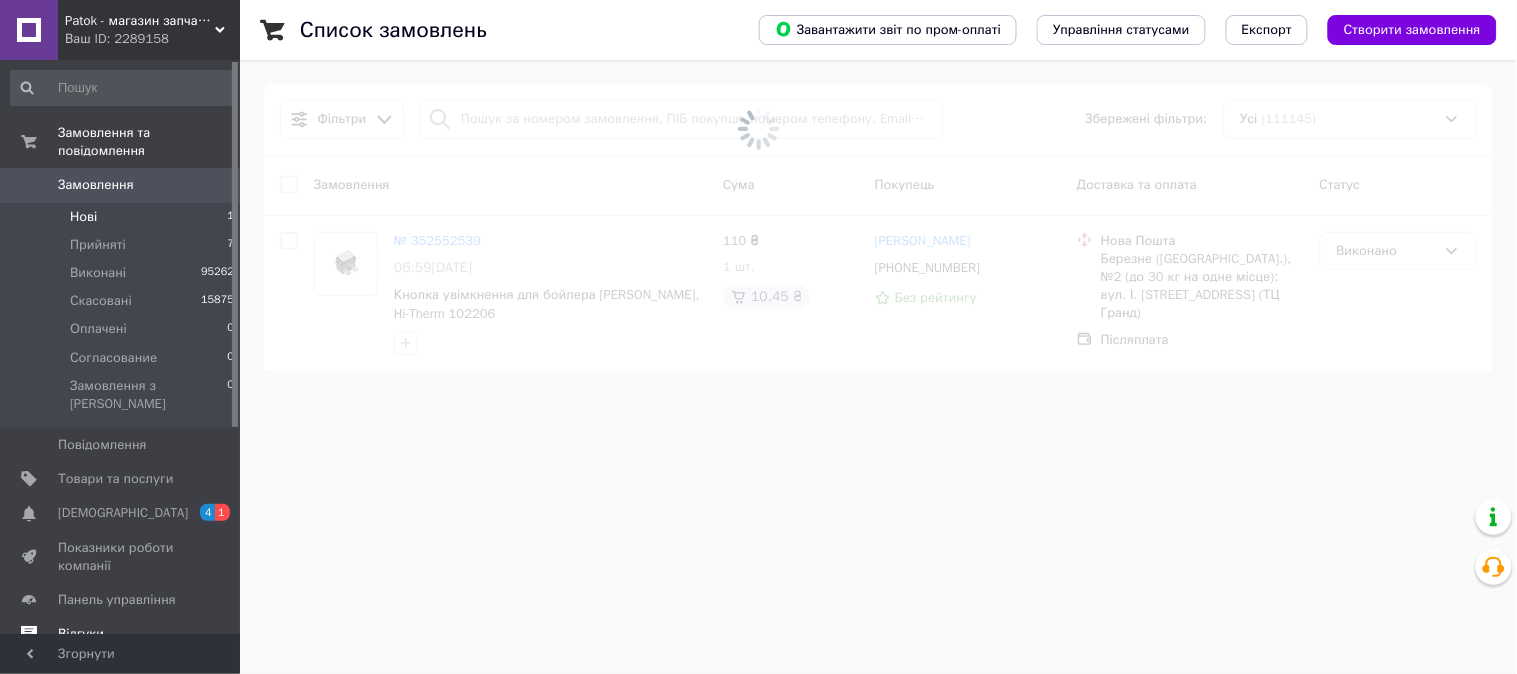 click on "Відгуки" at bounding box center (81, 634) 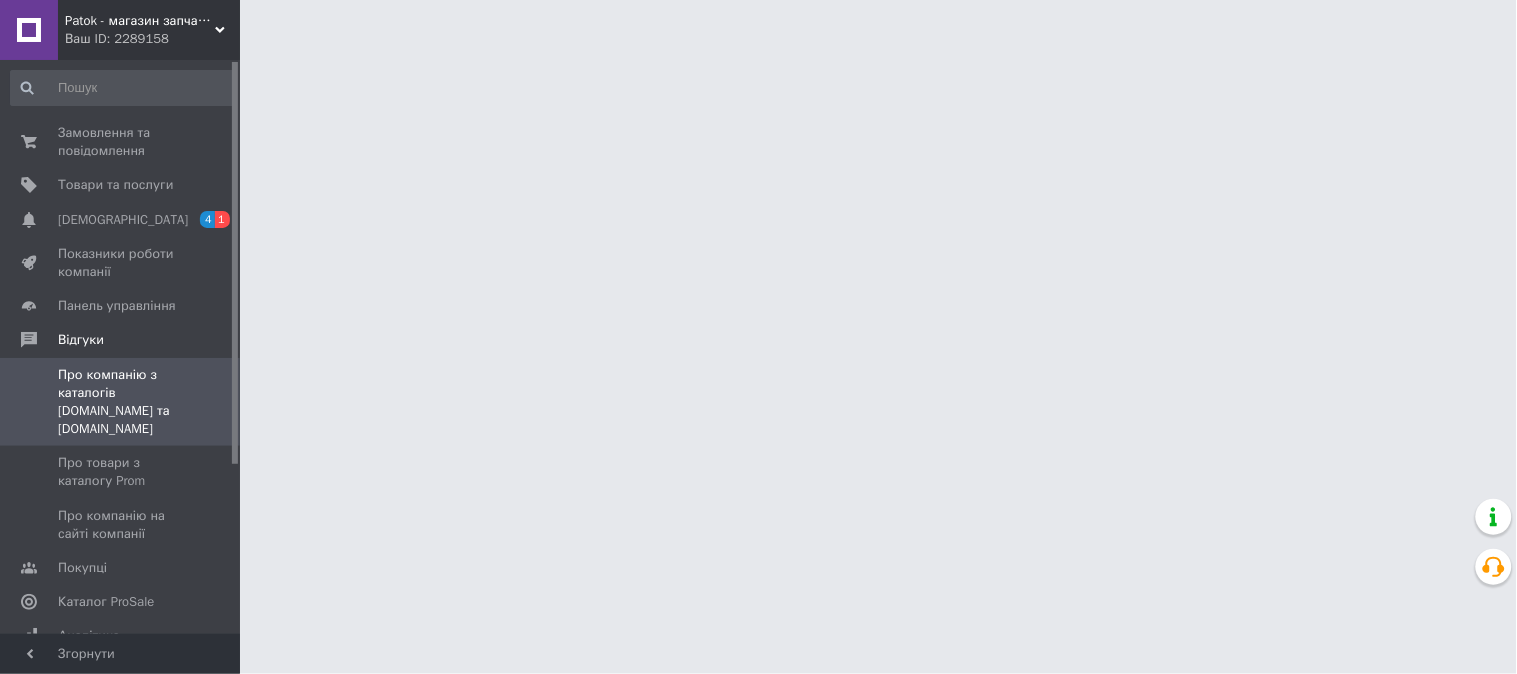 click on "Про компанію з каталогів [DOMAIN_NAME] та [DOMAIN_NAME]" at bounding box center (121, 402) 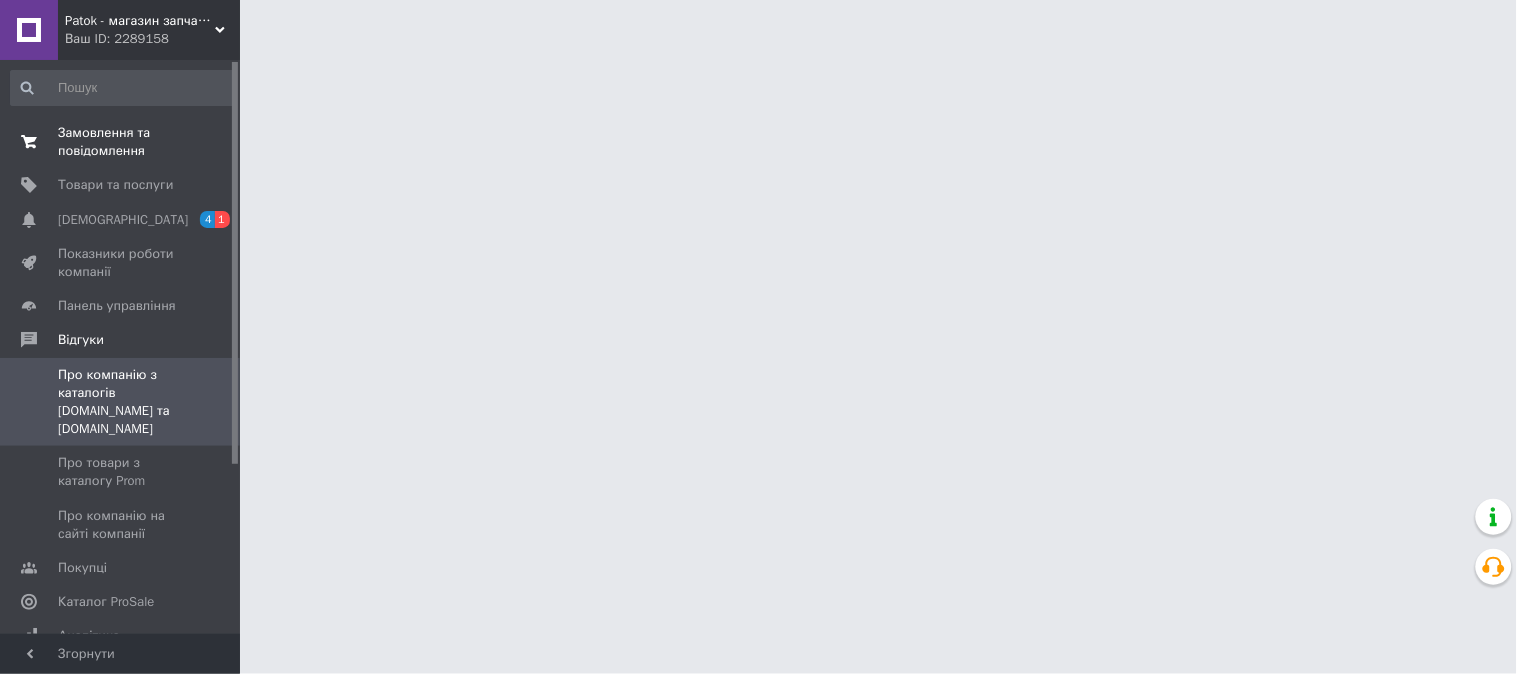 click on "Замовлення та повідомлення" at bounding box center [121, 142] 